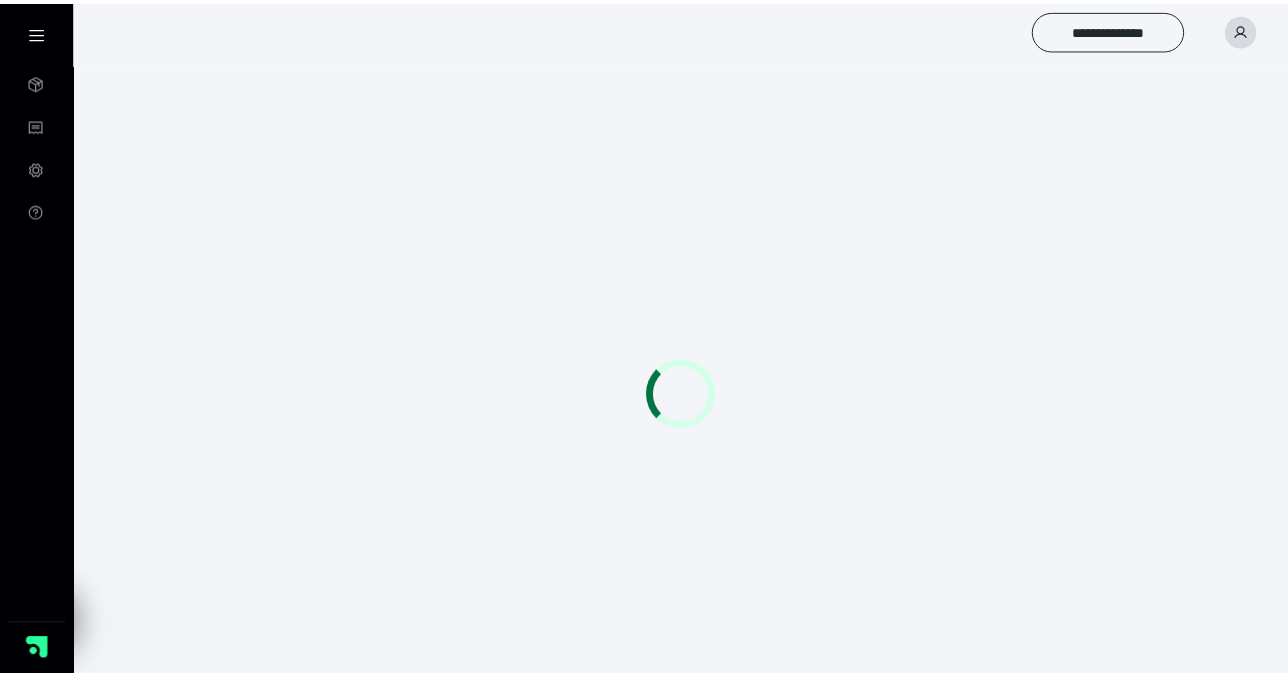 scroll, scrollTop: 0, scrollLeft: 0, axis: both 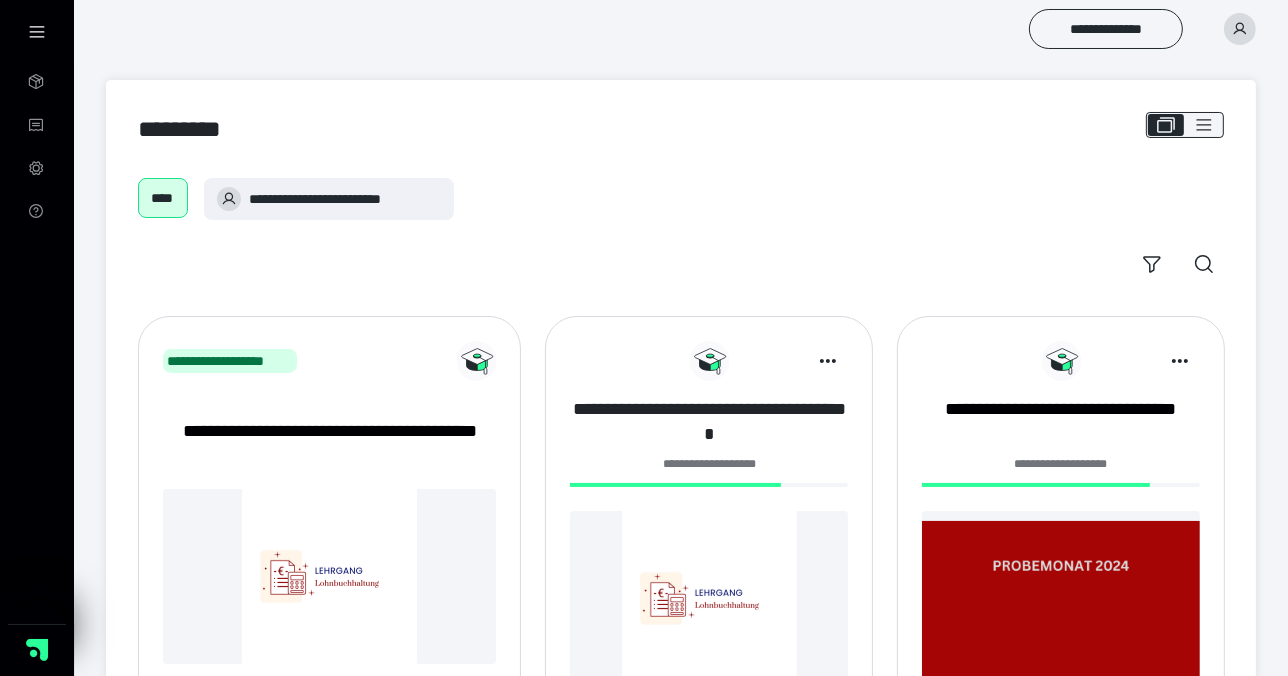 click on "**********" at bounding box center (709, 422) 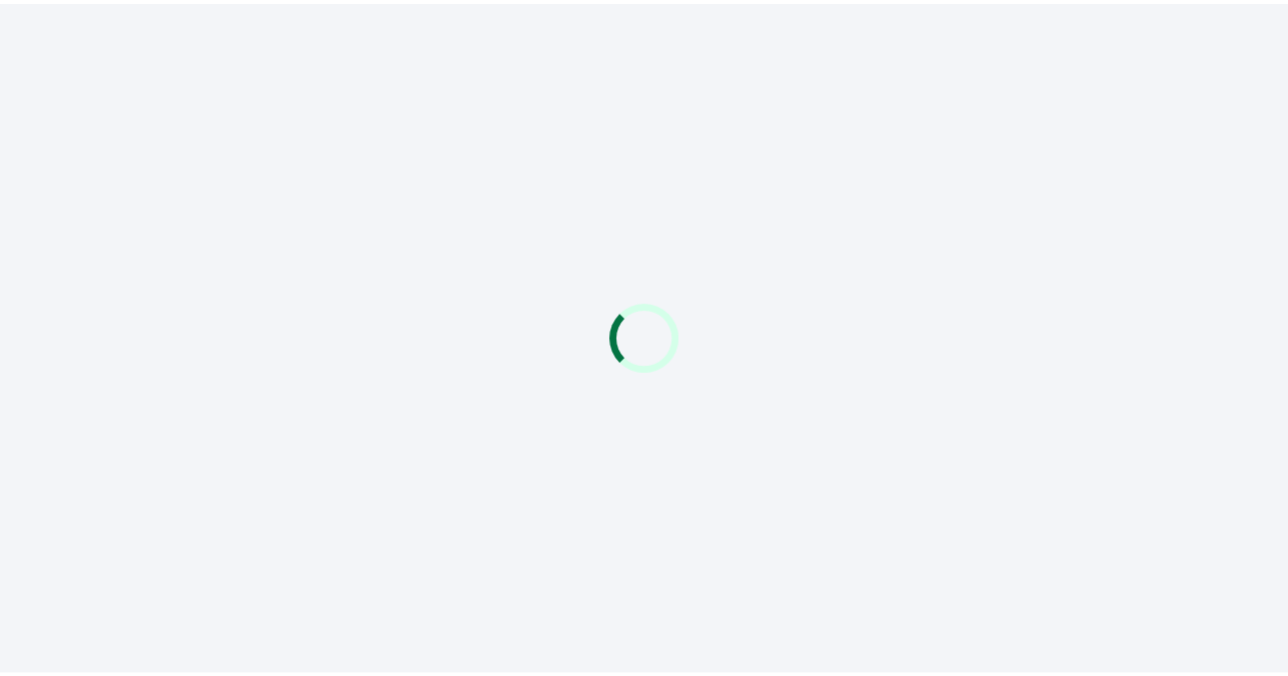 scroll, scrollTop: 0, scrollLeft: 0, axis: both 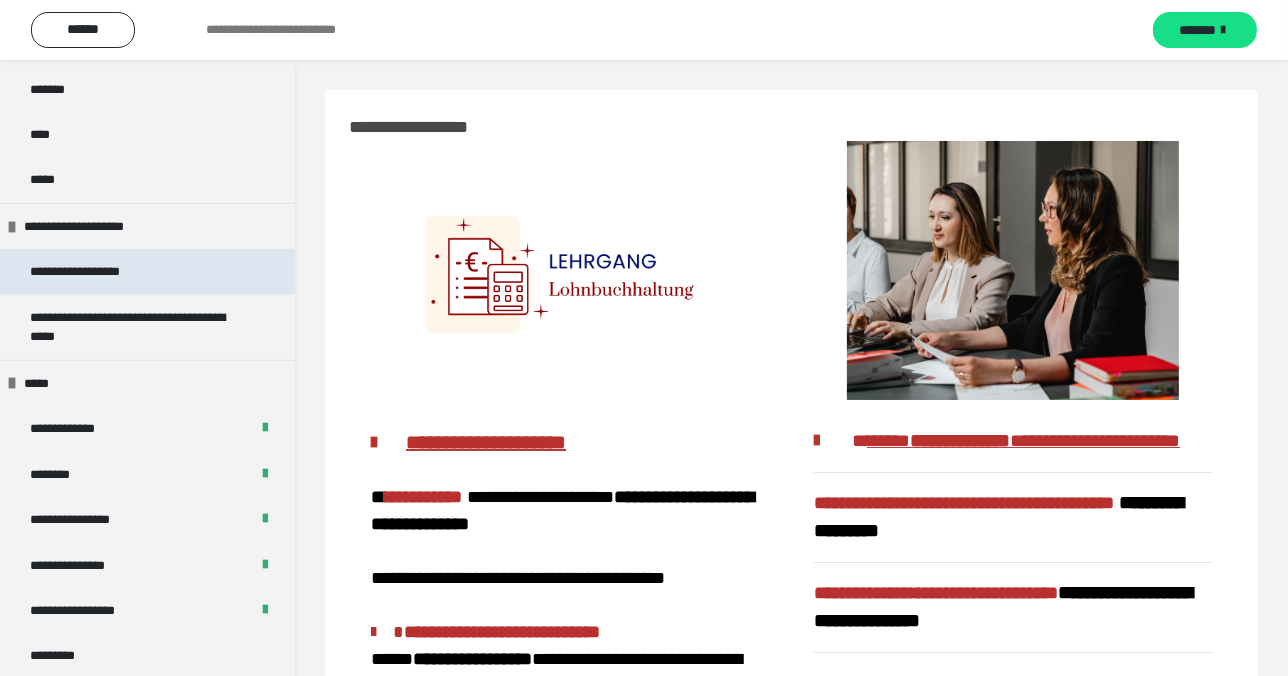 click on "**********" at bounding box center [147, 271] 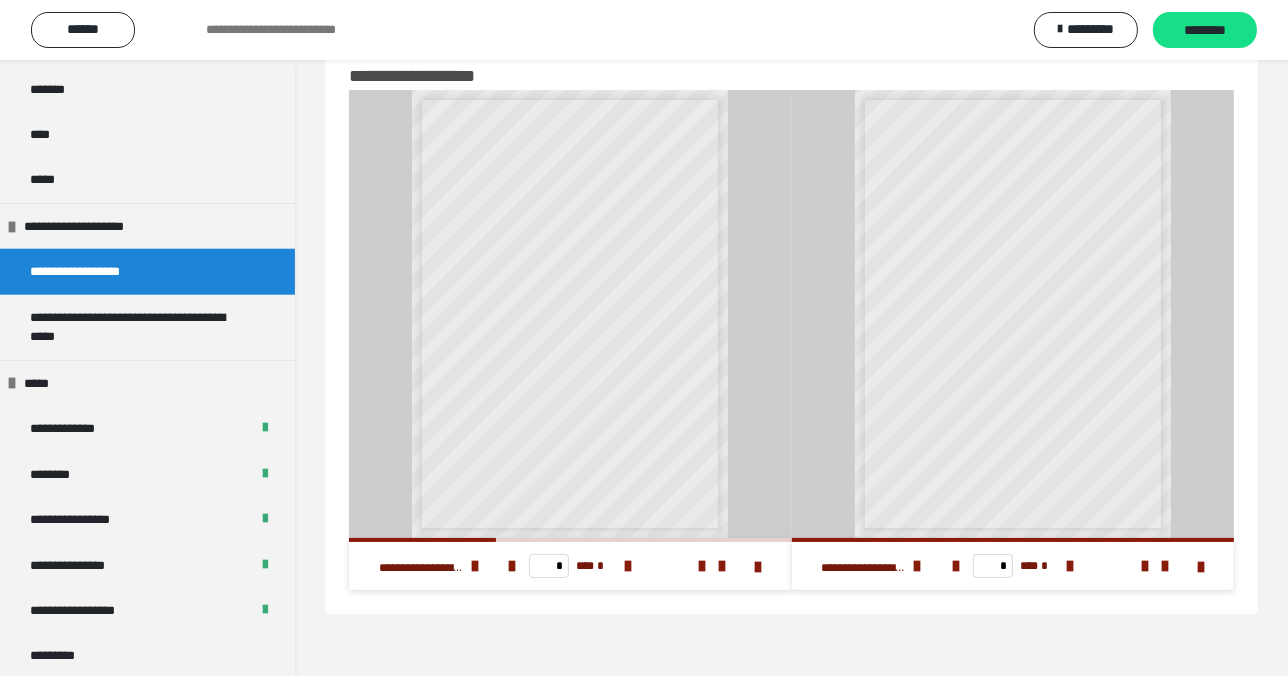scroll, scrollTop: 60, scrollLeft: 0, axis: vertical 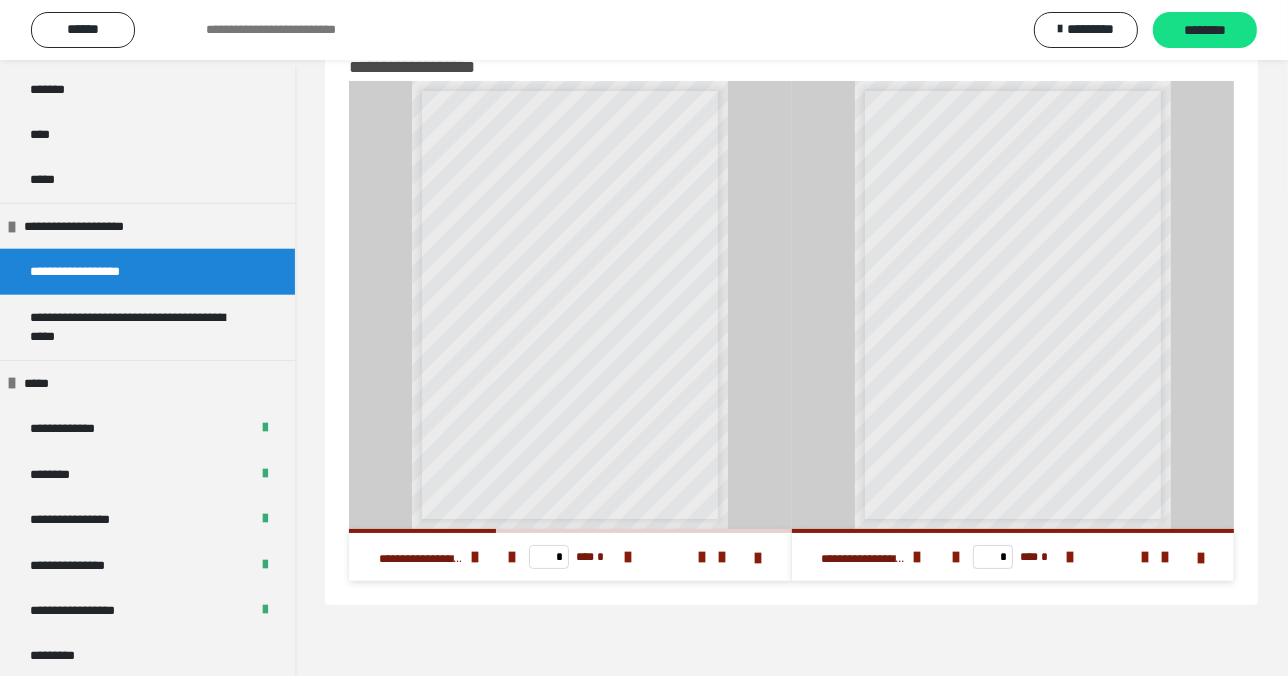 click on "**********" at bounding box center (1050, 448) 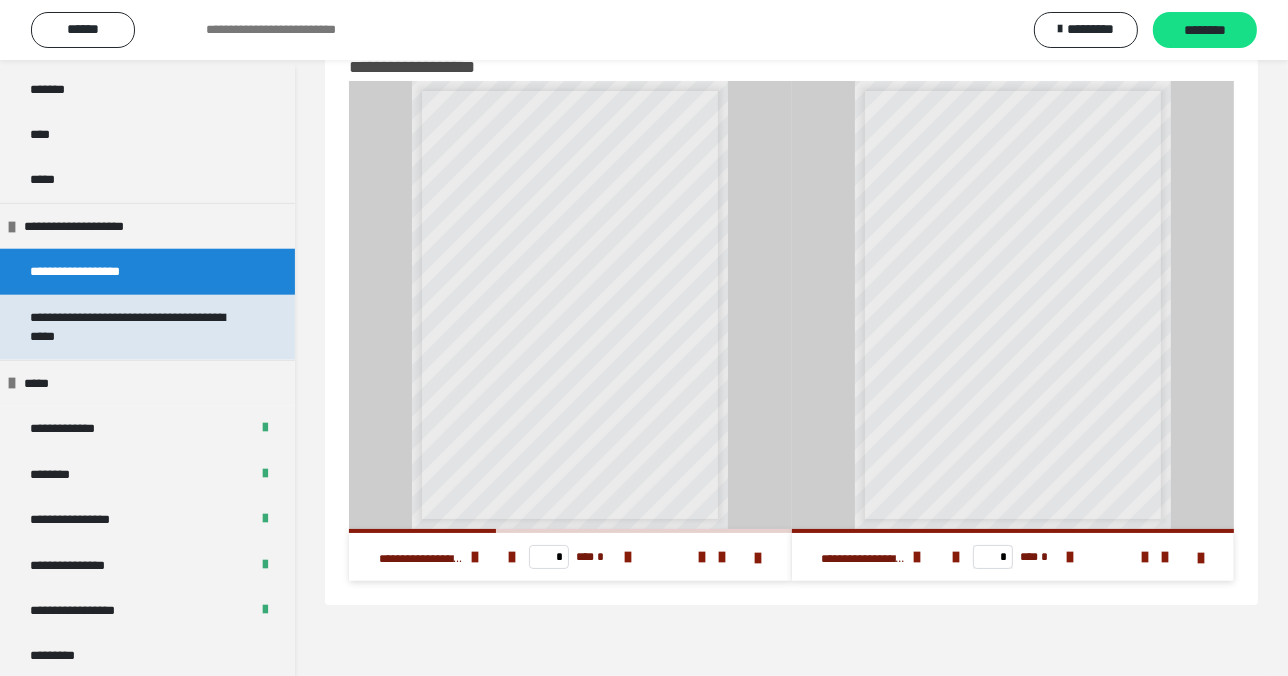 click on "**********" at bounding box center (132, 327) 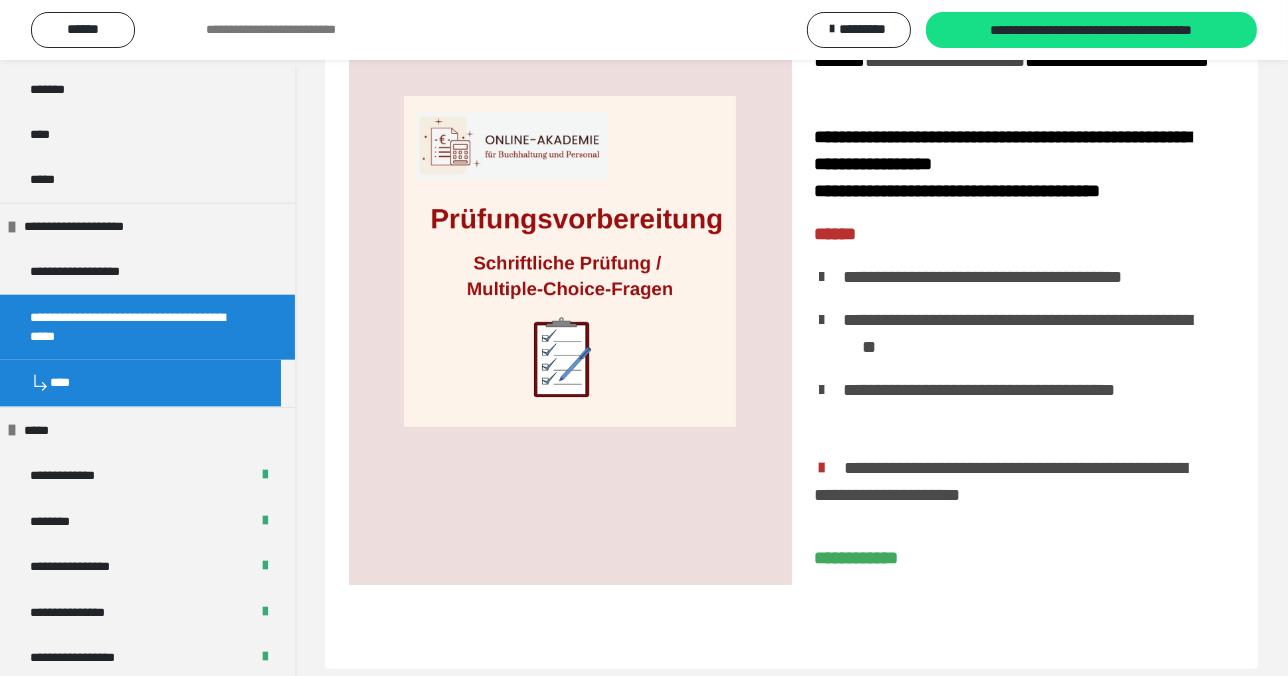 scroll, scrollTop: 225, scrollLeft: 0, axis: vertical 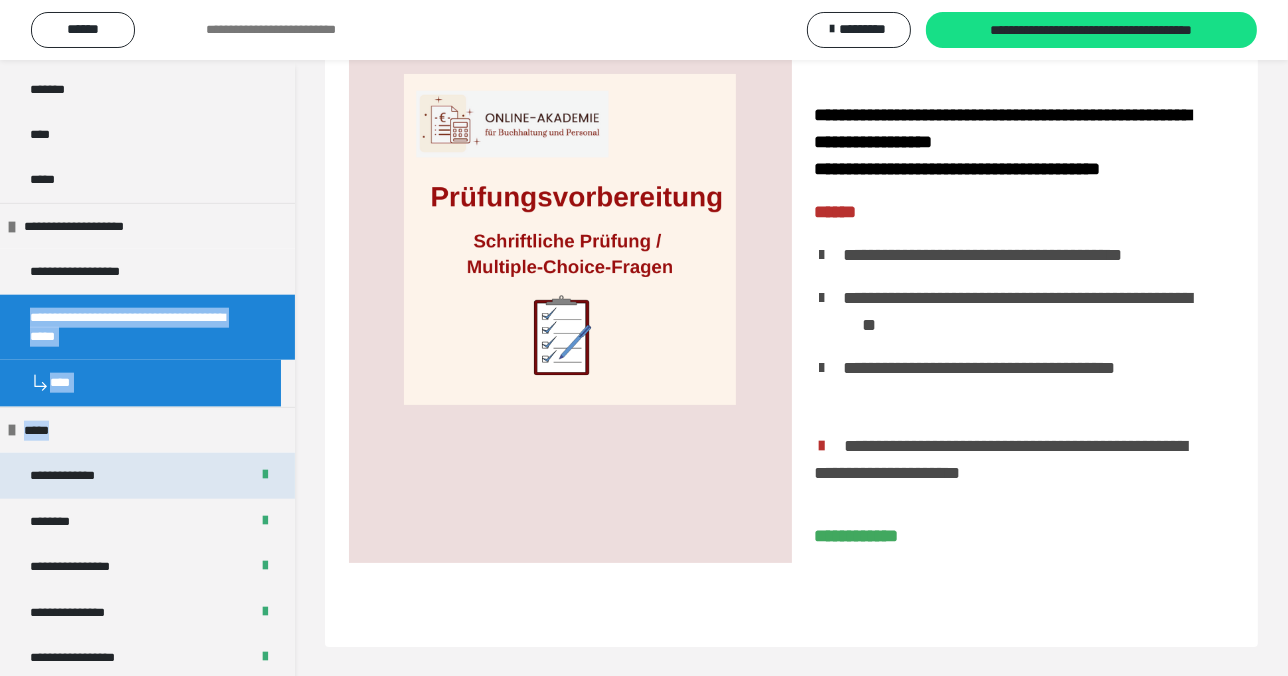 drag, startPoint x: 169, startPoint y: 292, endPoint x: 178, endPoint y: 460, distance: 168.2409 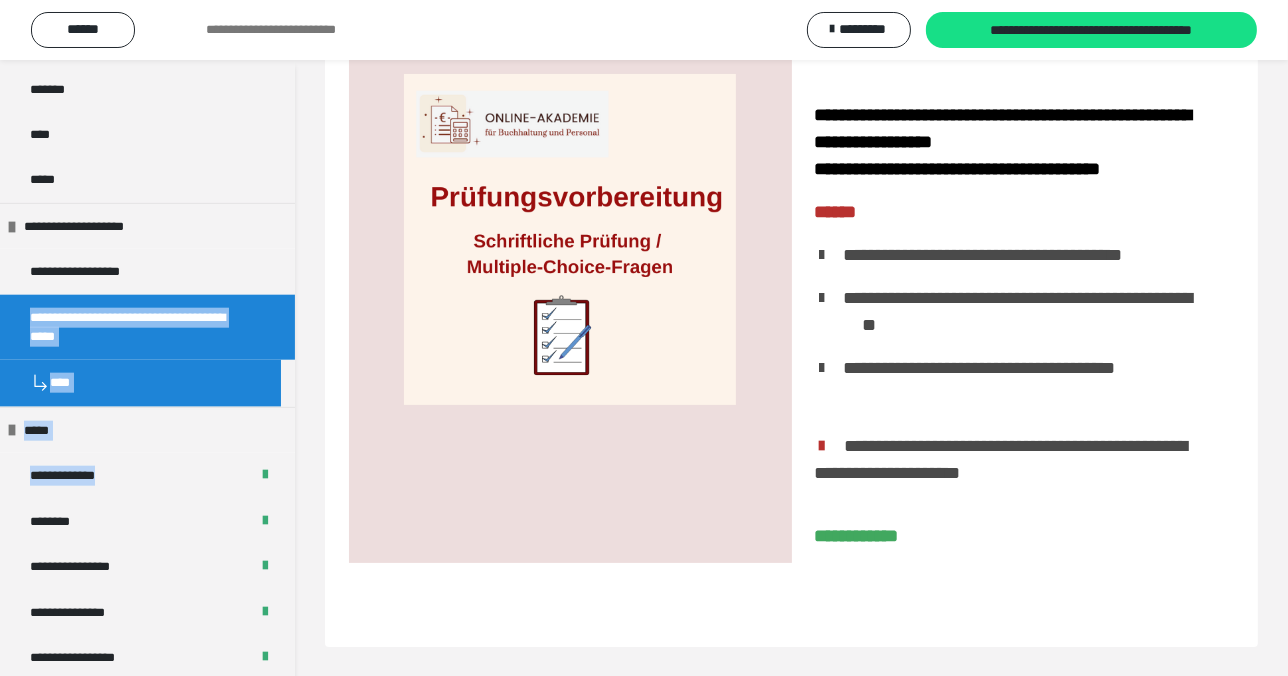 scroll, scrollTop: 2445, scrollLeft: 0, axis: vertical 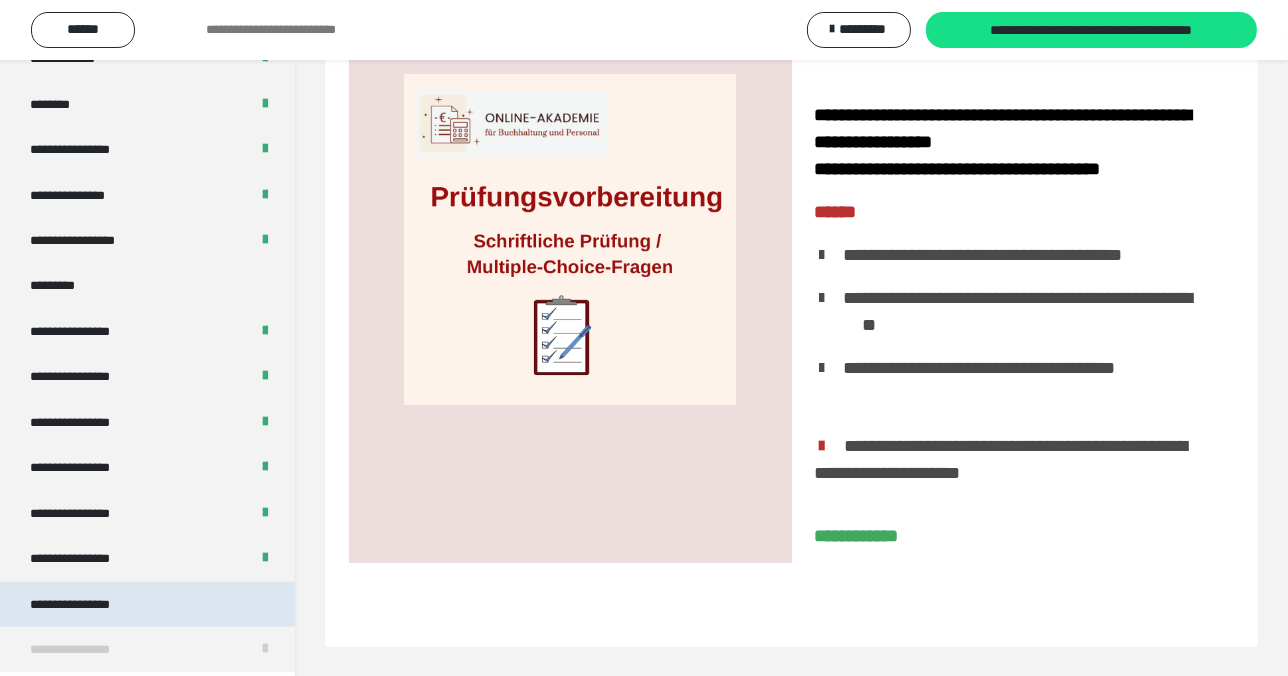click on "**********" at bounding box center [147, 604] 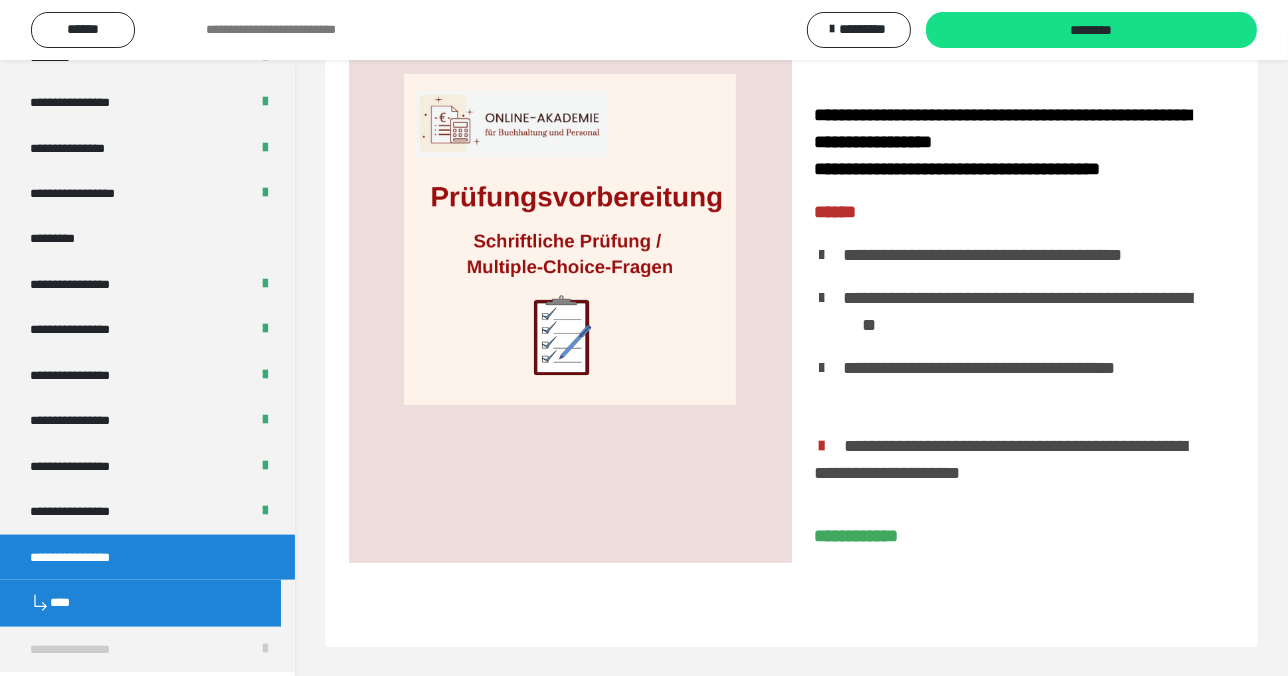 scroll, scrollTop: 2398, scrollLeft: 0, axis: vertical 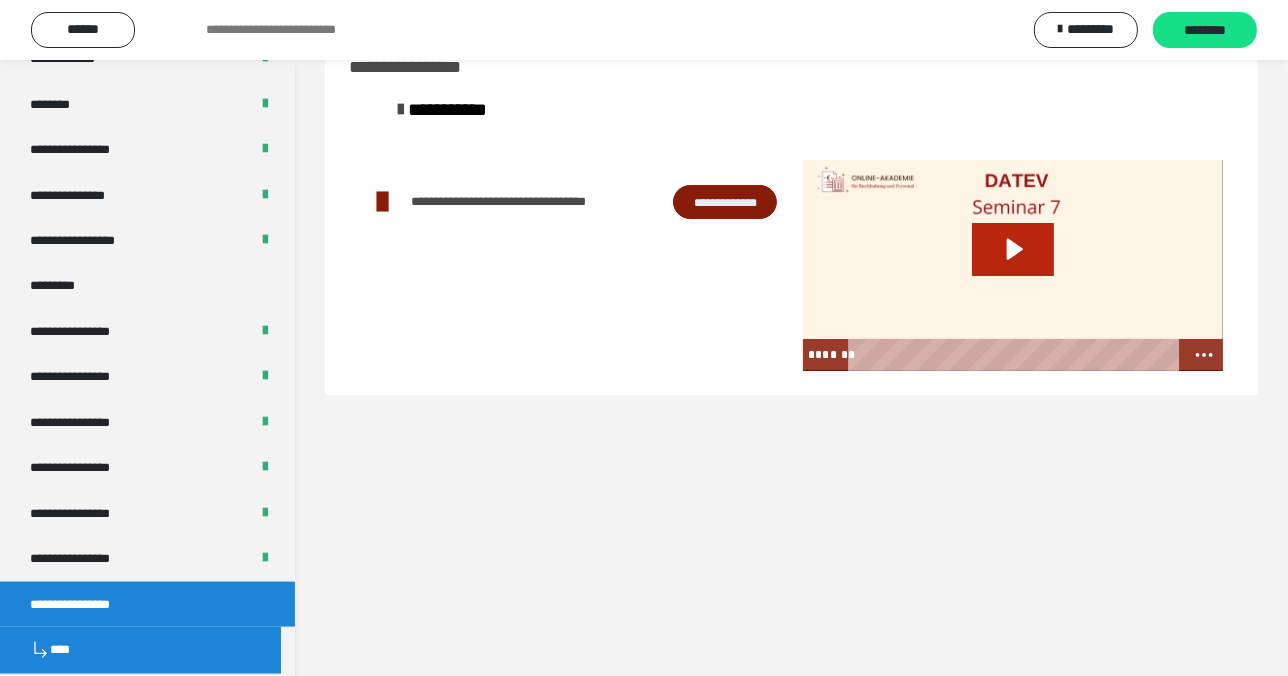 click 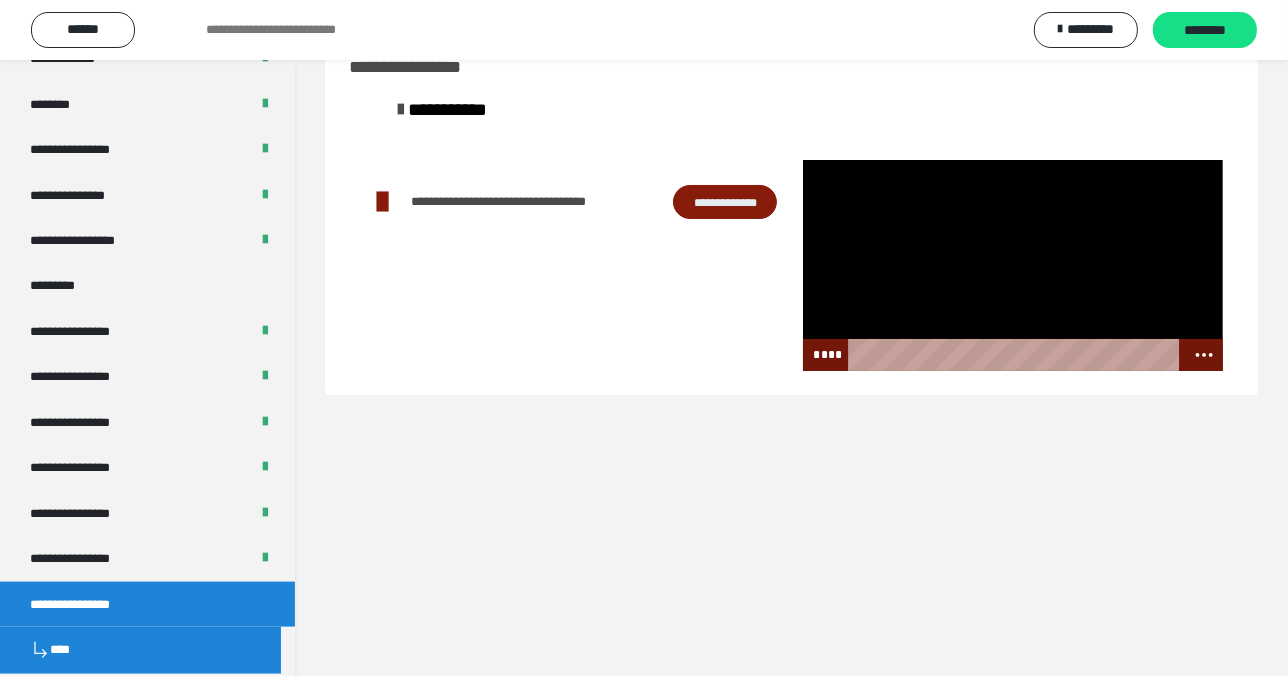 click at bounding box center [1013, 266] 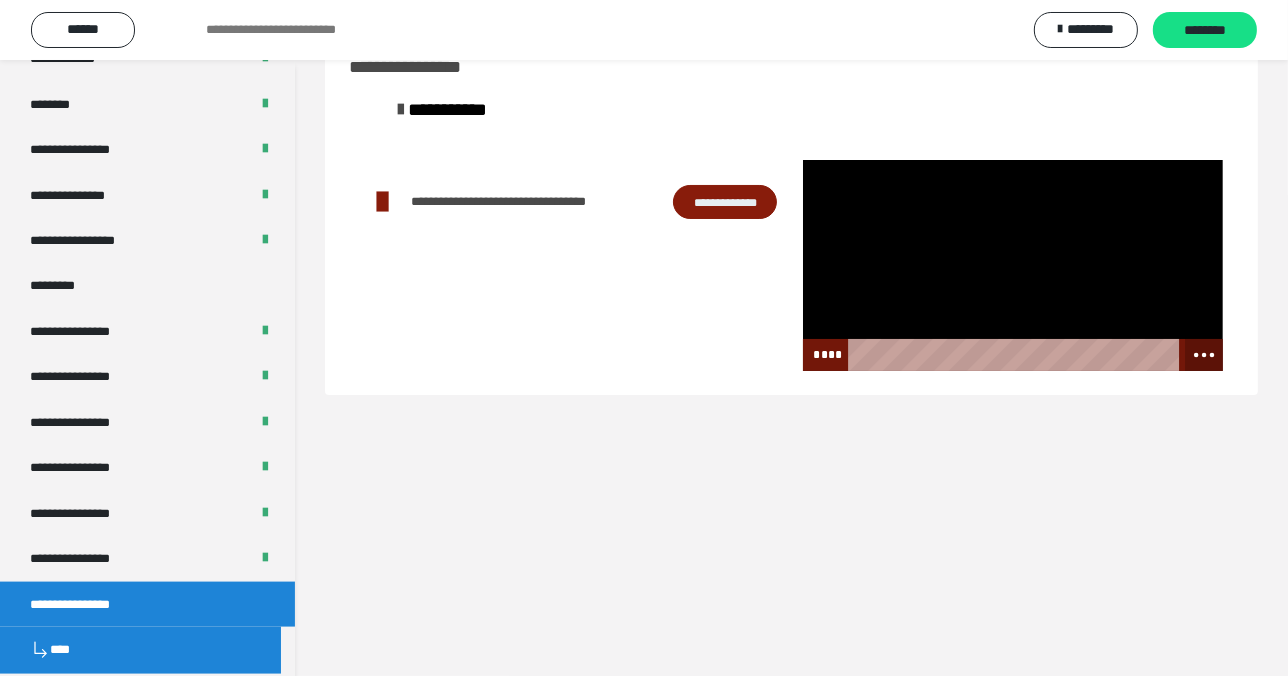 click 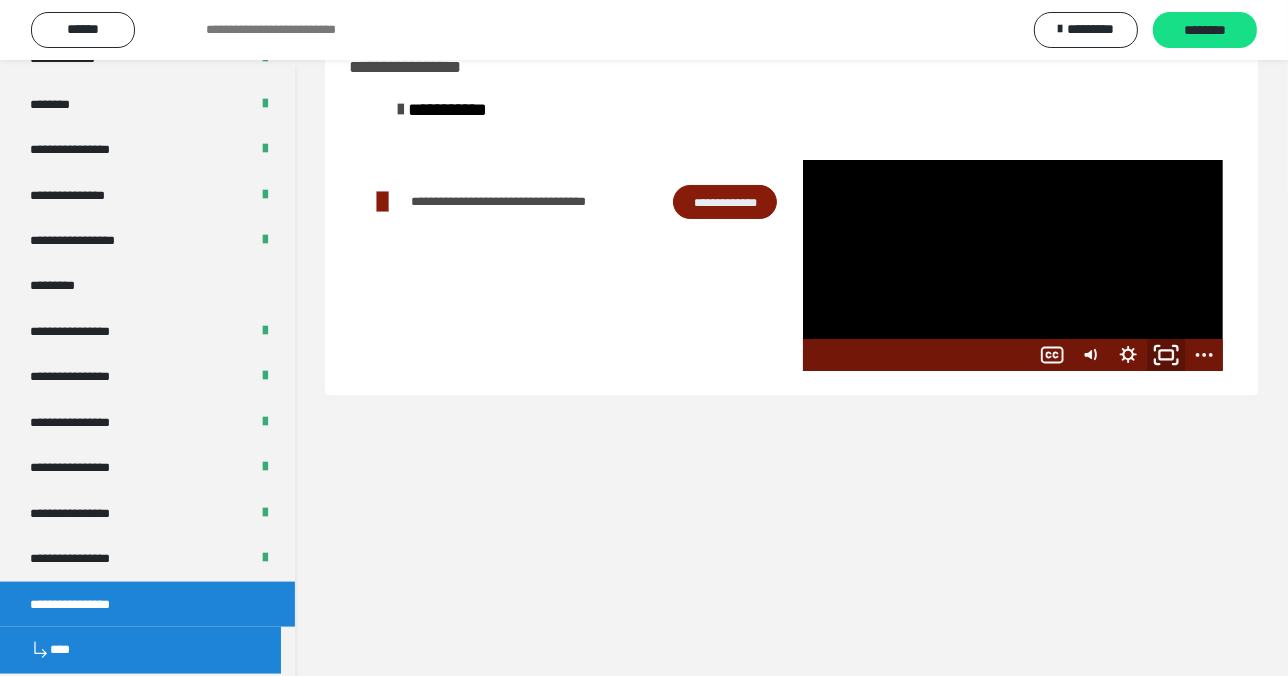 click 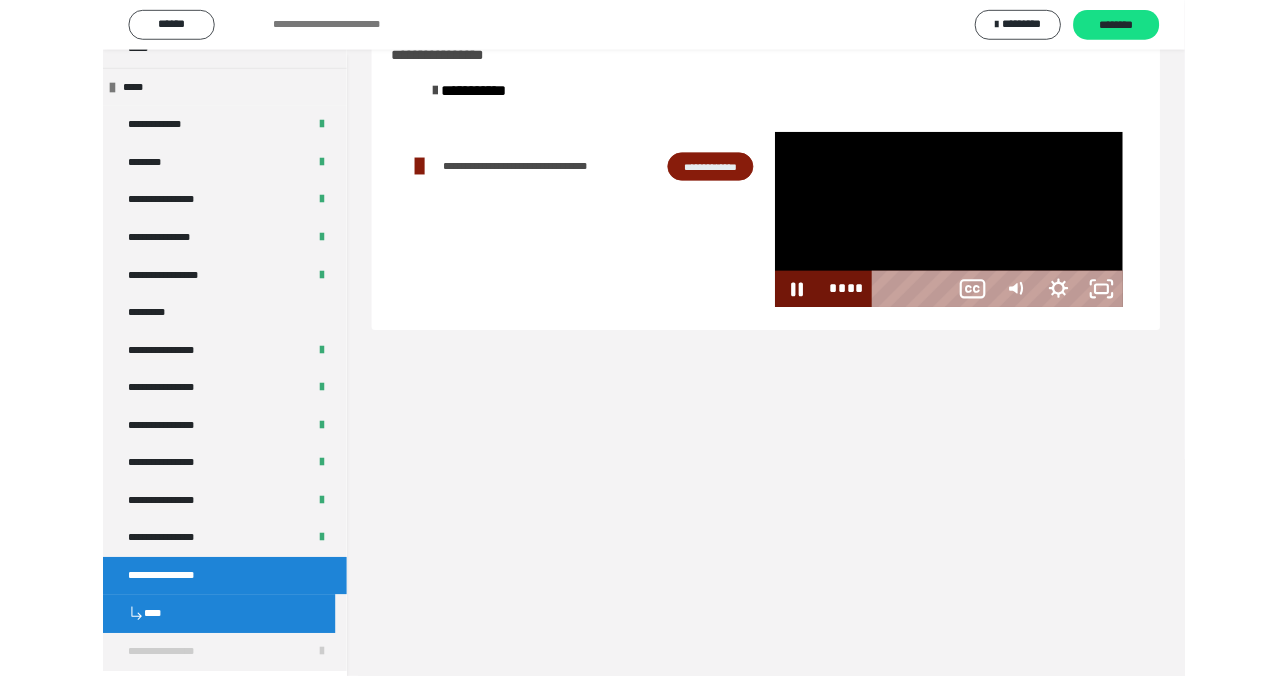 scroll, scrollTop: 2303, scrollLeft: 0, axis: vertical 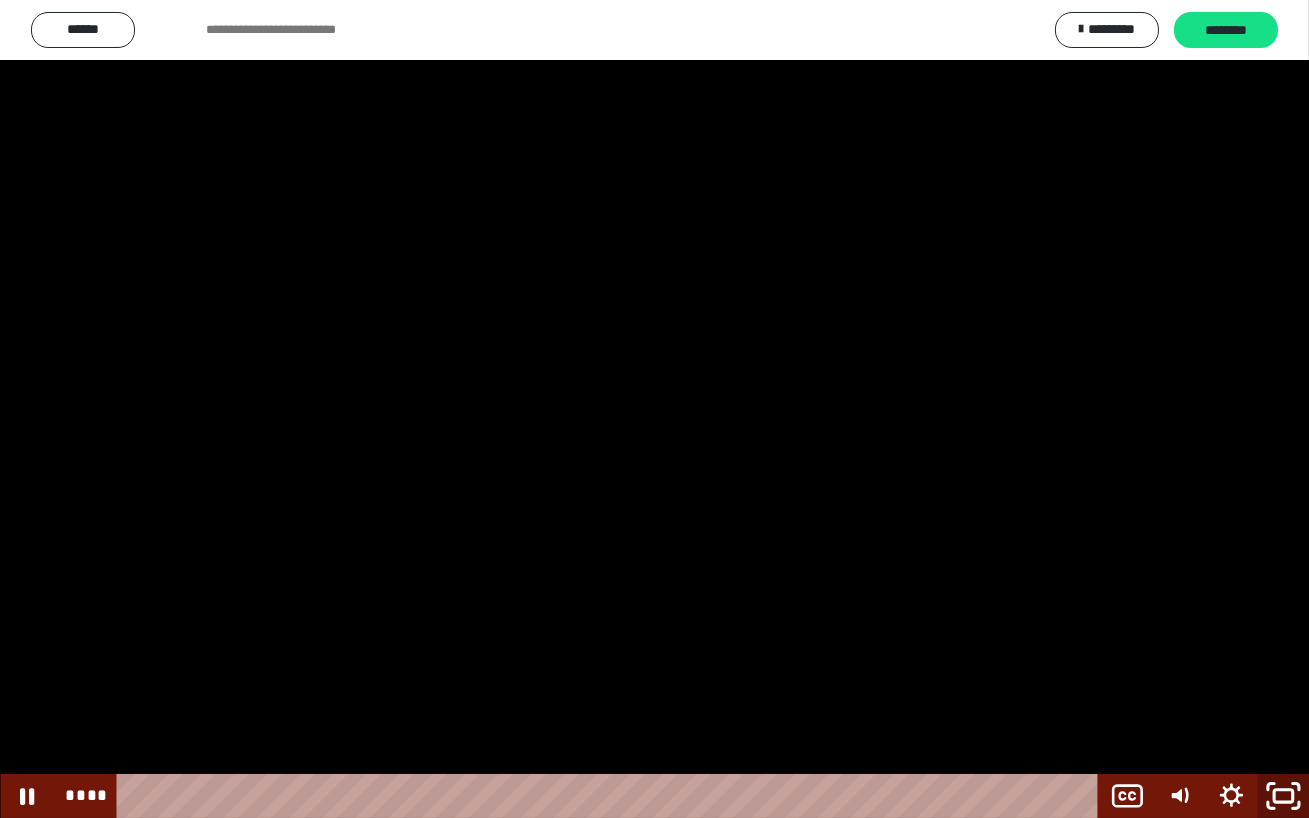 click 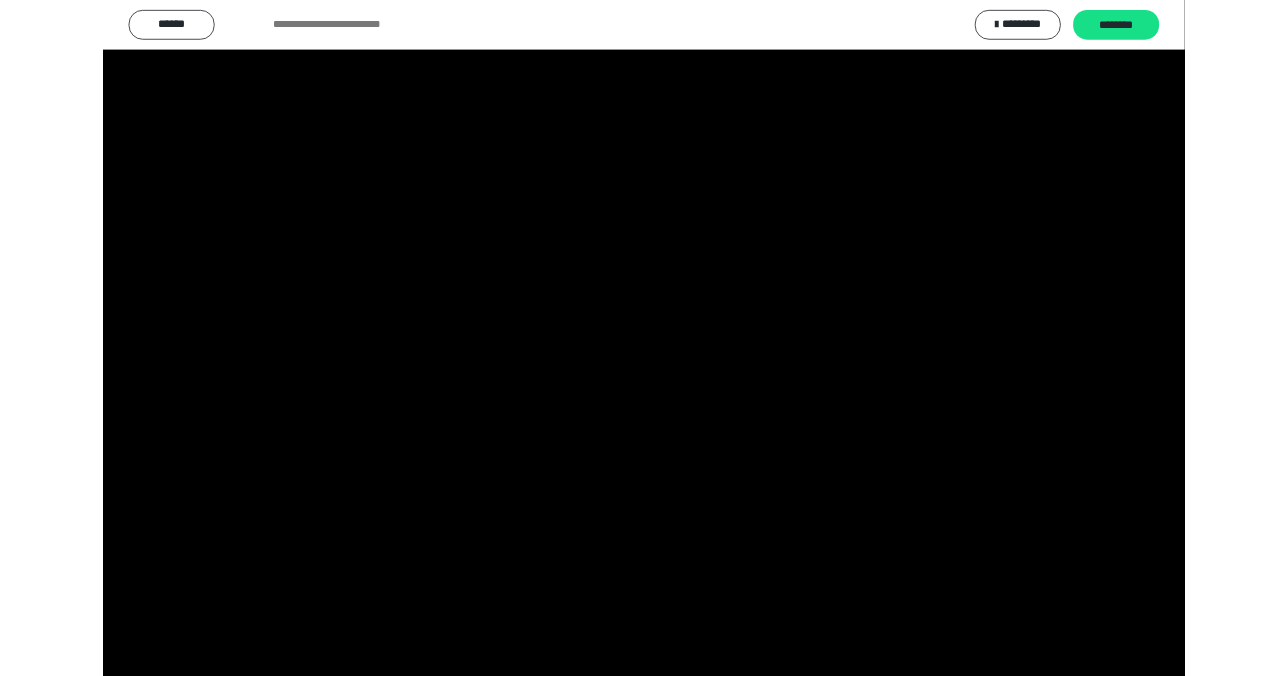 scroll, scrollTop: 2398, scrollLeft: 0, axis: vertical 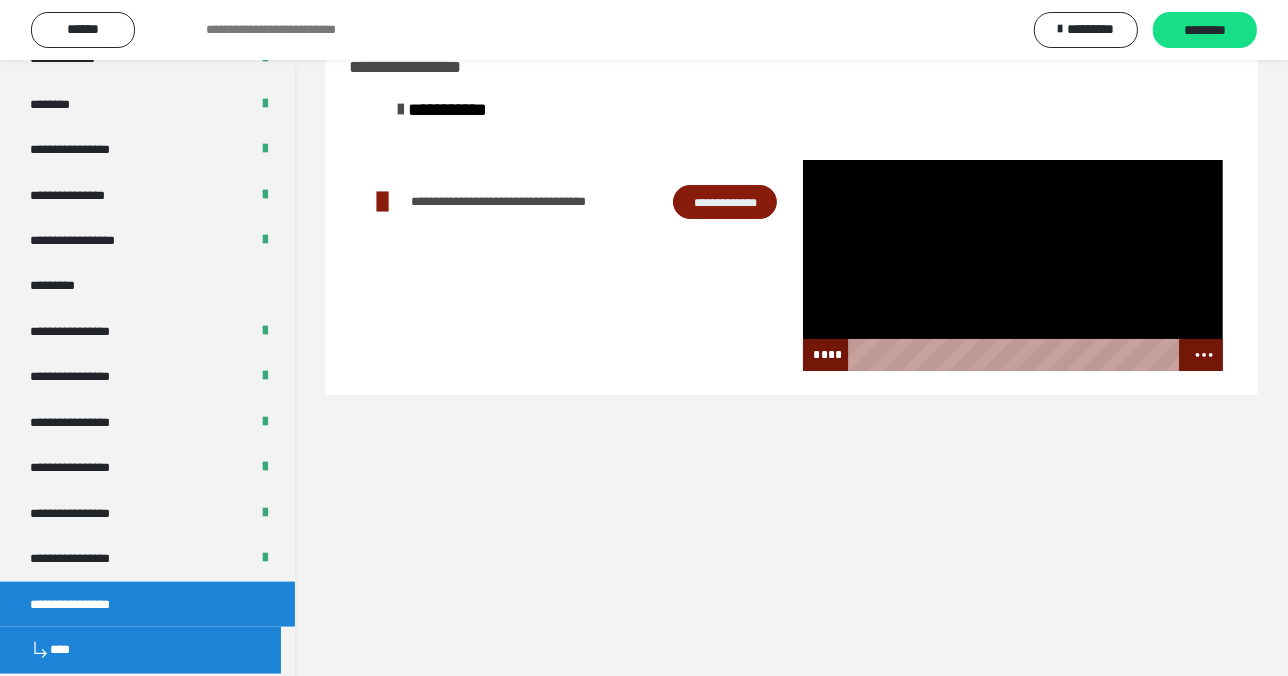 click at bounding box center (1013, 266) 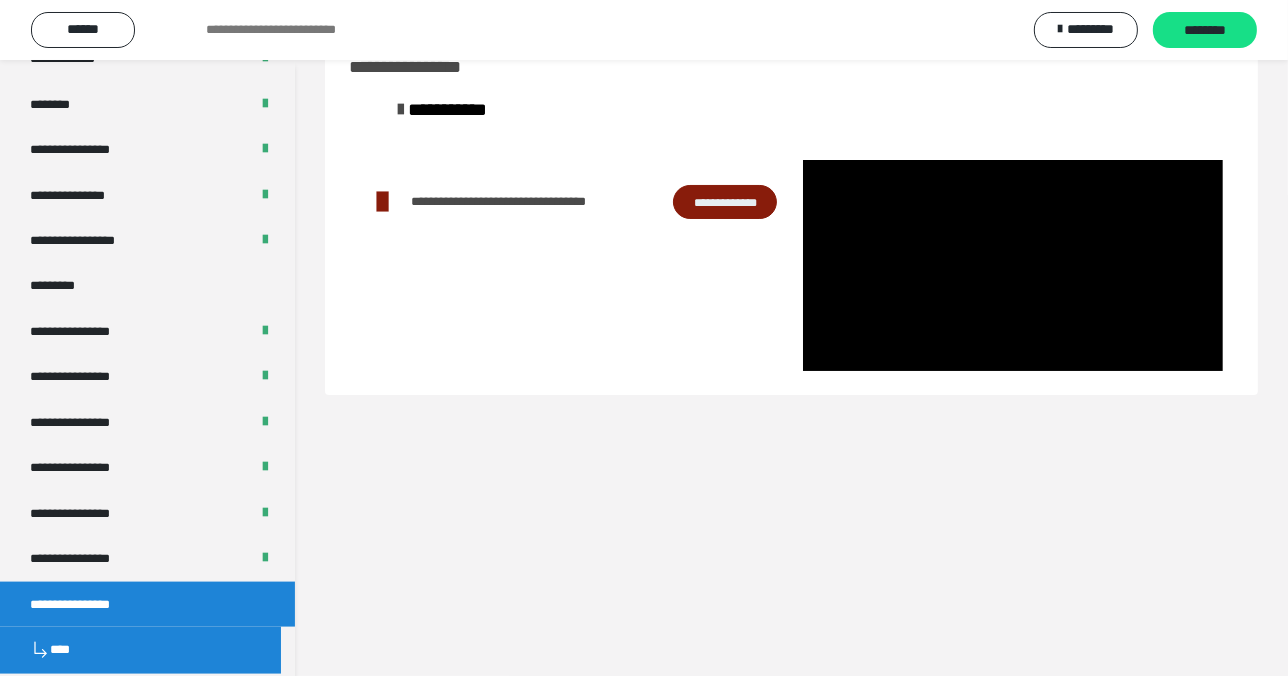 click on "**********" at bounding box center [725, 202] 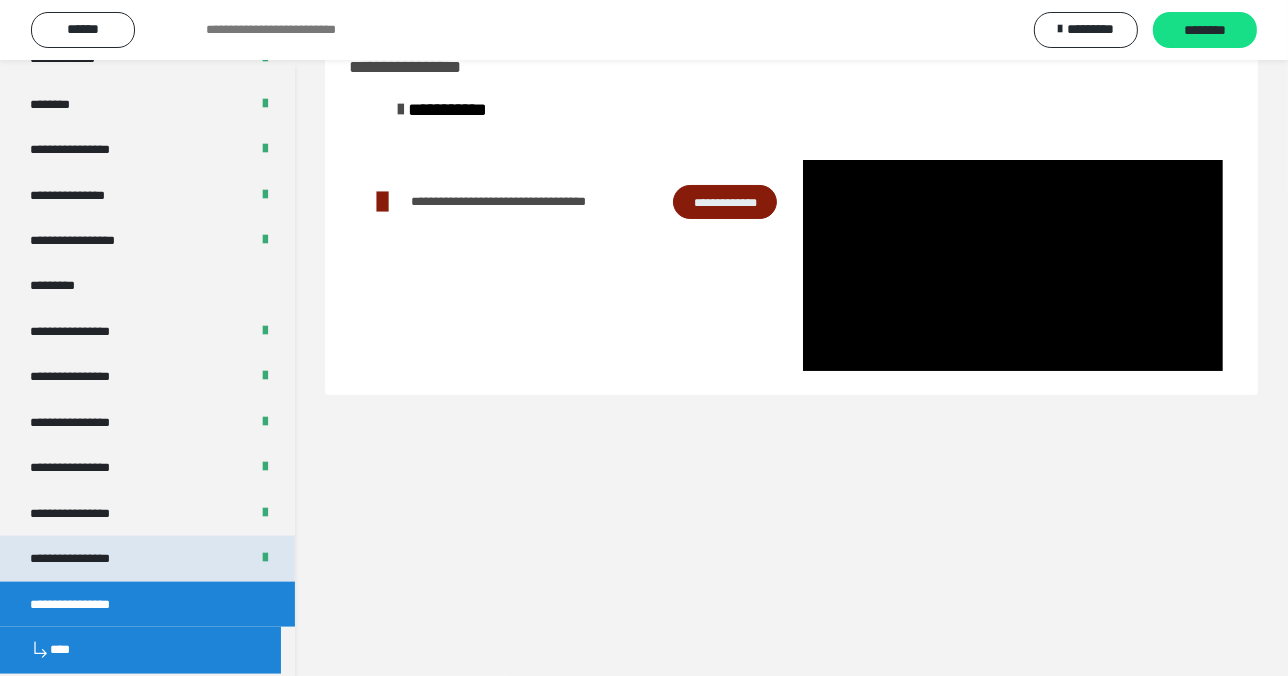 click on "**********" at bounding box center (87, 558) 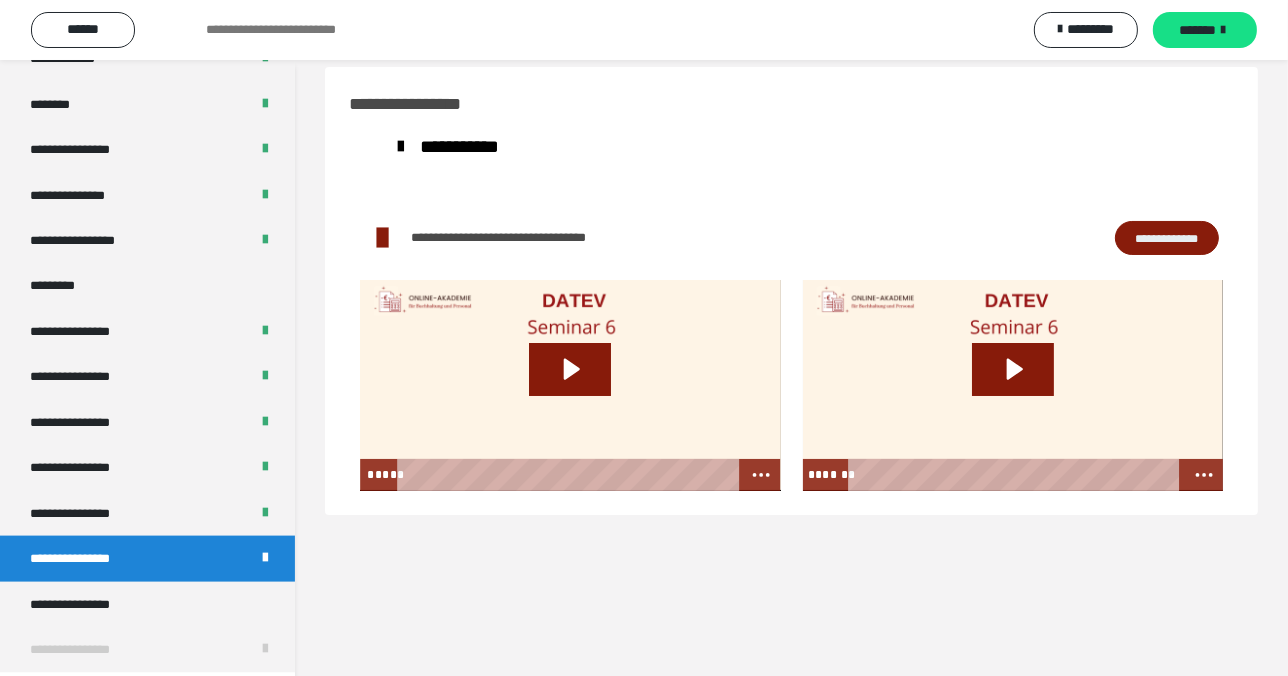 scroll, scrollTop: 5, scrollLeft: 0, axis: vertical 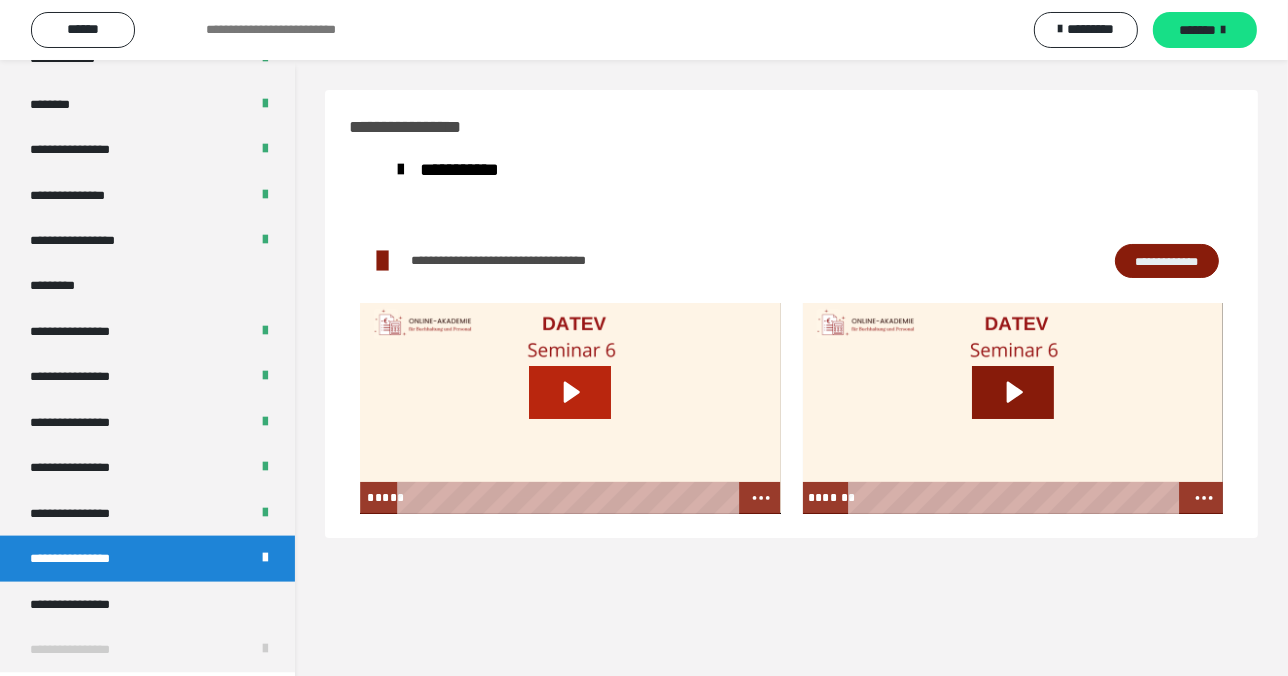 click 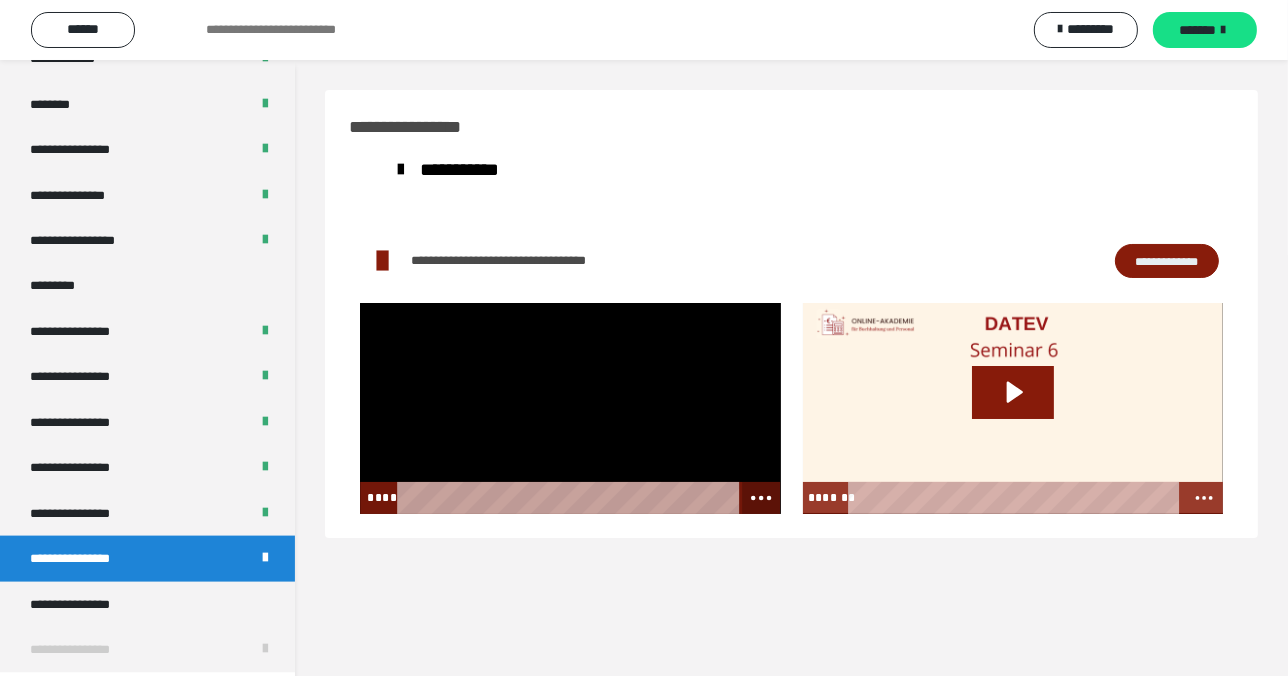 click 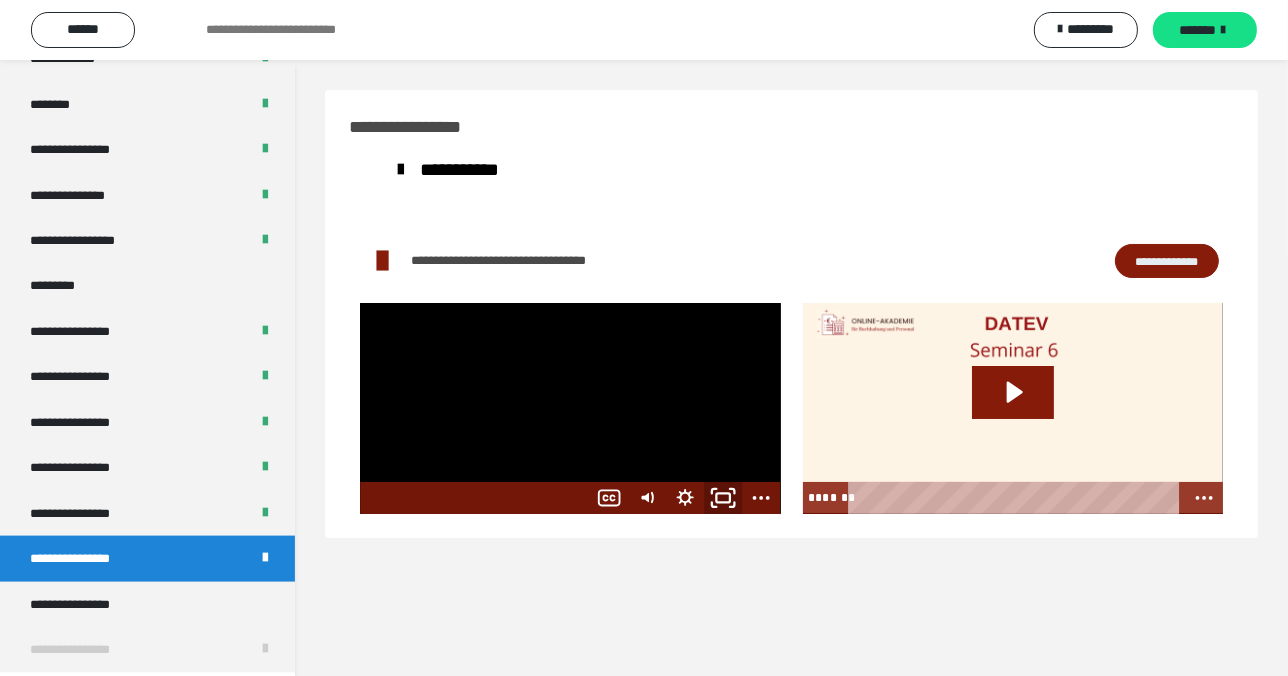 click 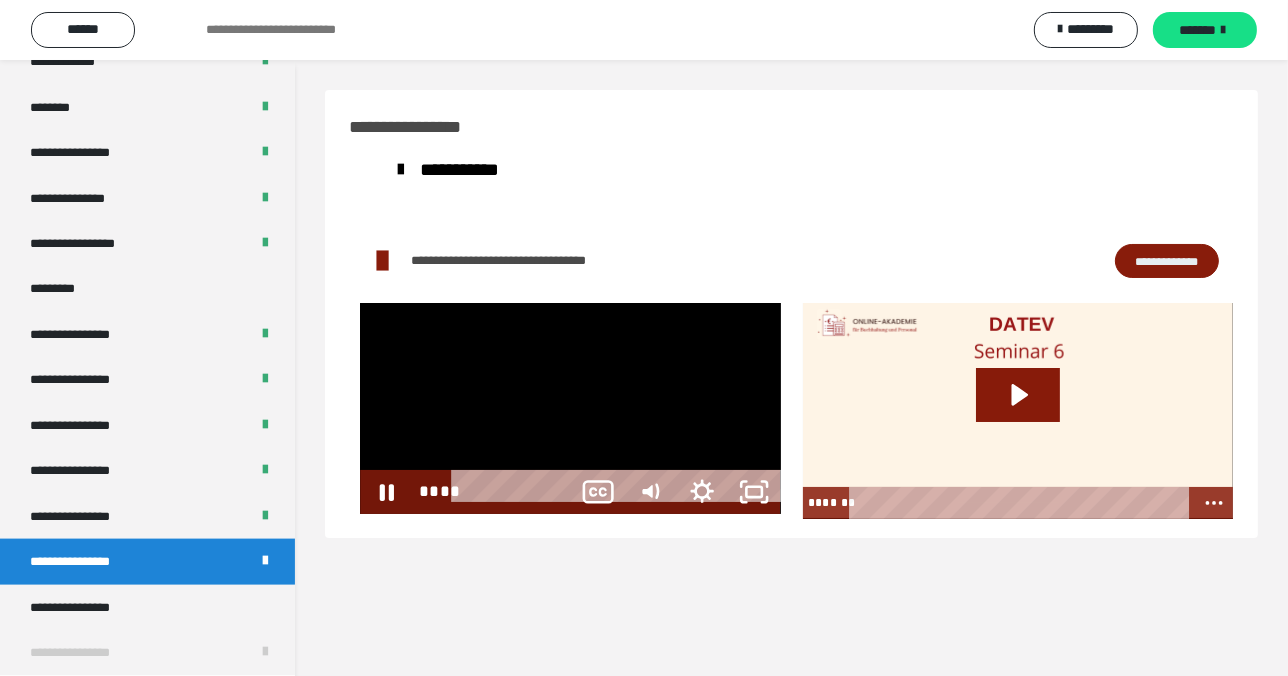 scroll, scrollTop: 2256, scrollLeft: 0, axis: vertical 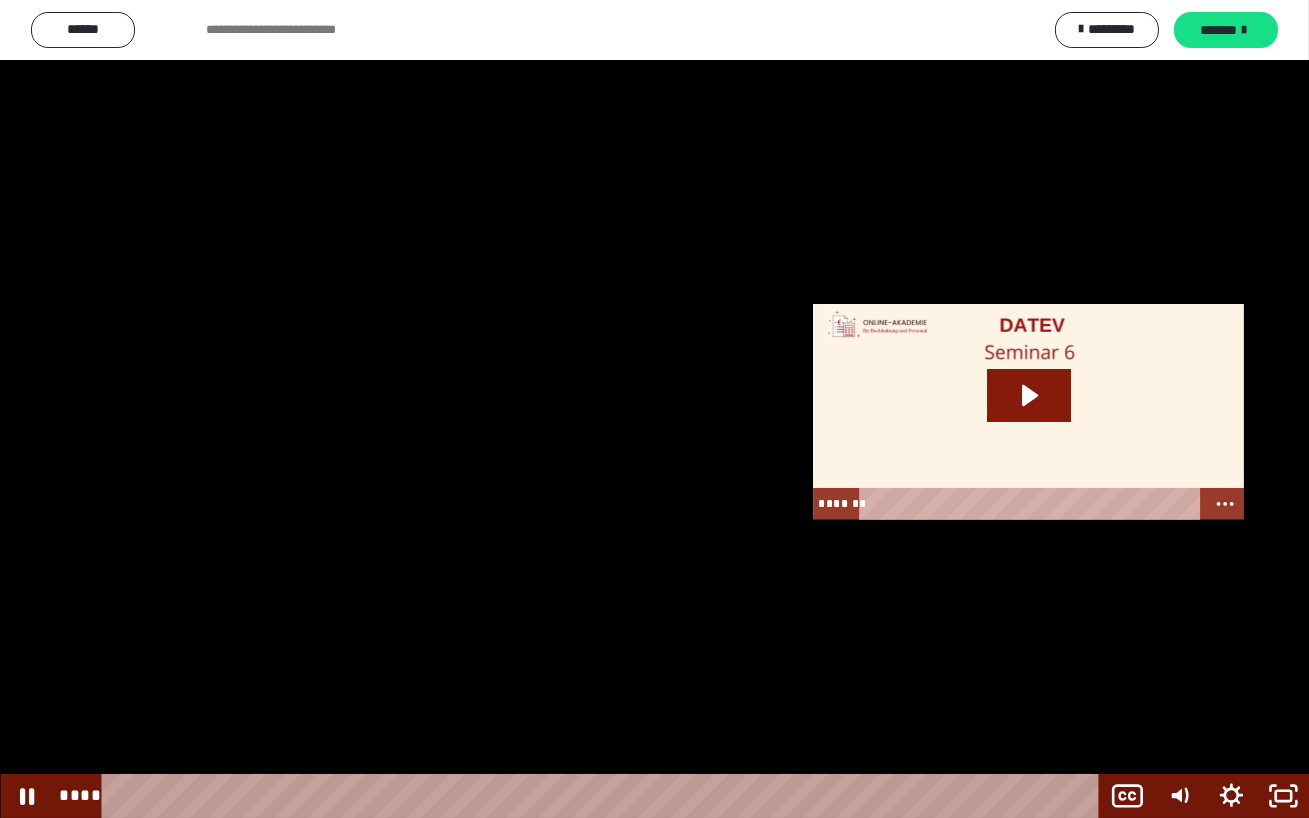 click at bounding box center [654, 409] 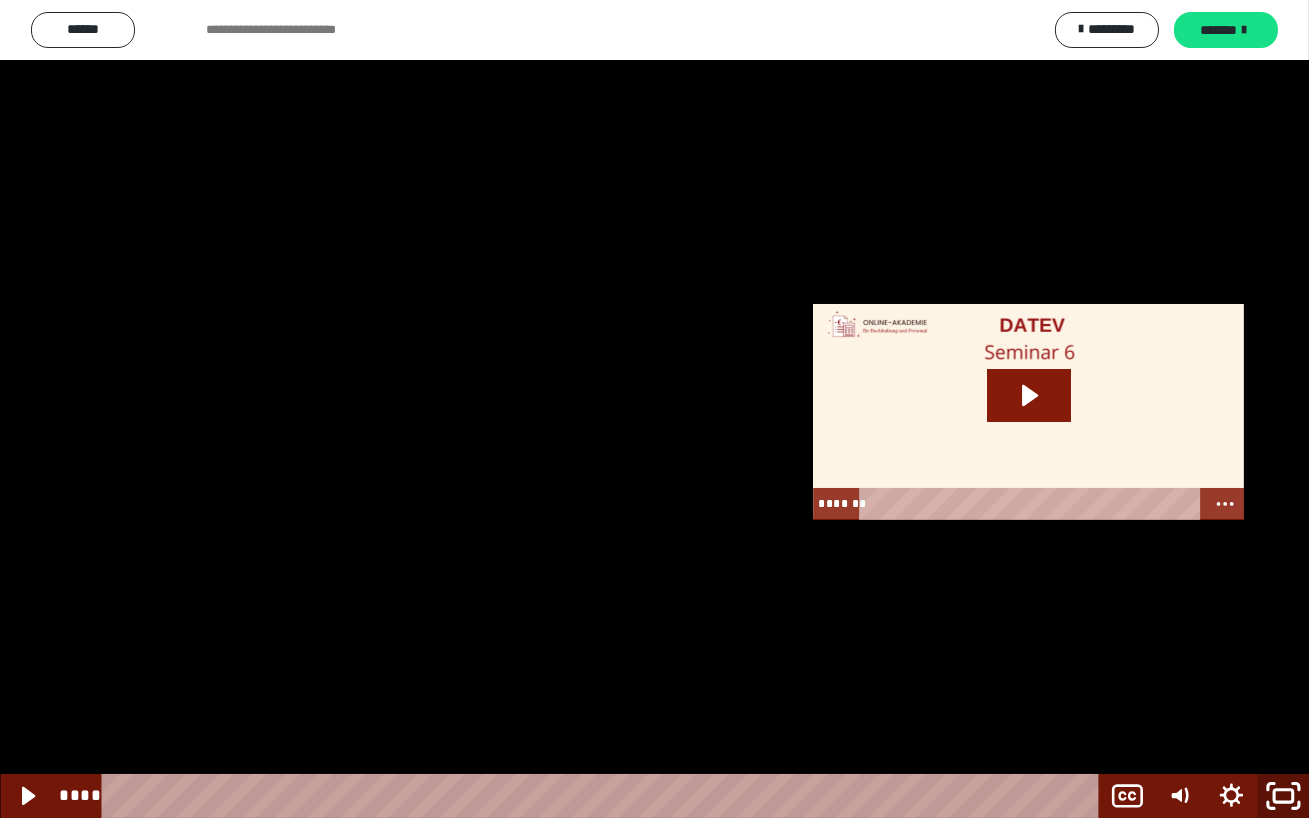 click 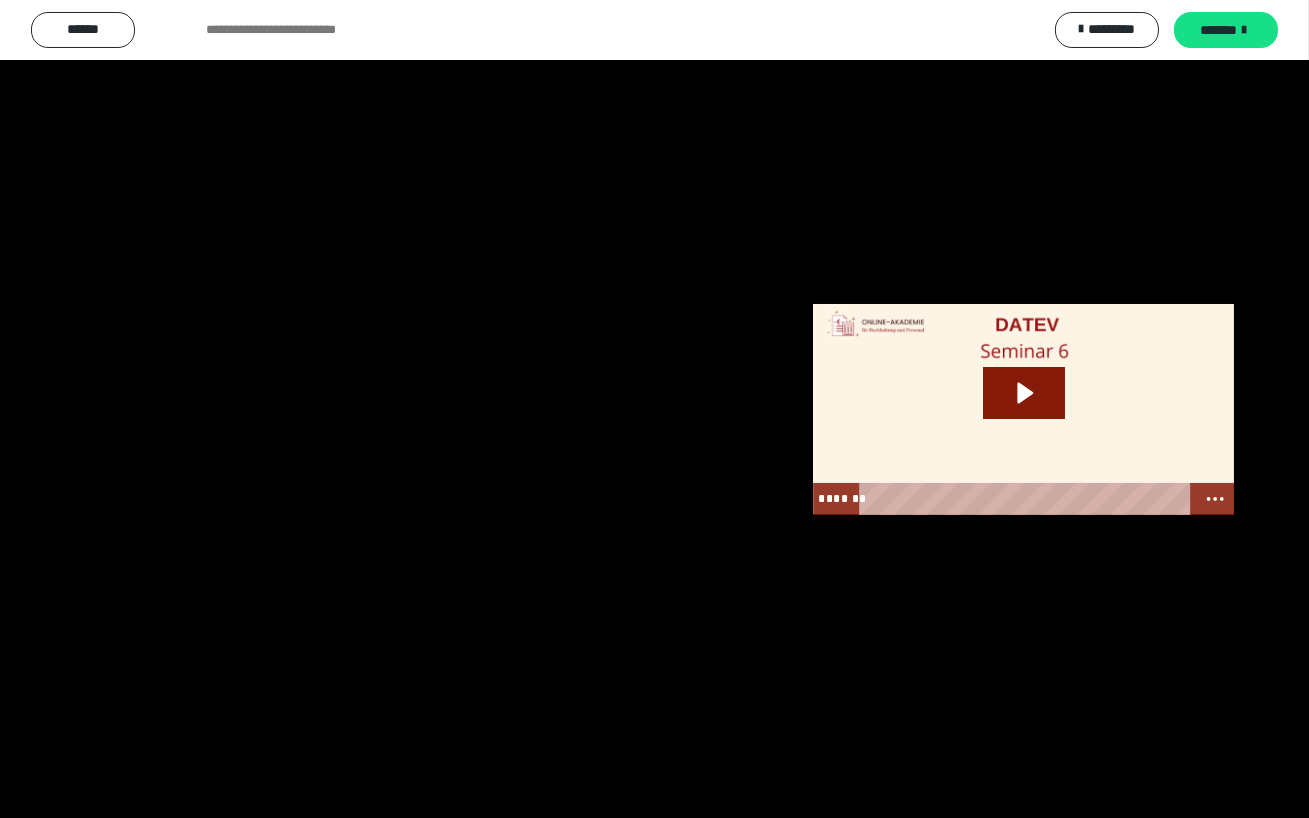 scroll, scrollTop: 2398, scrollLeft: 0, axis: vertical 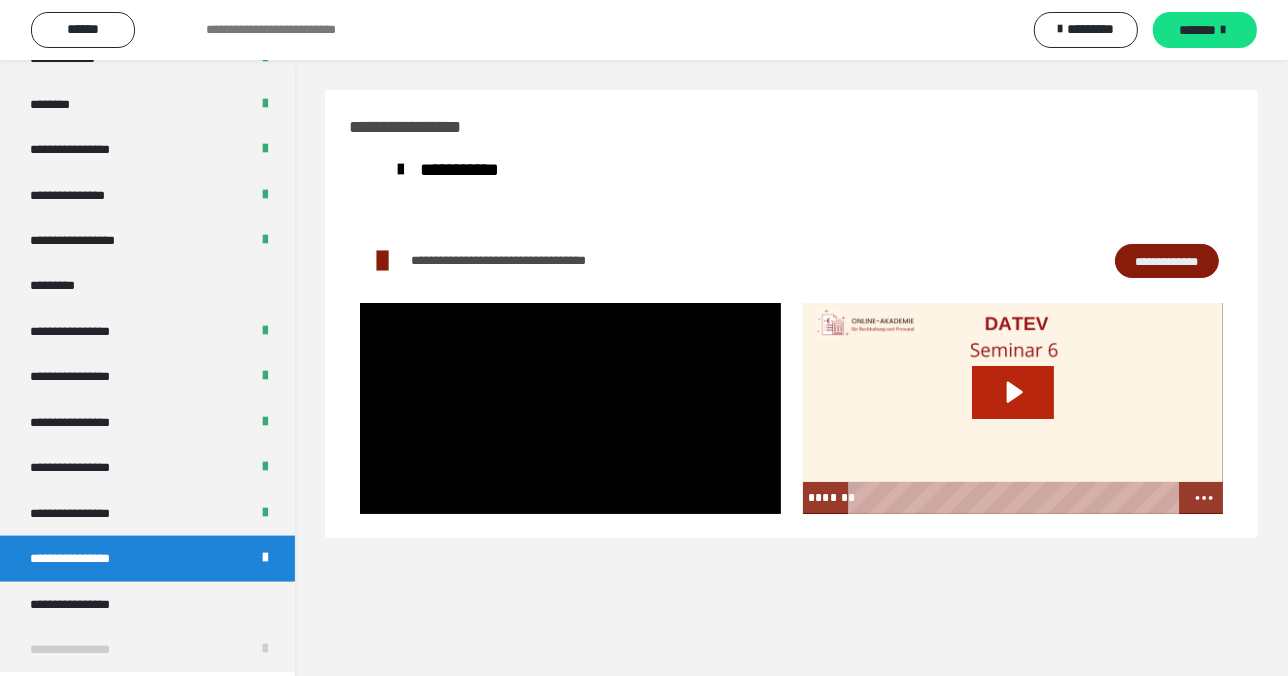 click 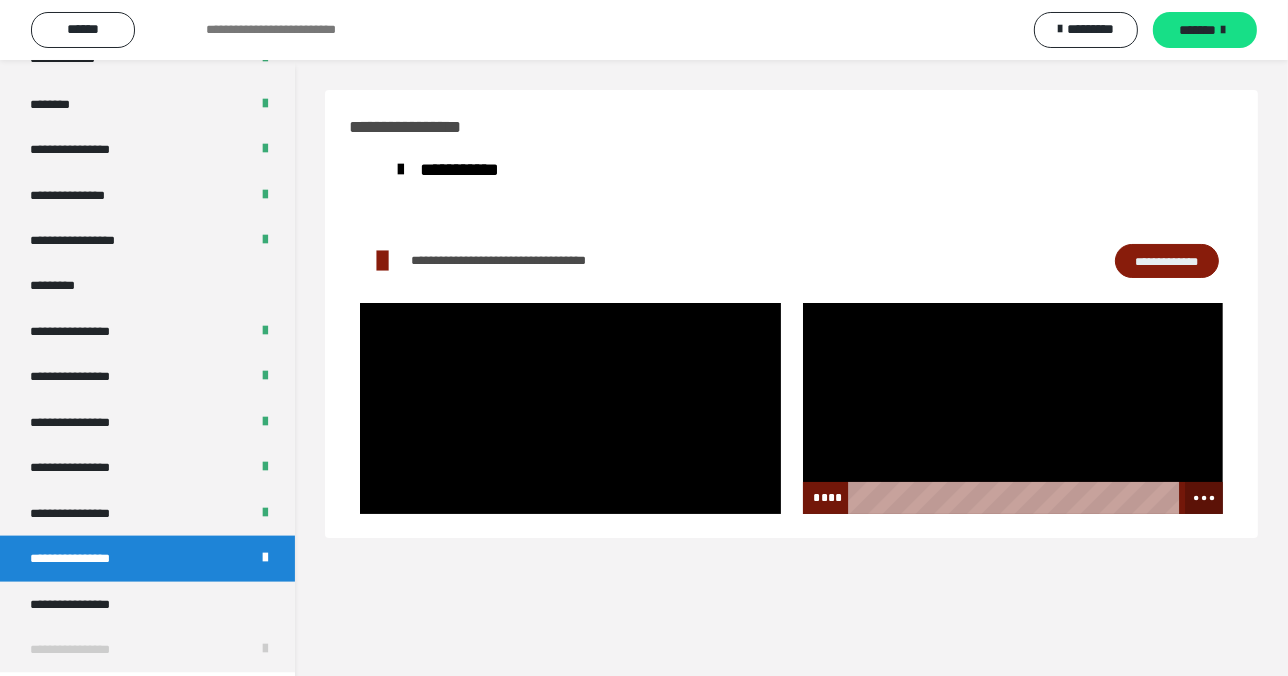 click 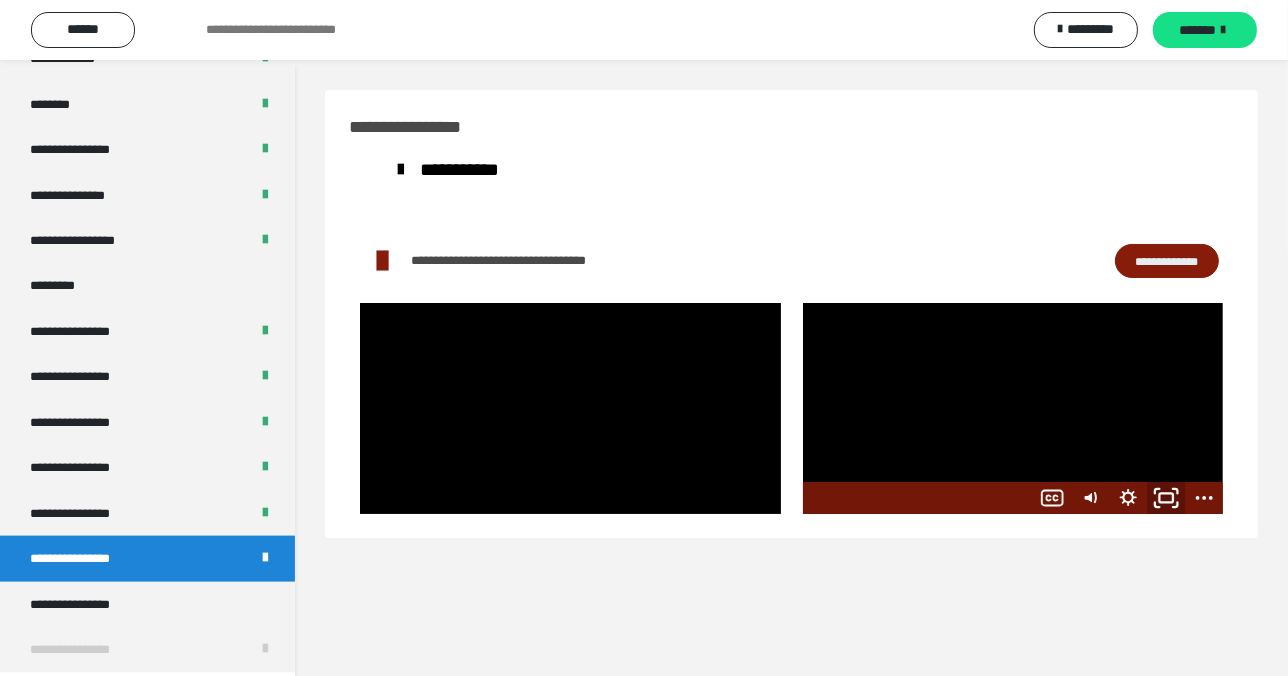 click 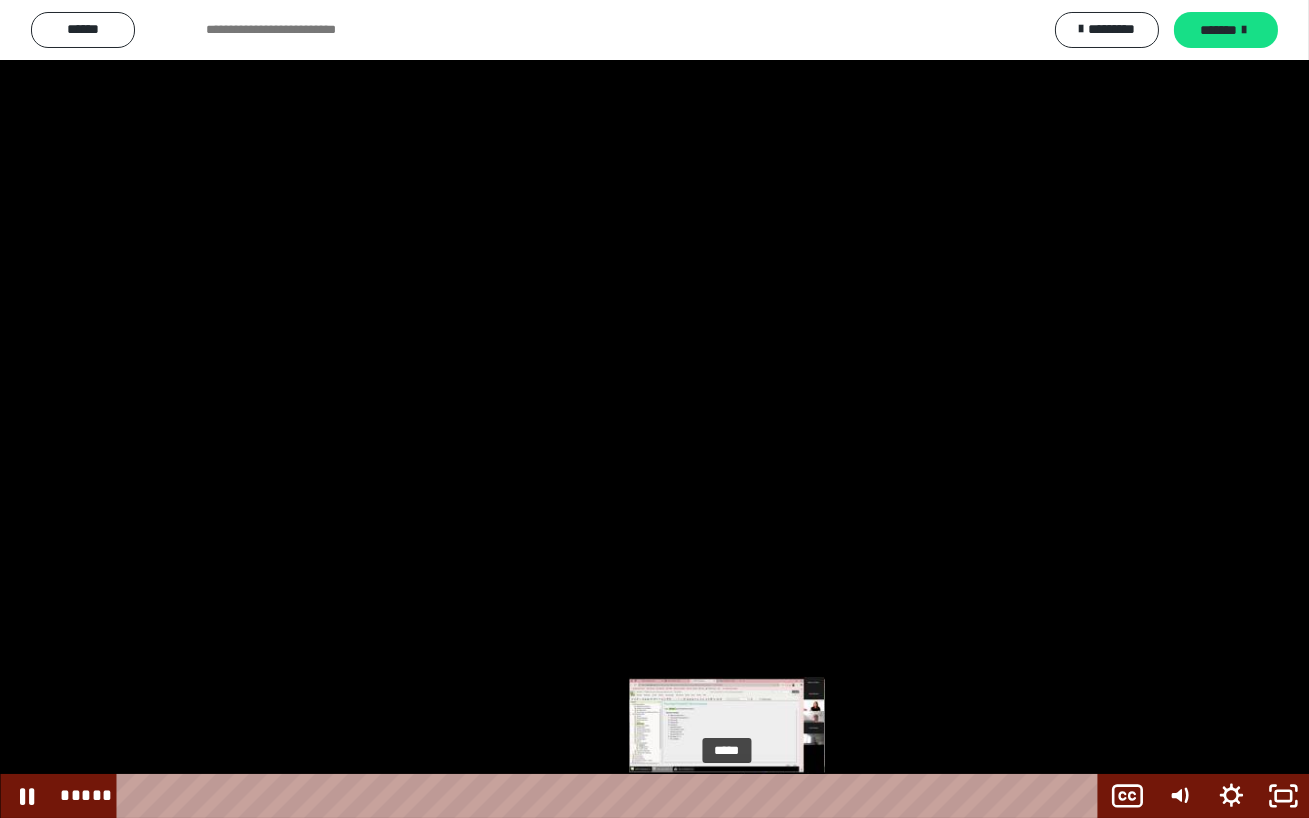 click on "*****" at bounding box center (610, 796) 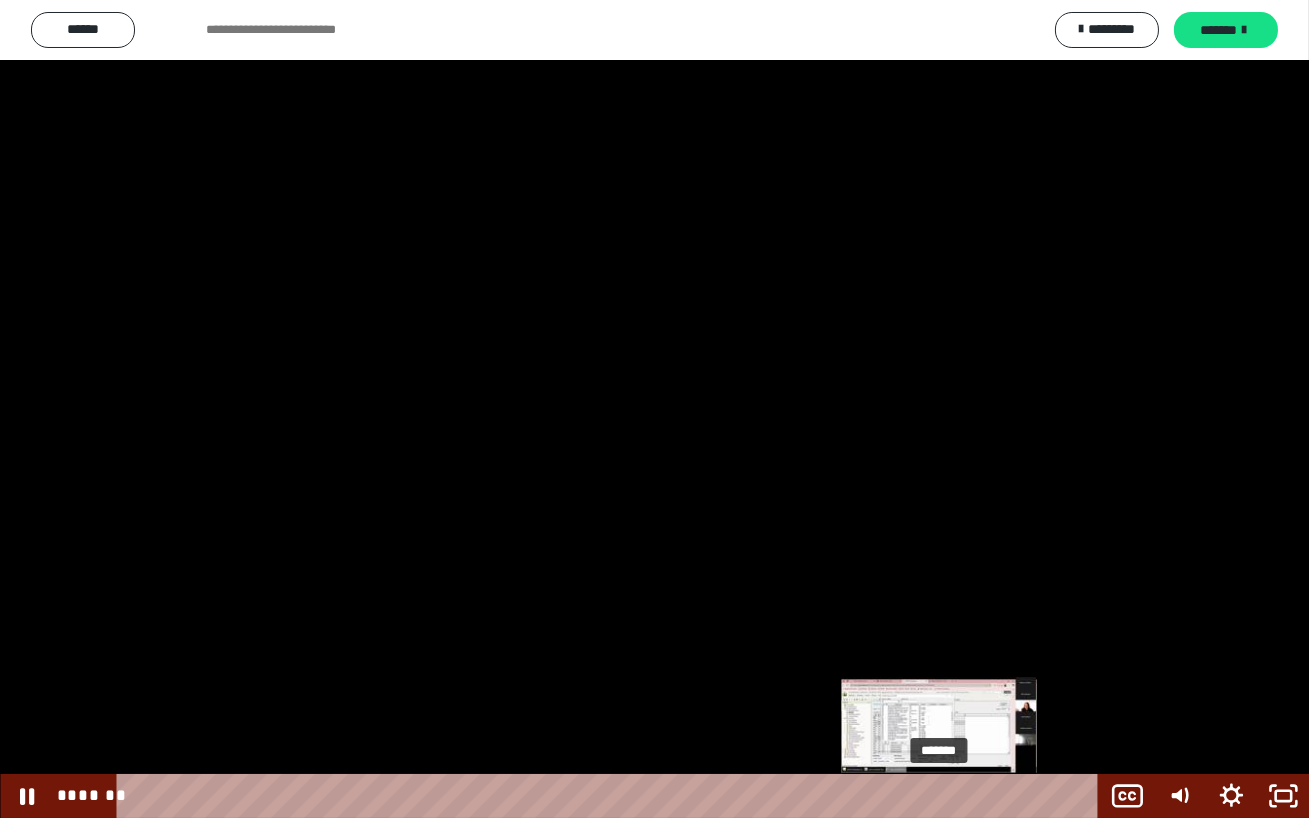 click on "*******" at bounding box center (610, 796) 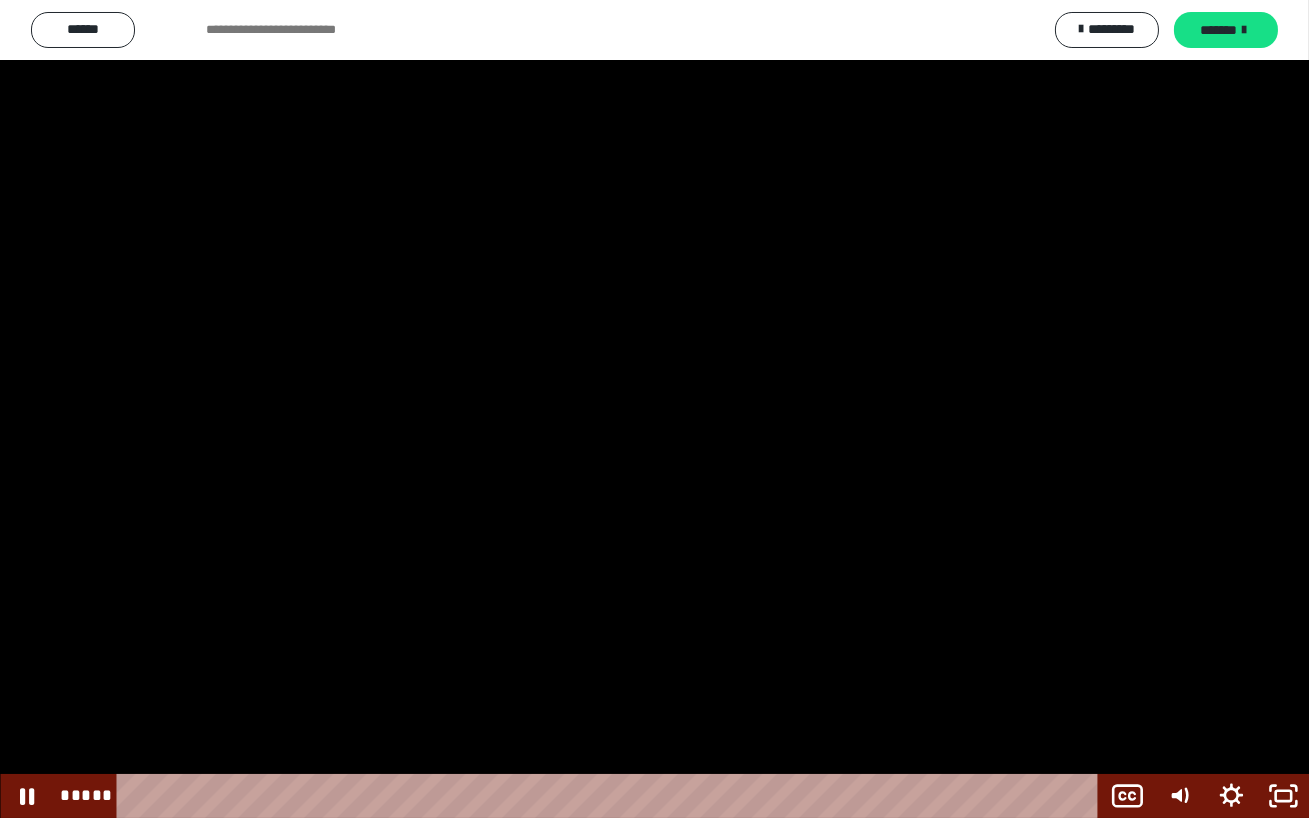 click at bounding box center [654, 409] 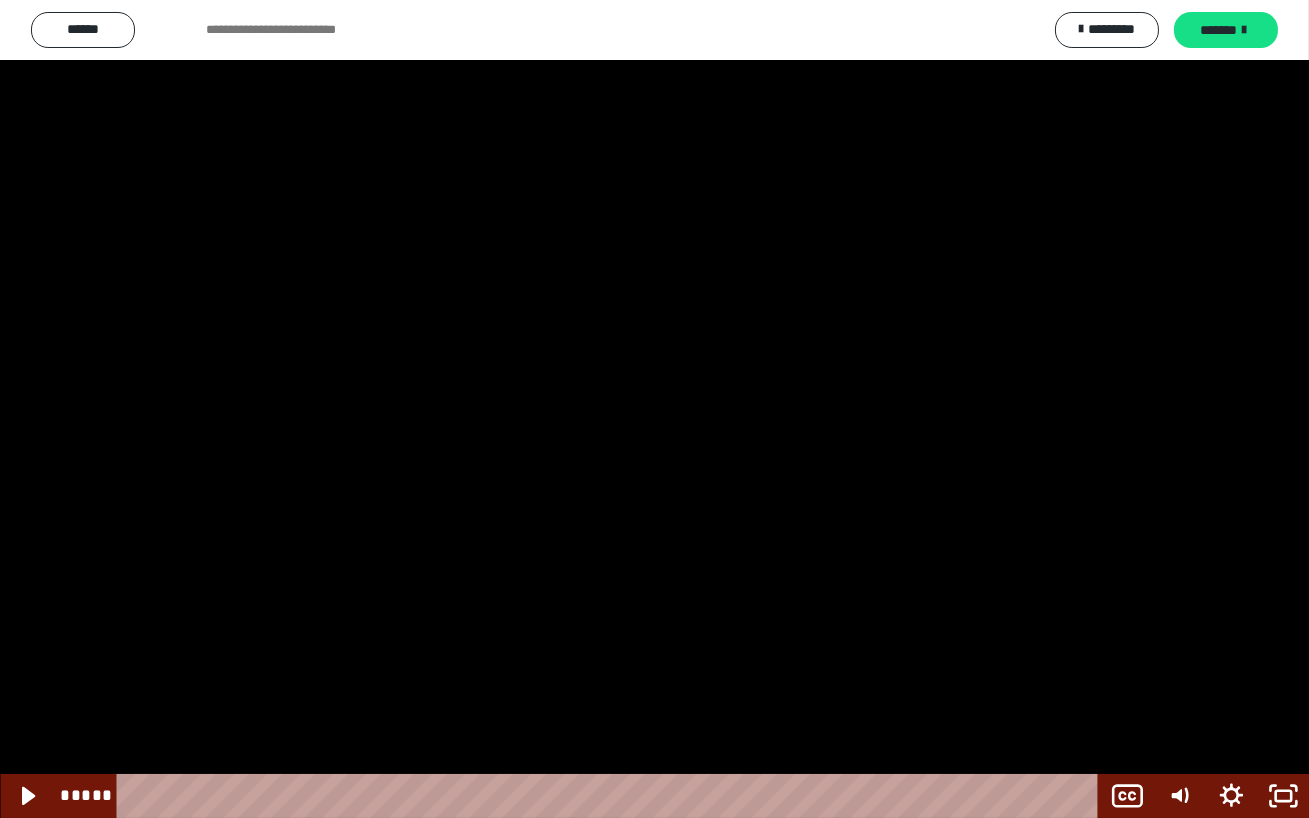 type 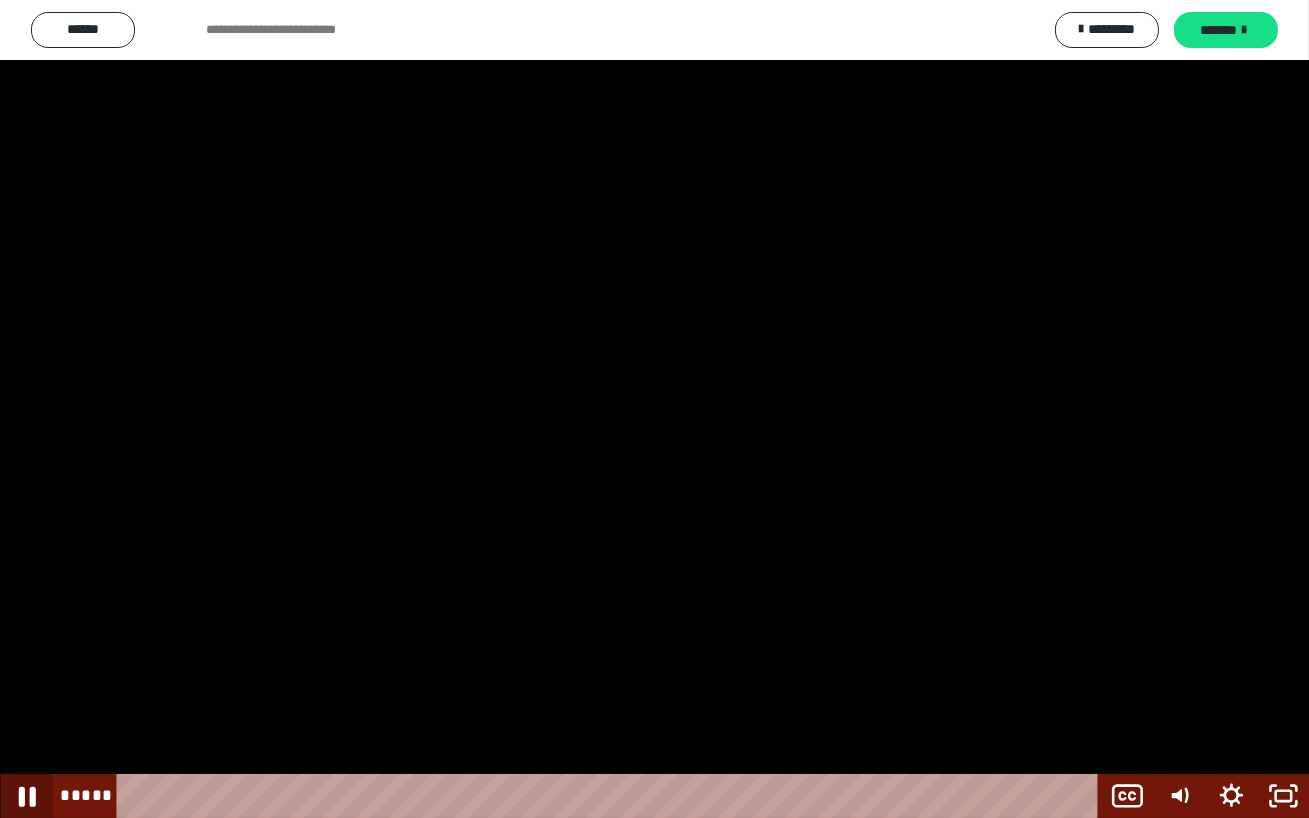 click 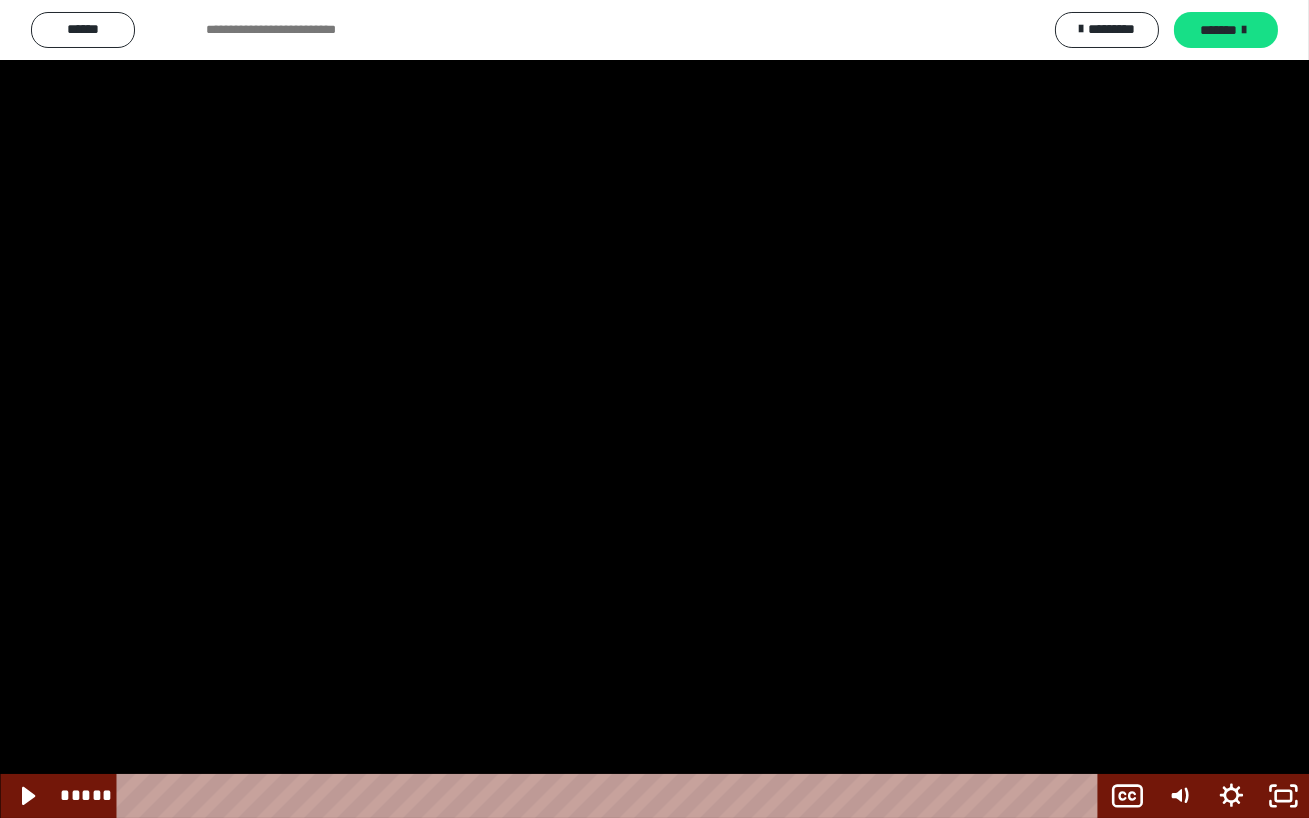click at bounding box center [654, 409] 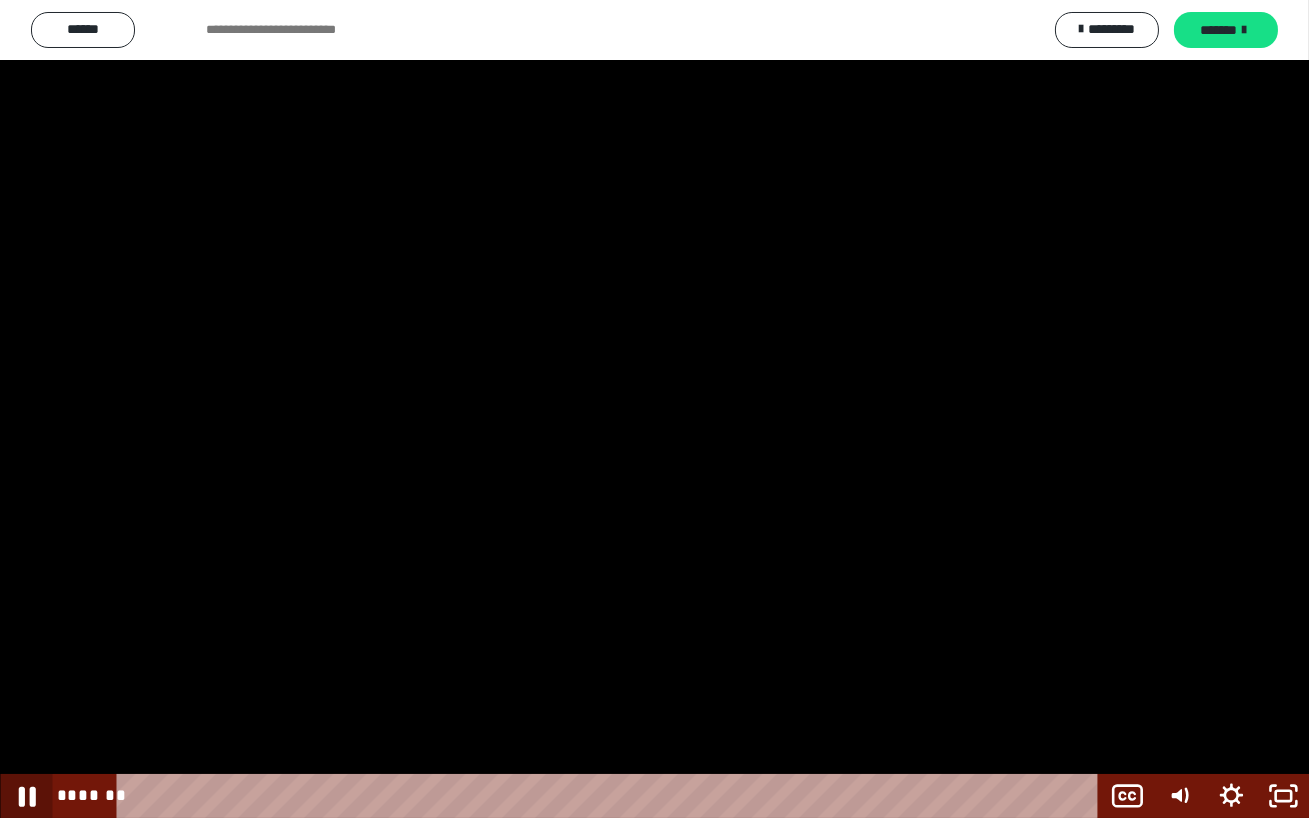 click 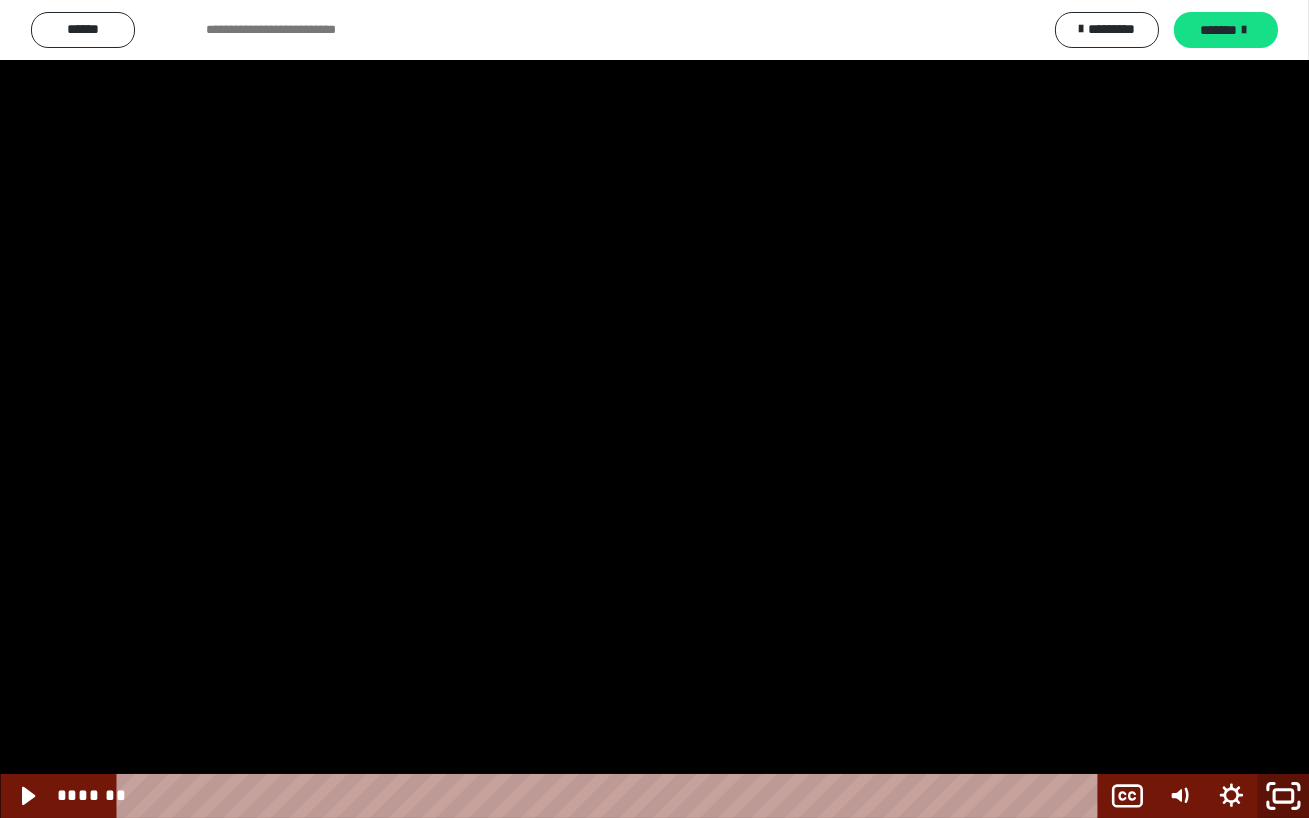 click 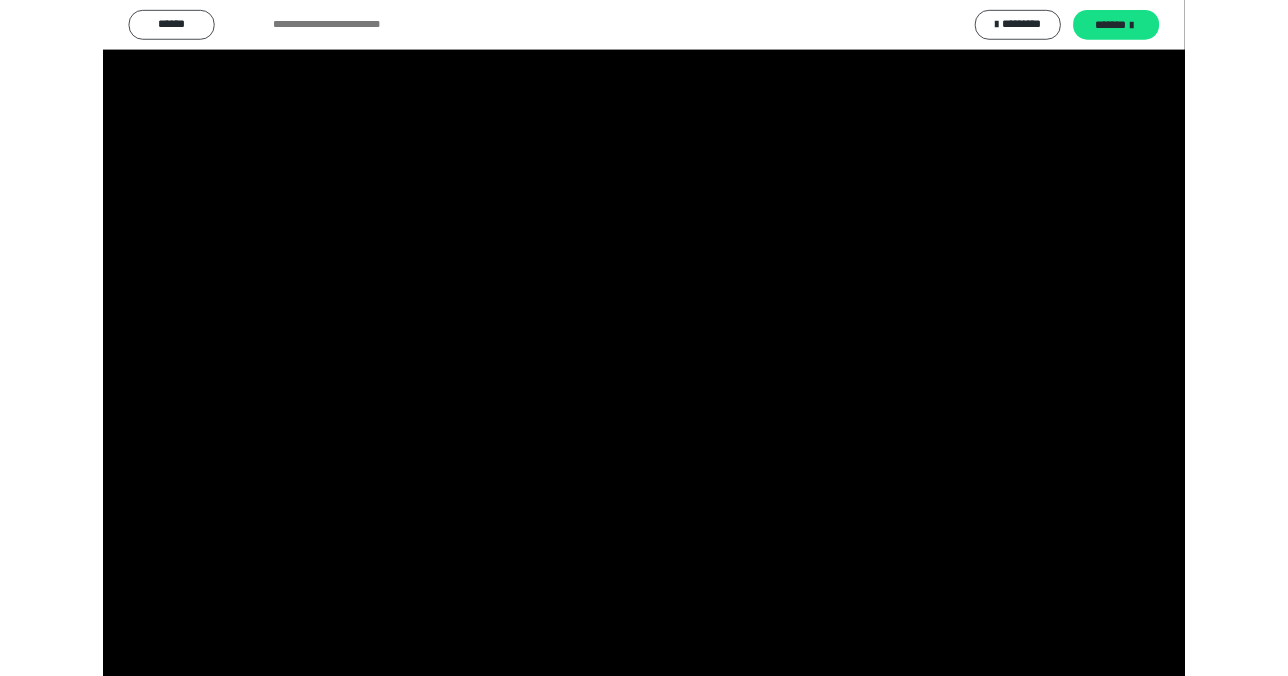 scroll, scrollTop: 2398, scrollLeft: 0, axis: vertical 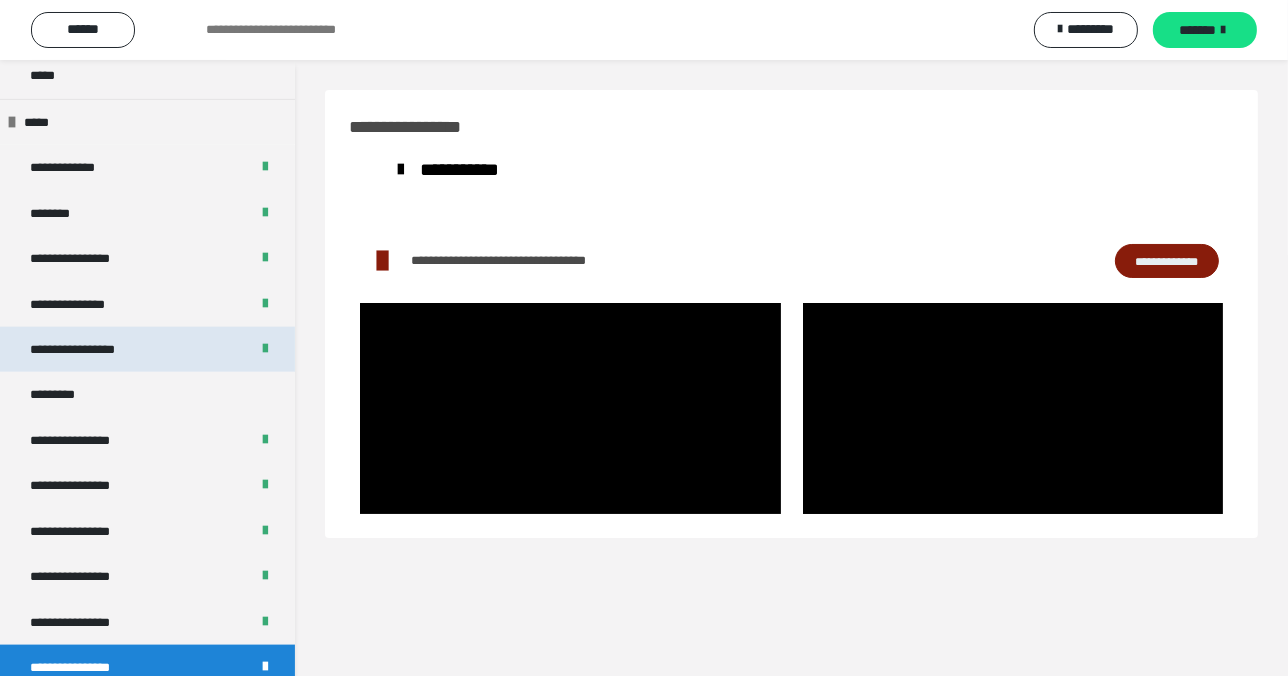 click on "**********" at bounding box center (93, 349) 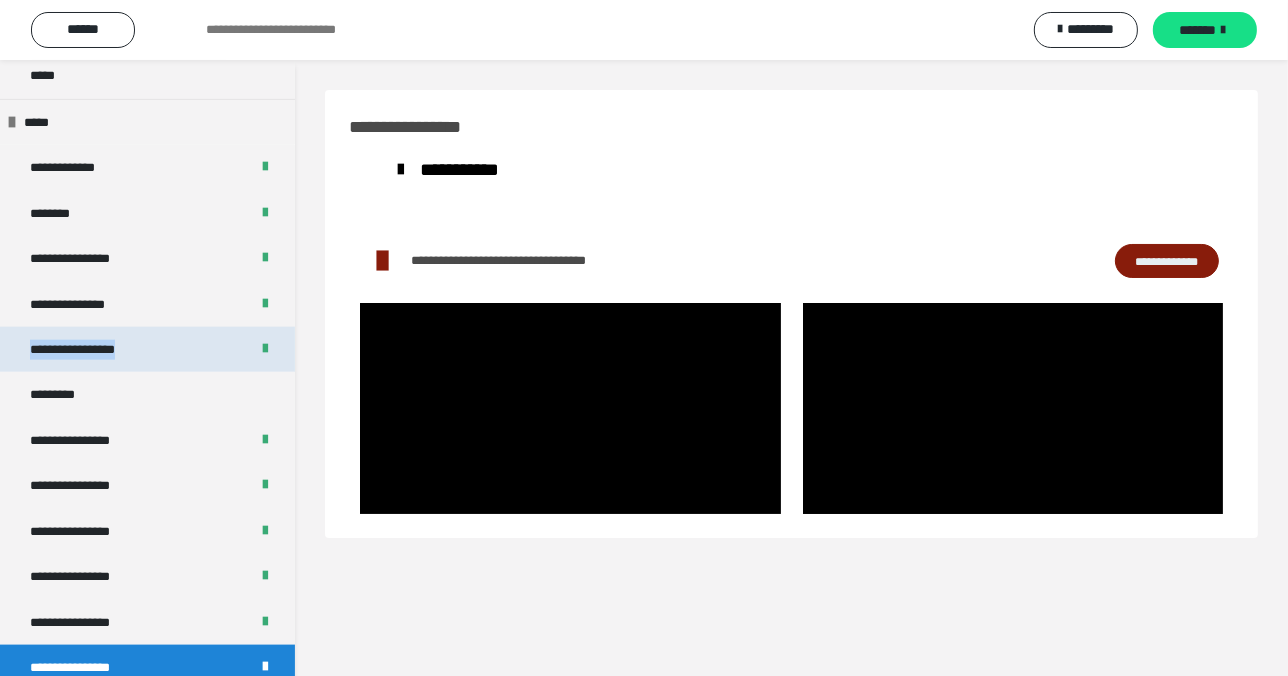 click on "**********" at bounding box center [93, 349] 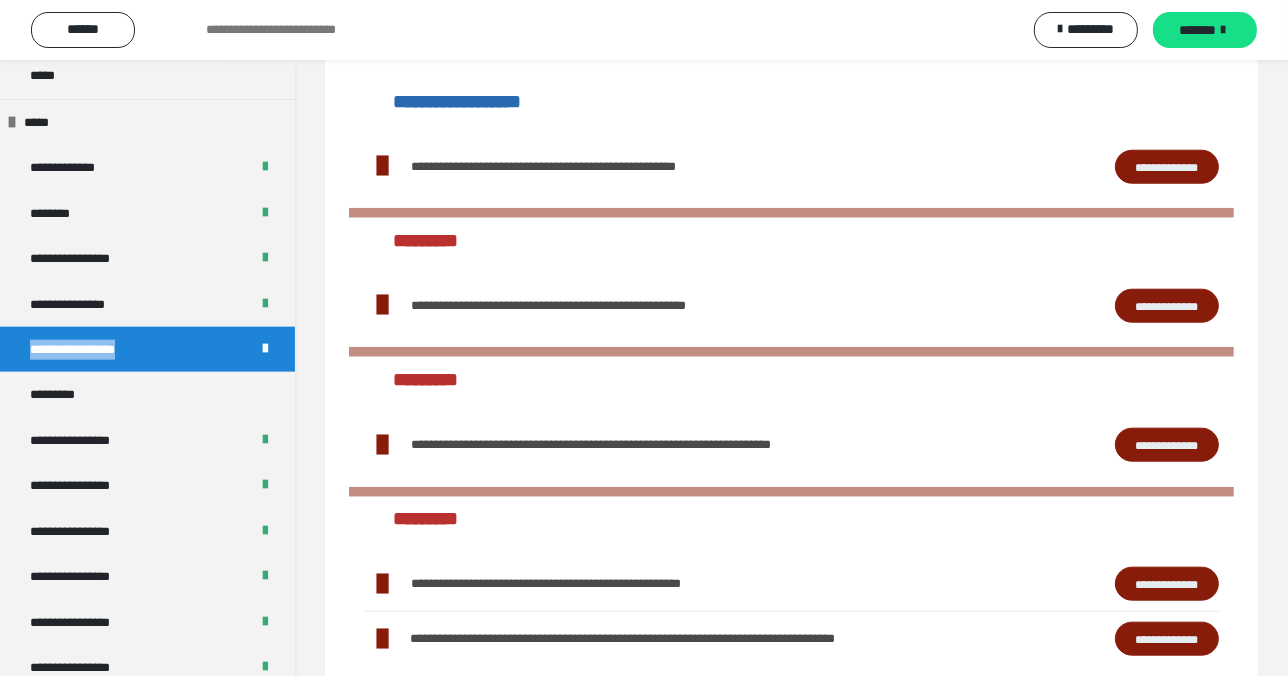 scroll, scrollTop: 1895, scrollLeft: 0, axis: vertical 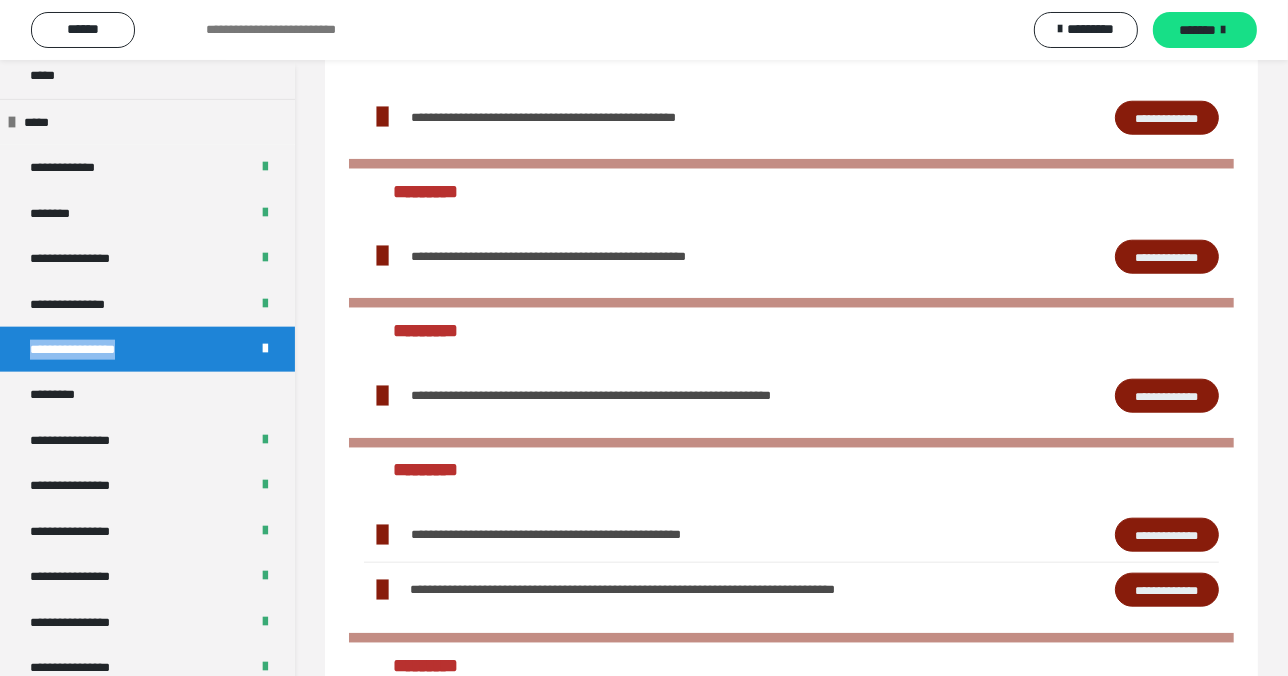 click on "**********" at bounding box center [1167, 257] 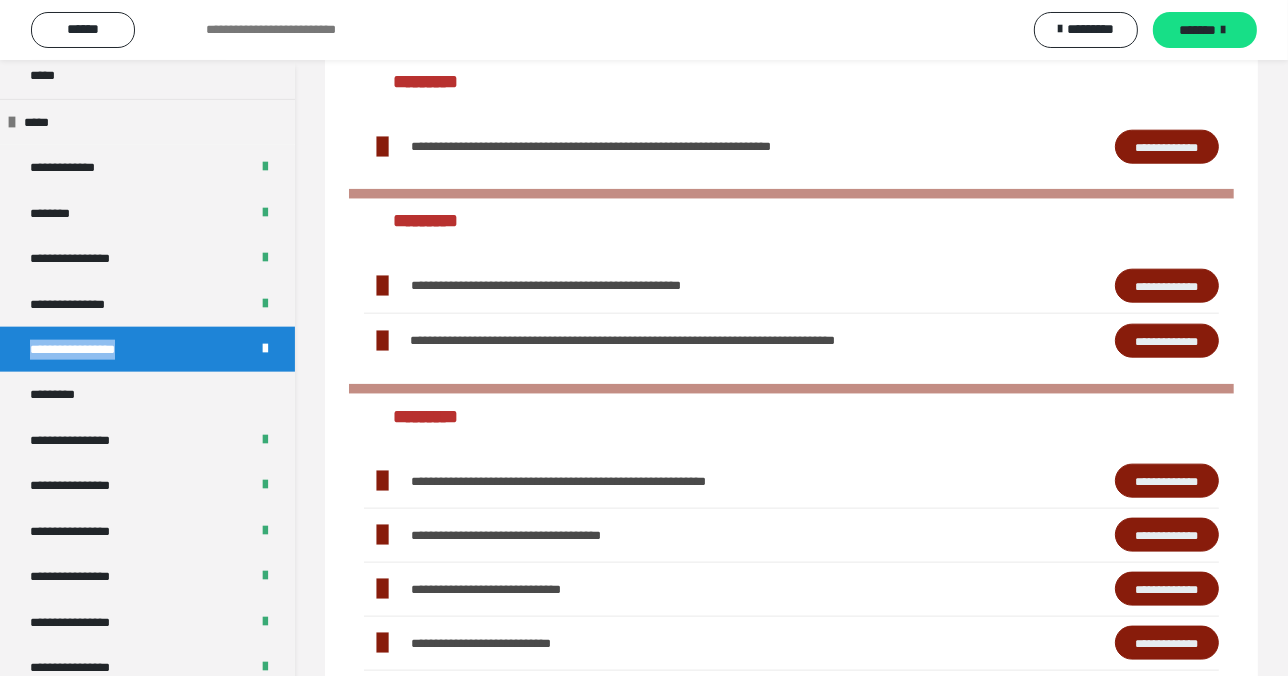 scroll, scrollTop: 2150, scrollLeft: 0, axis: vertical 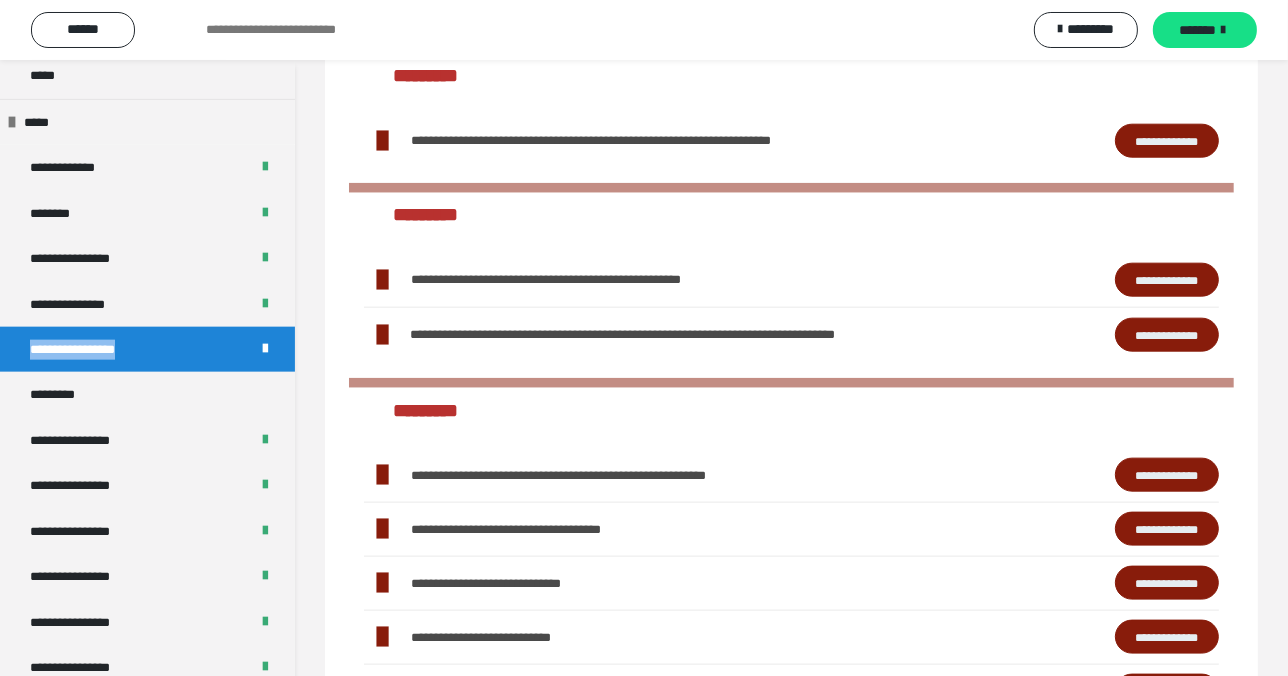 click on "**********" at bounding box center (1167, 141) 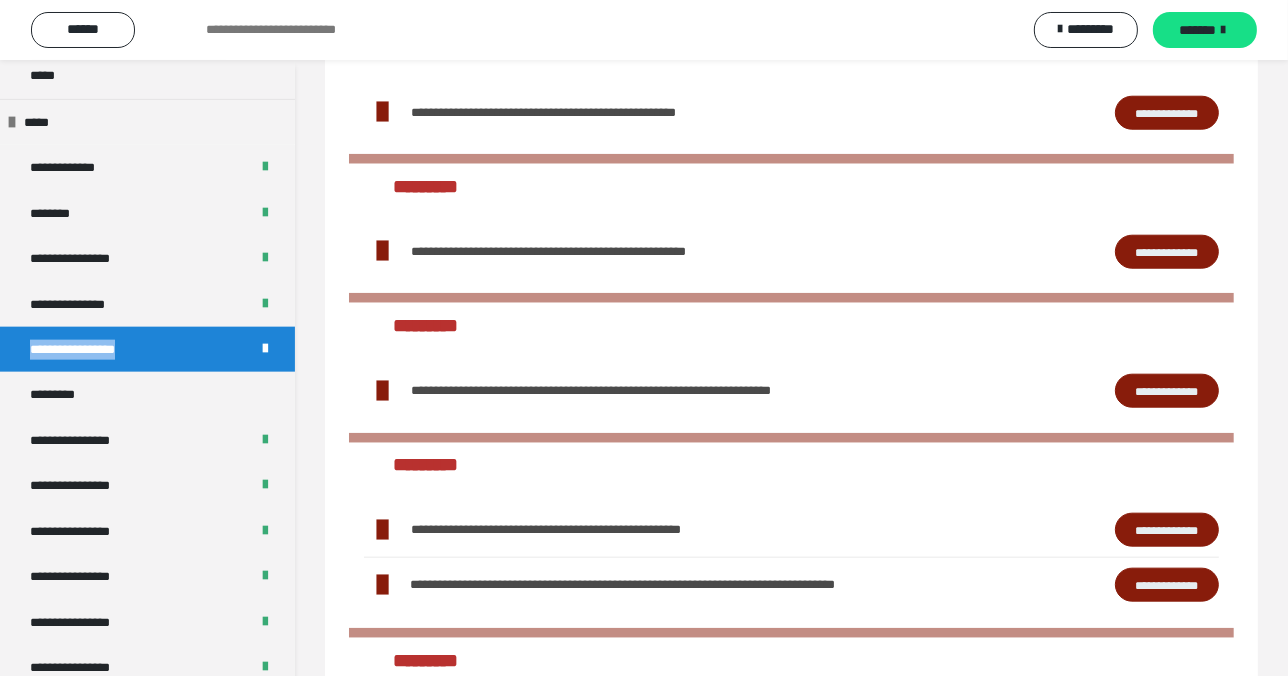 scroll, scrollTop: 1895, scrollLeft: 0, axis: vertical 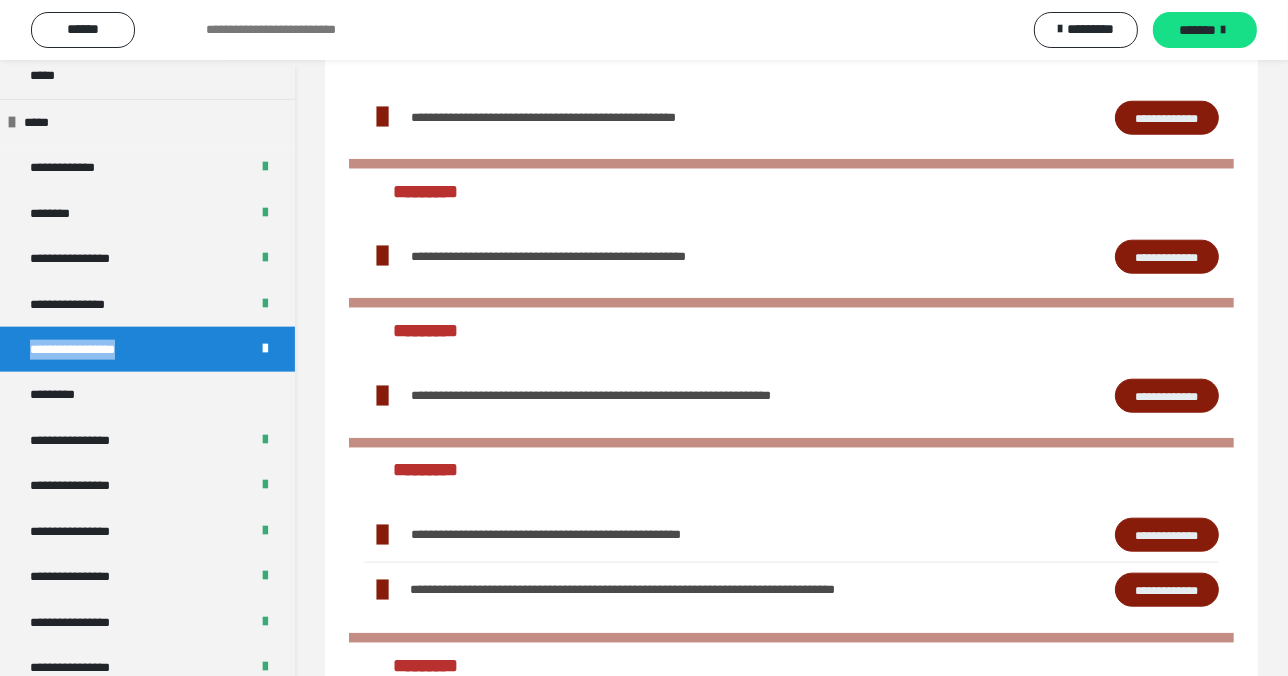 click on "**********" at bounding box center (1167, 257) 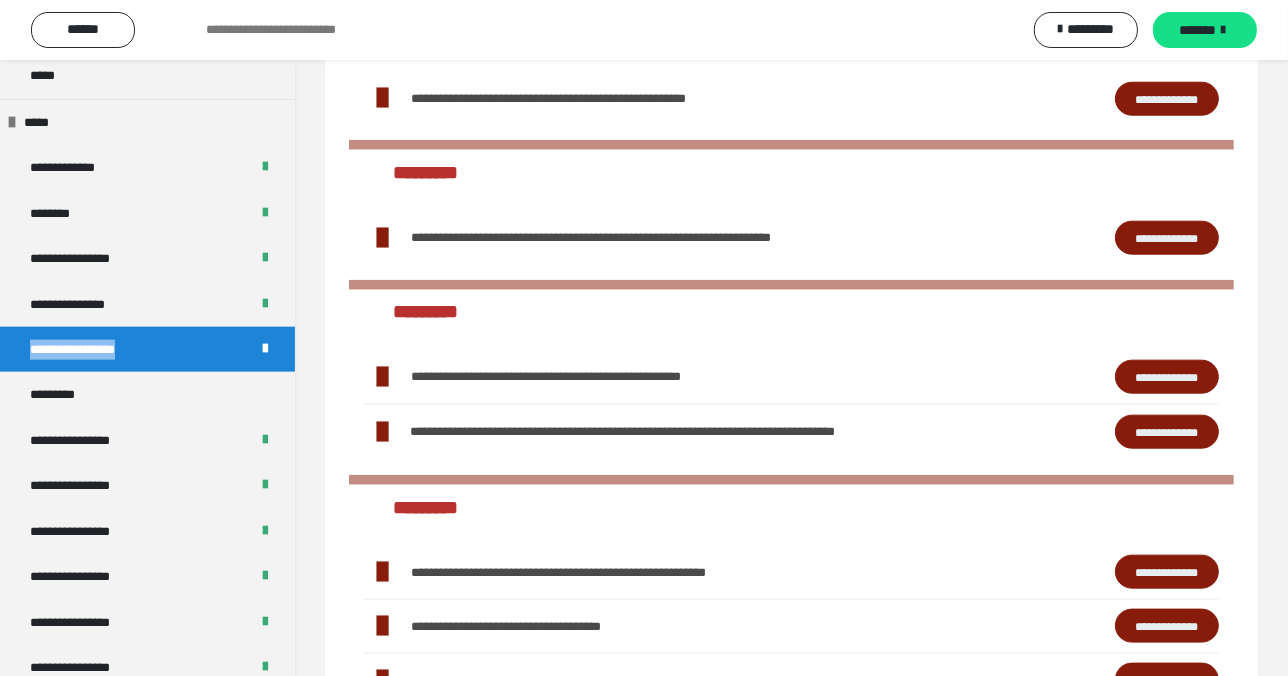 scroll, scrollTop: 2058, scrollLeft: 0, axis: vertical 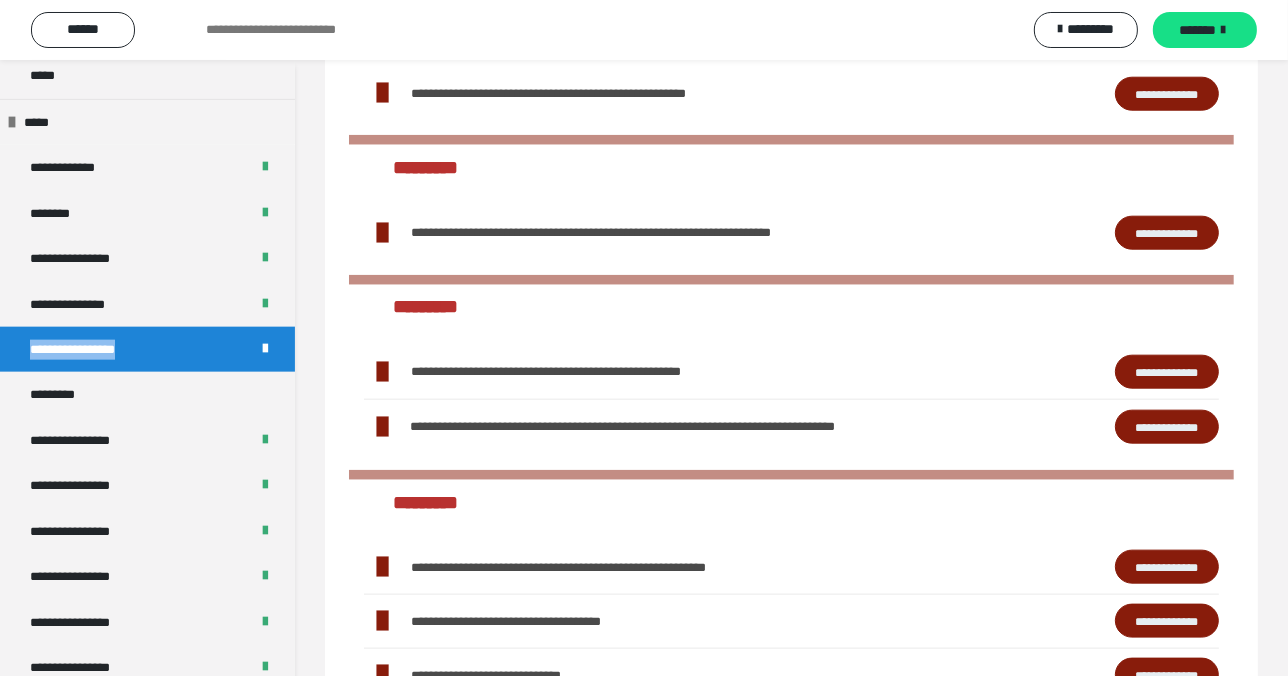 click on "**********" at bounding box center [1167, 372] 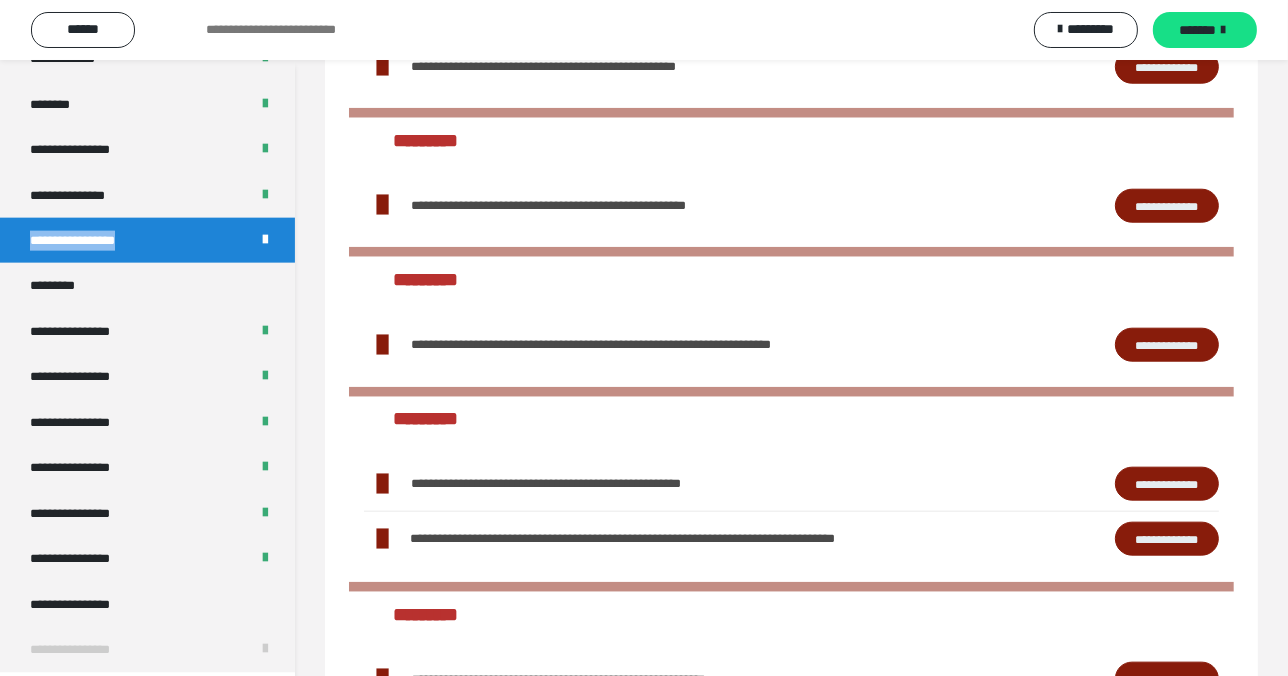 scroll, scrollTop: 1878, scrollLeft: 0, axis: vertical 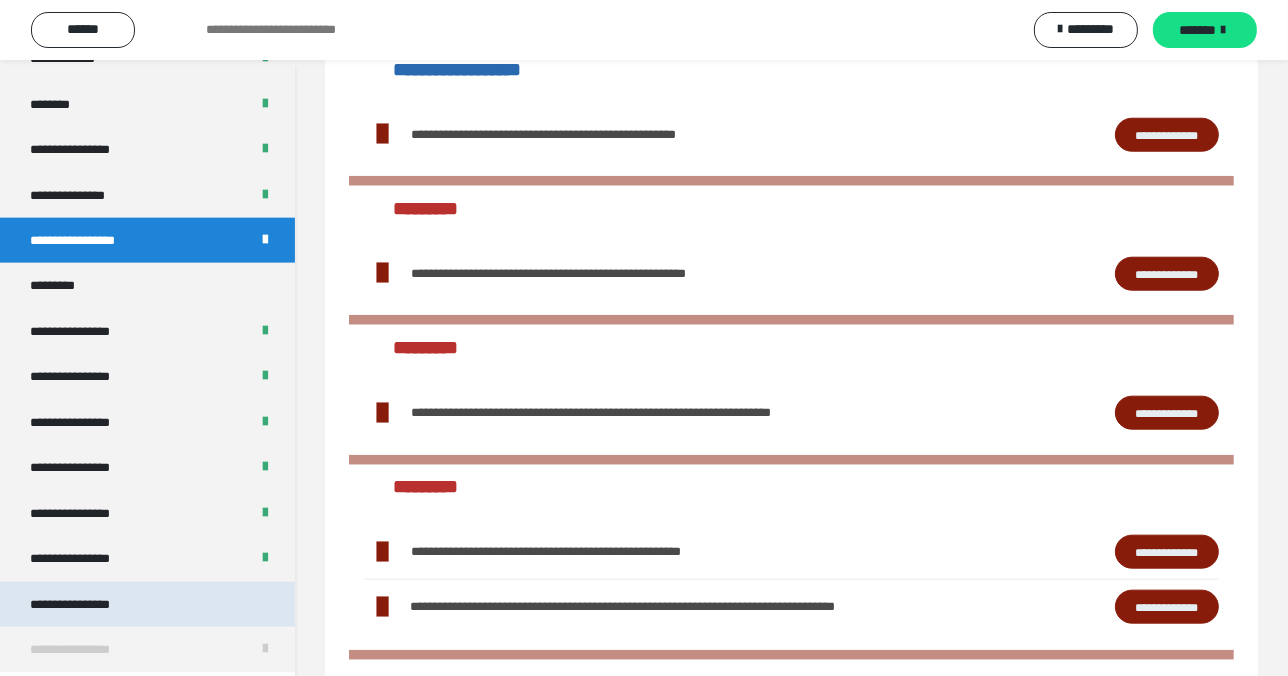 click on "**********" at bounding box center [87, 604] 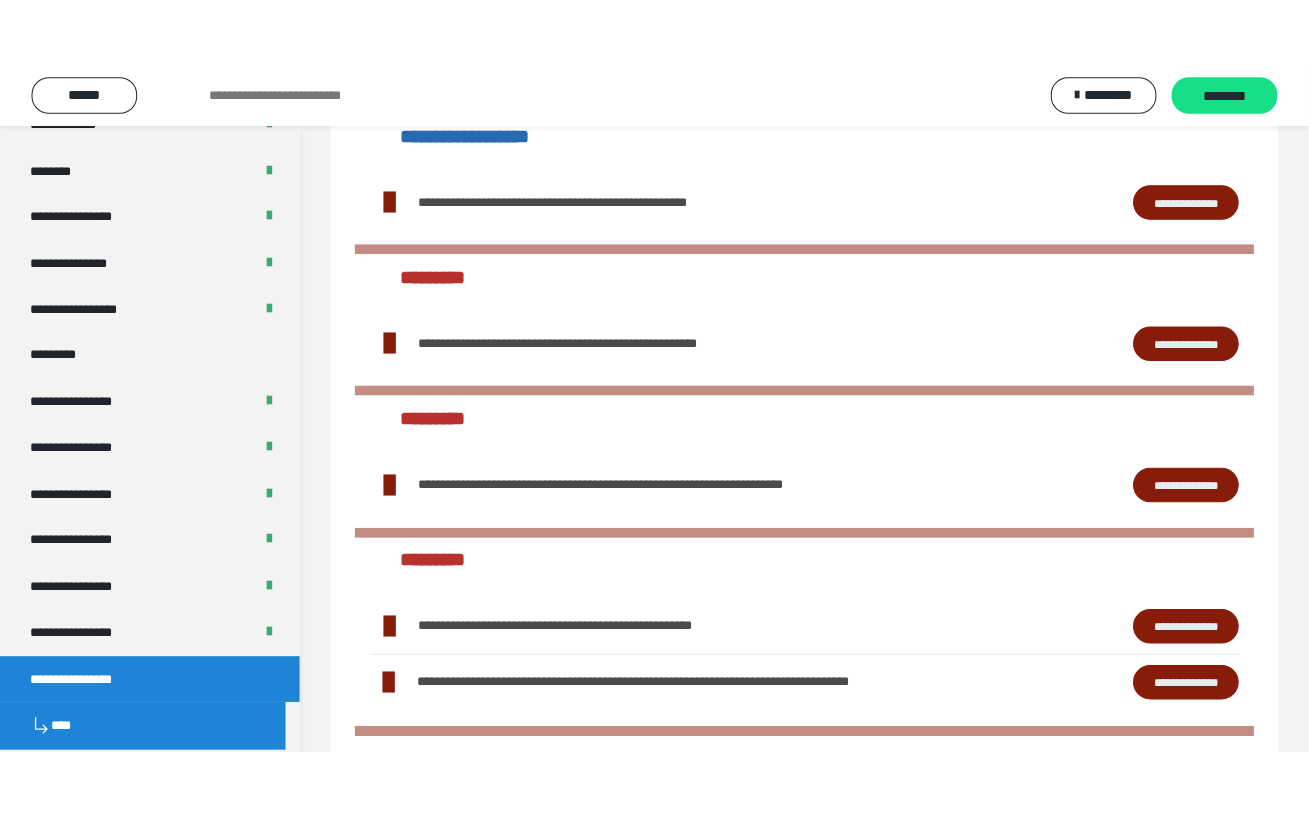 scroll, scrollTop: 60, scrollLeft: 0, axis: vertical 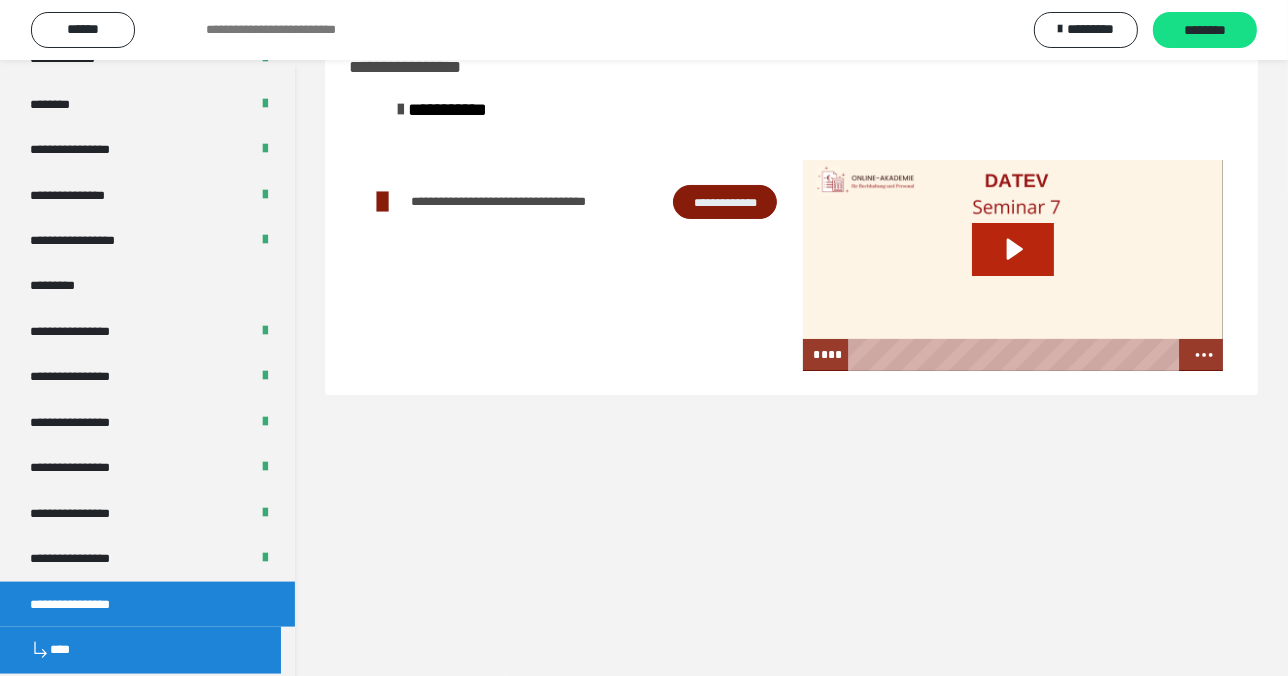 click 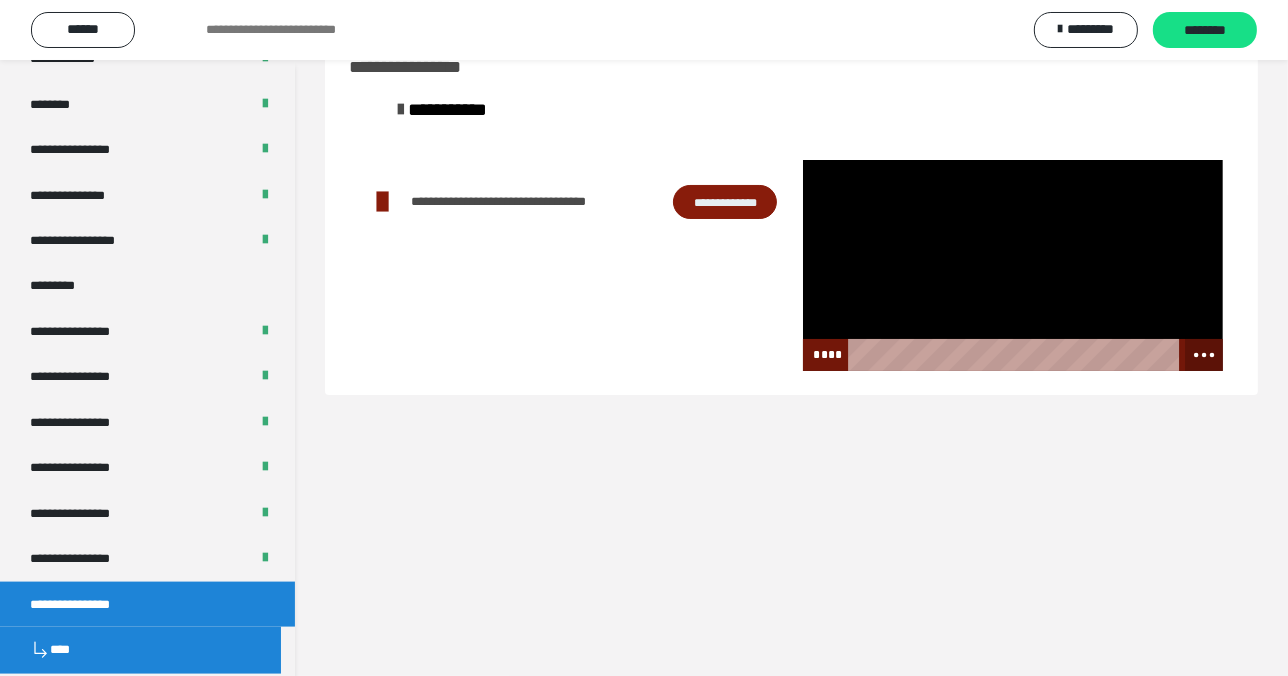 click 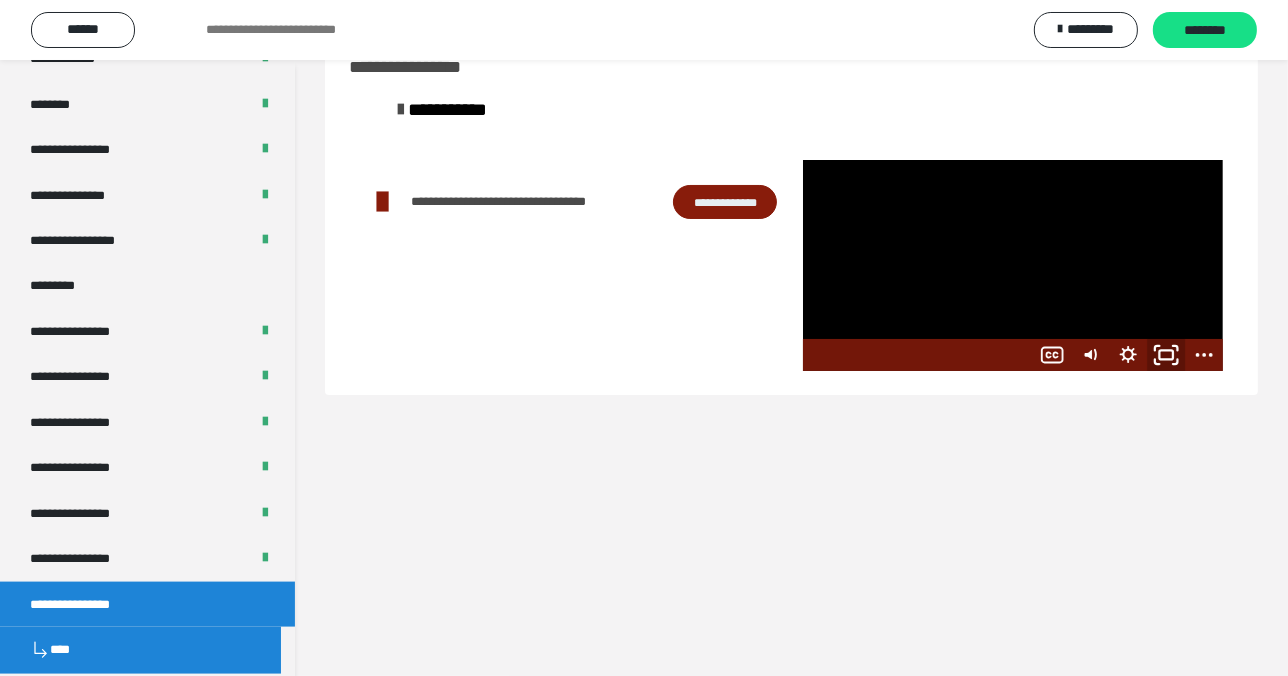 click 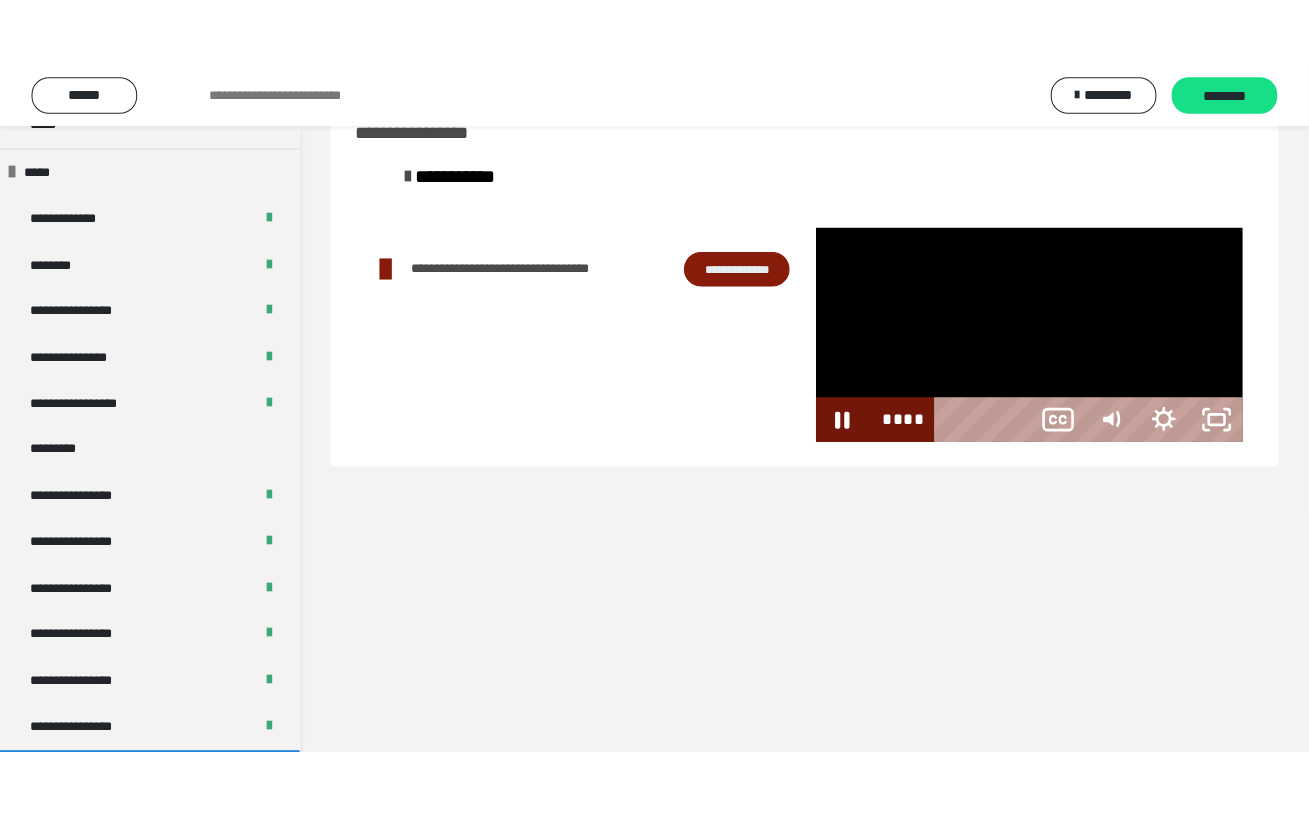 scroll, scrollTop: 2303, scrollLeft: 0, axis: vertical 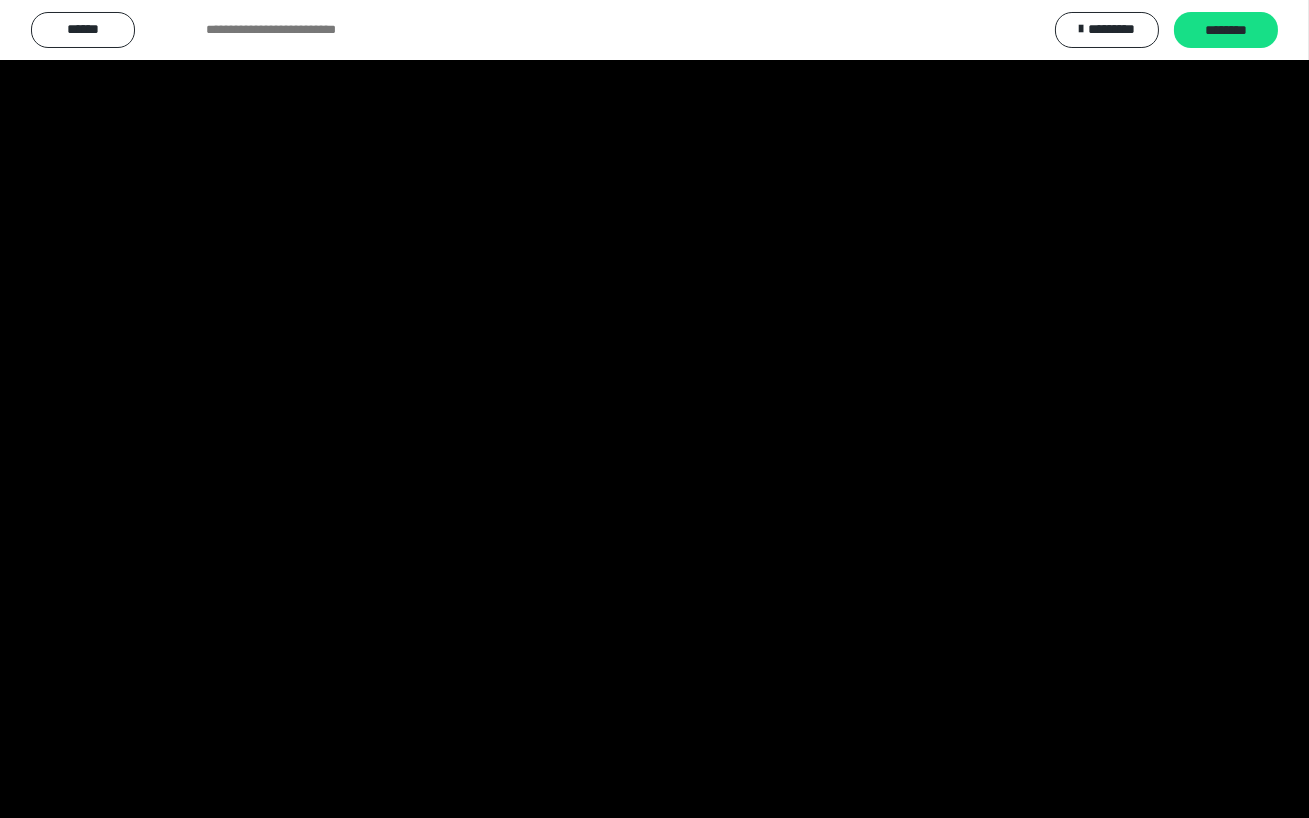 type 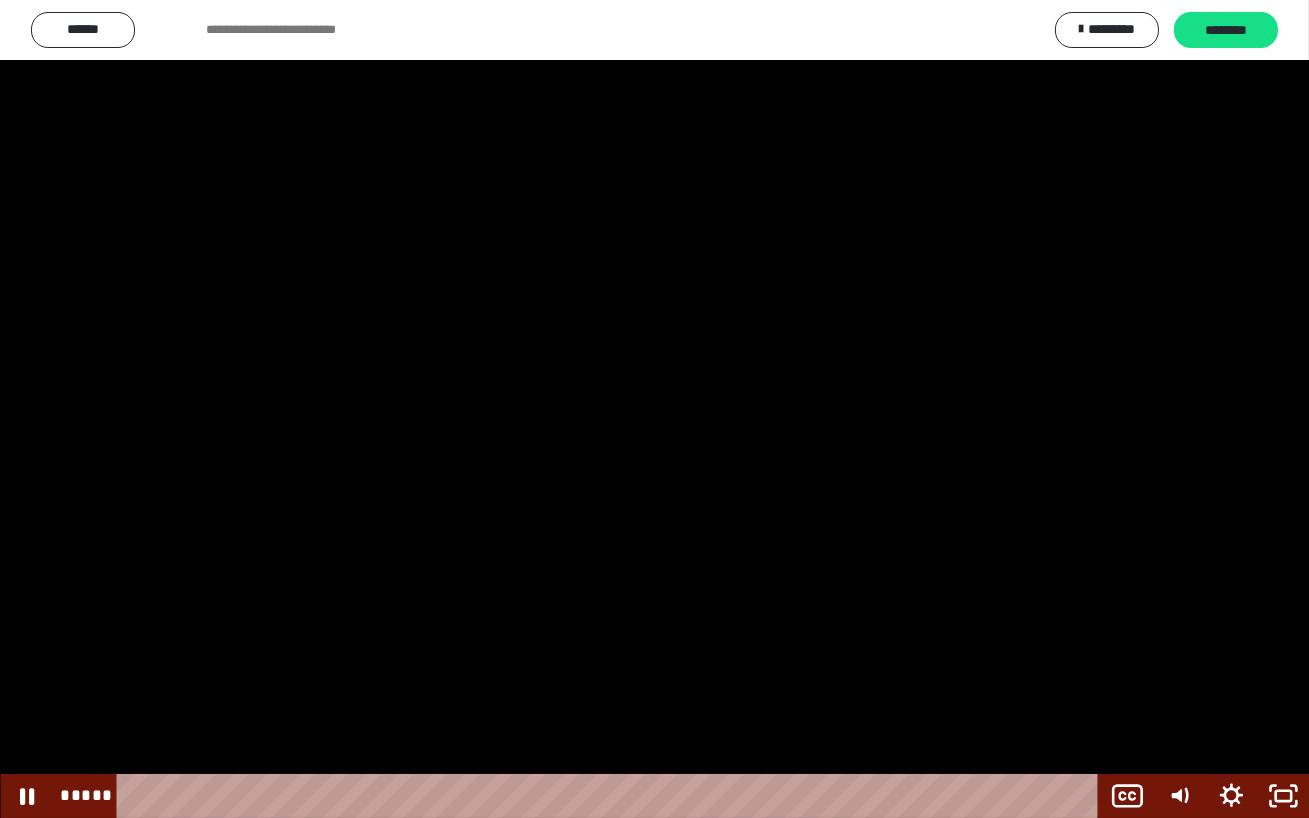 click at bounding box center (654, 409) 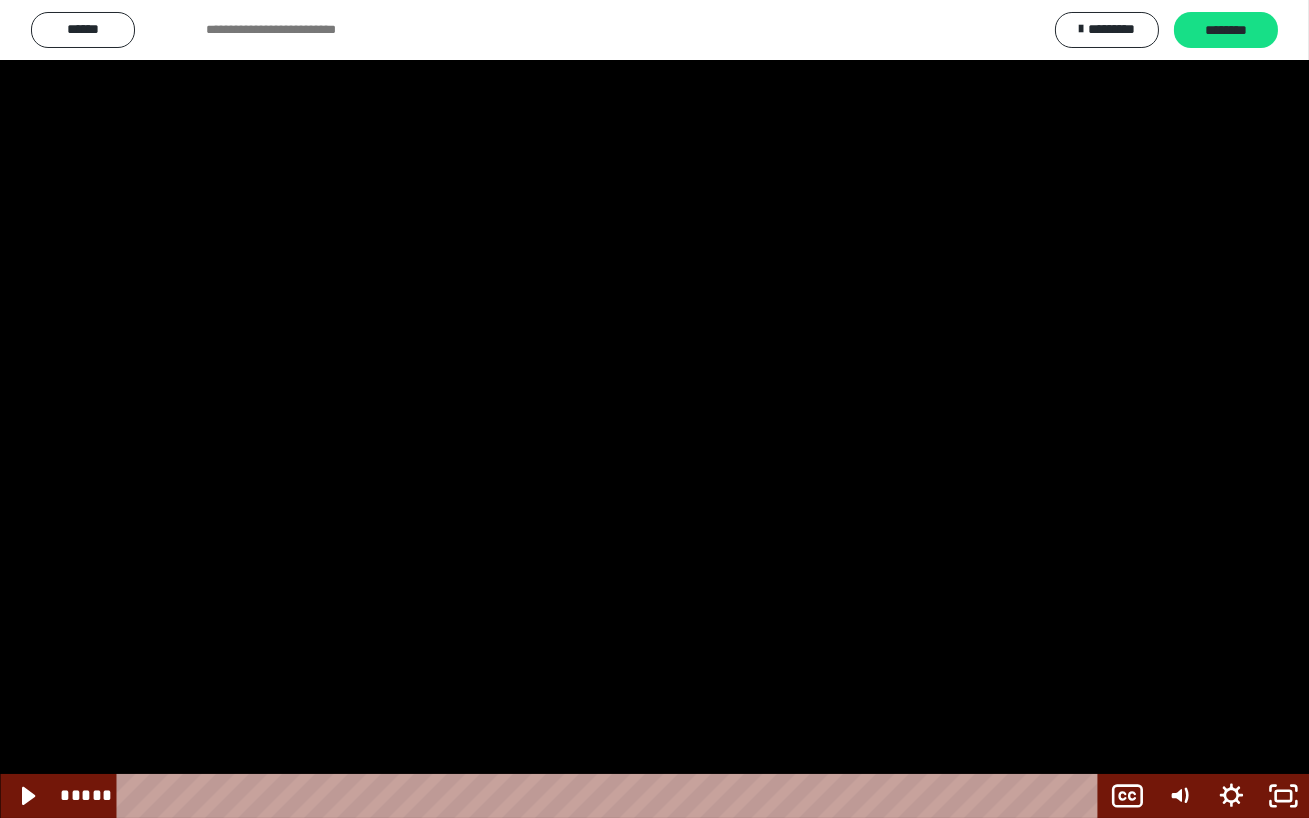 type 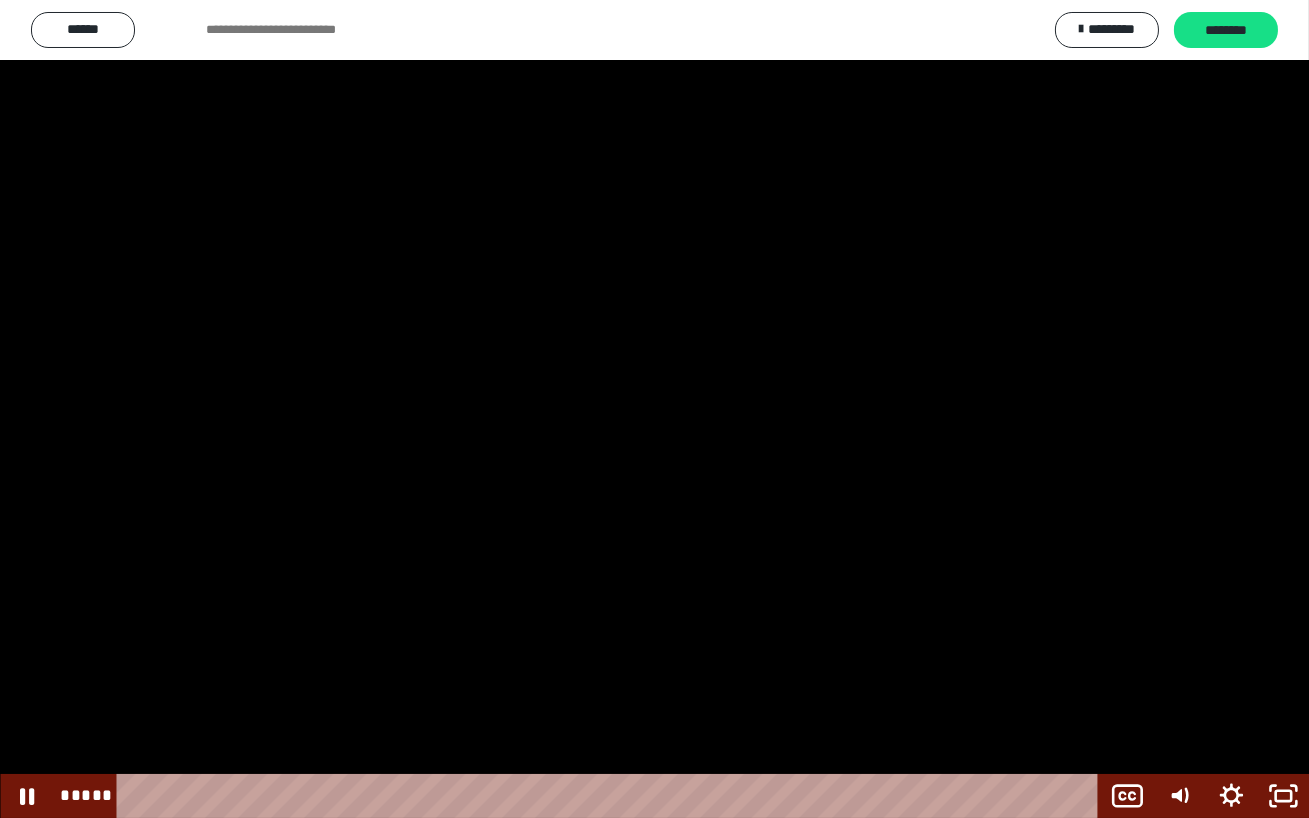 click at bounding box center (654, 409) 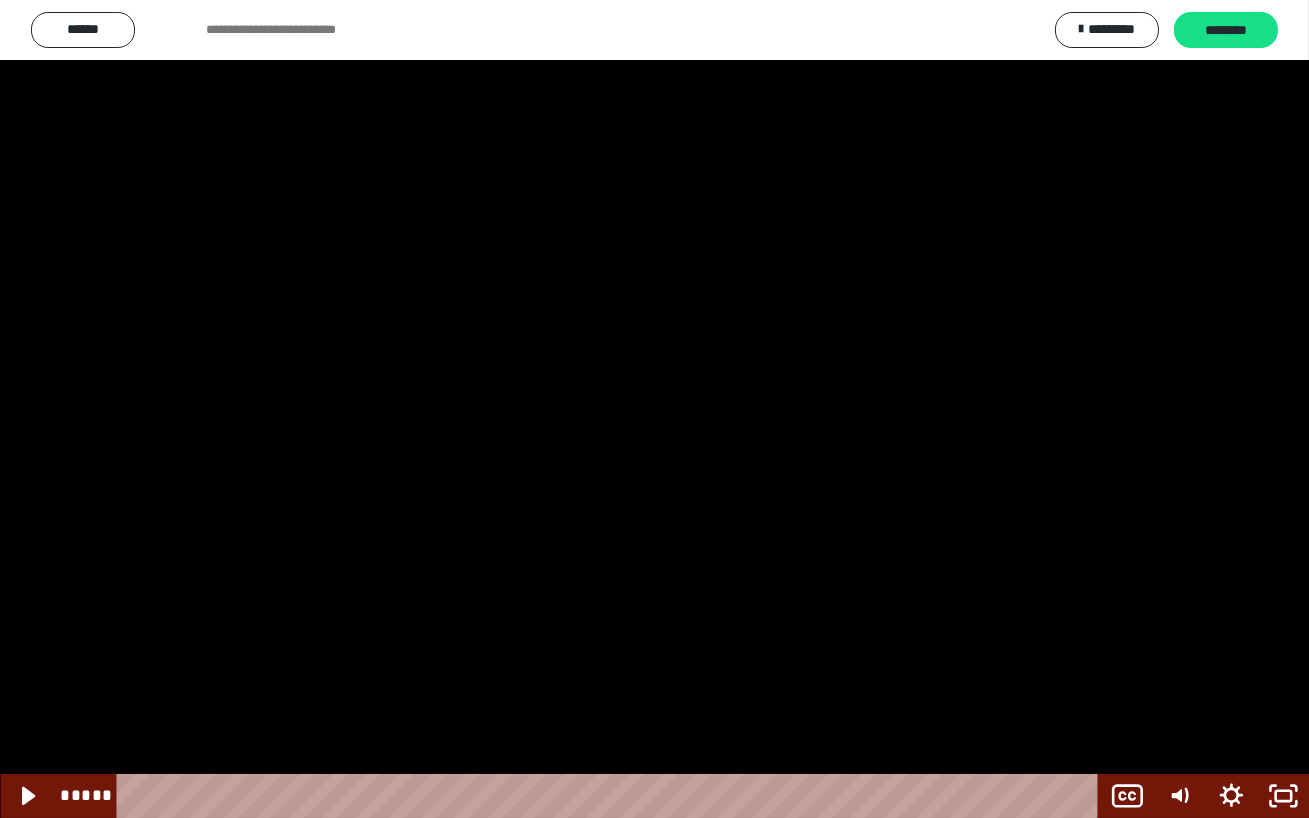 click at bounding box center (654, 409) 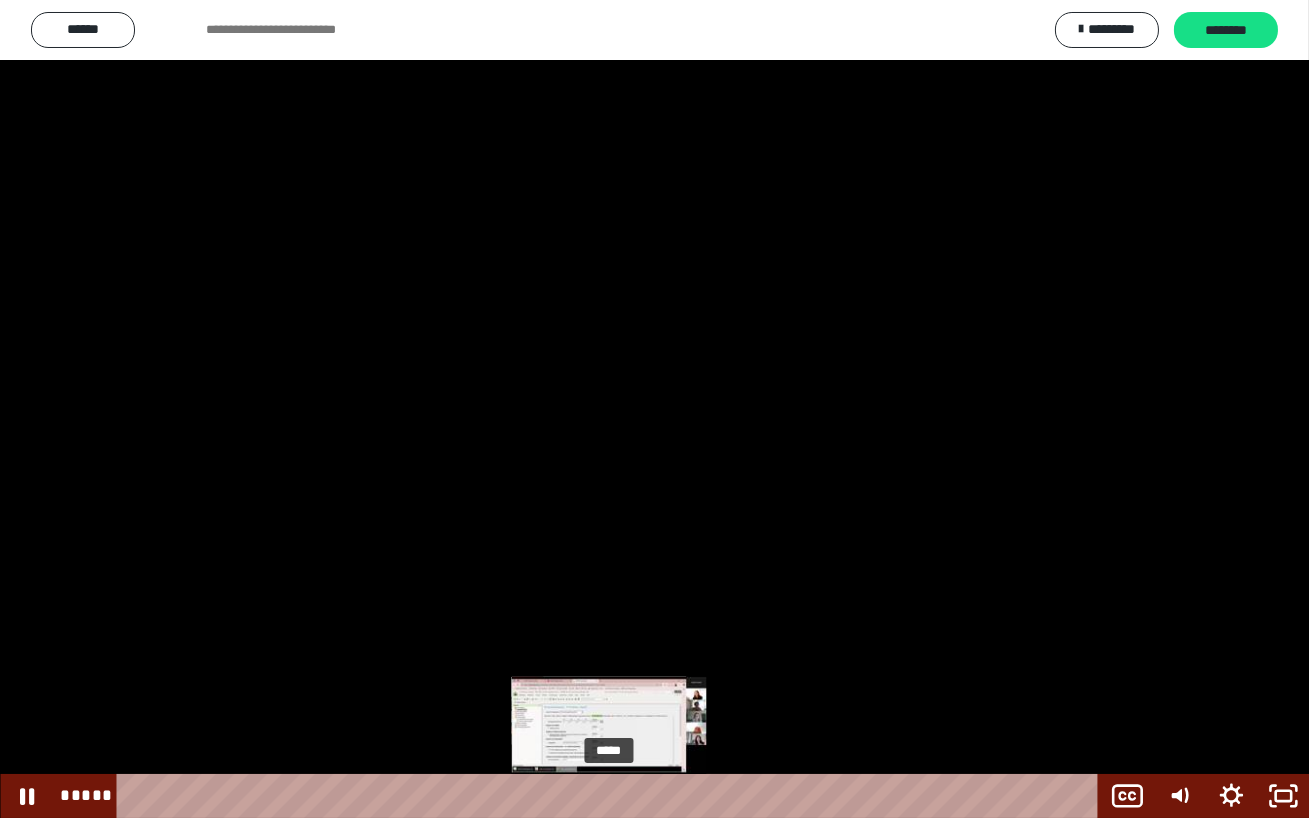click on "*****" at bounding box center [610, 796] 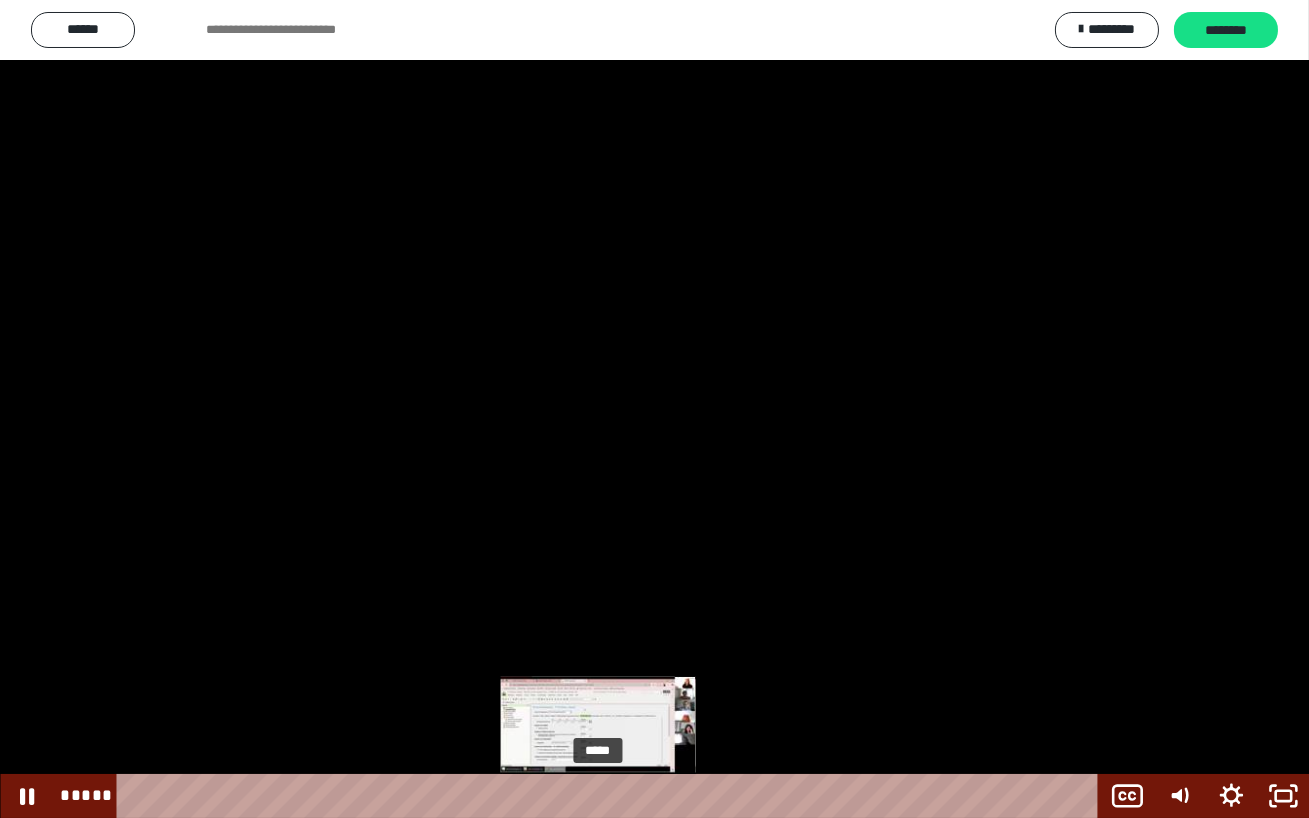 click on "*****" at bounding box center [610, 796] 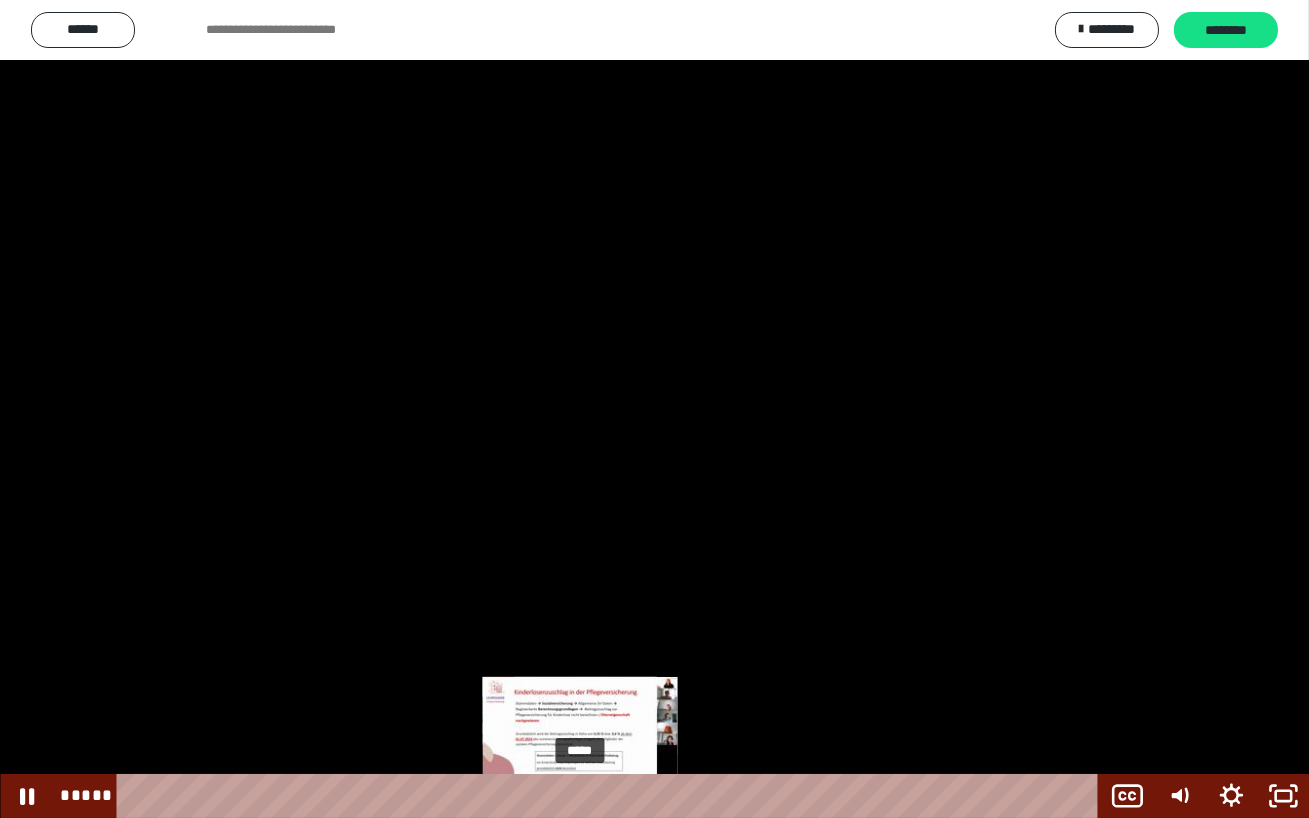 click on "*****" at bounding box center [610, 796] 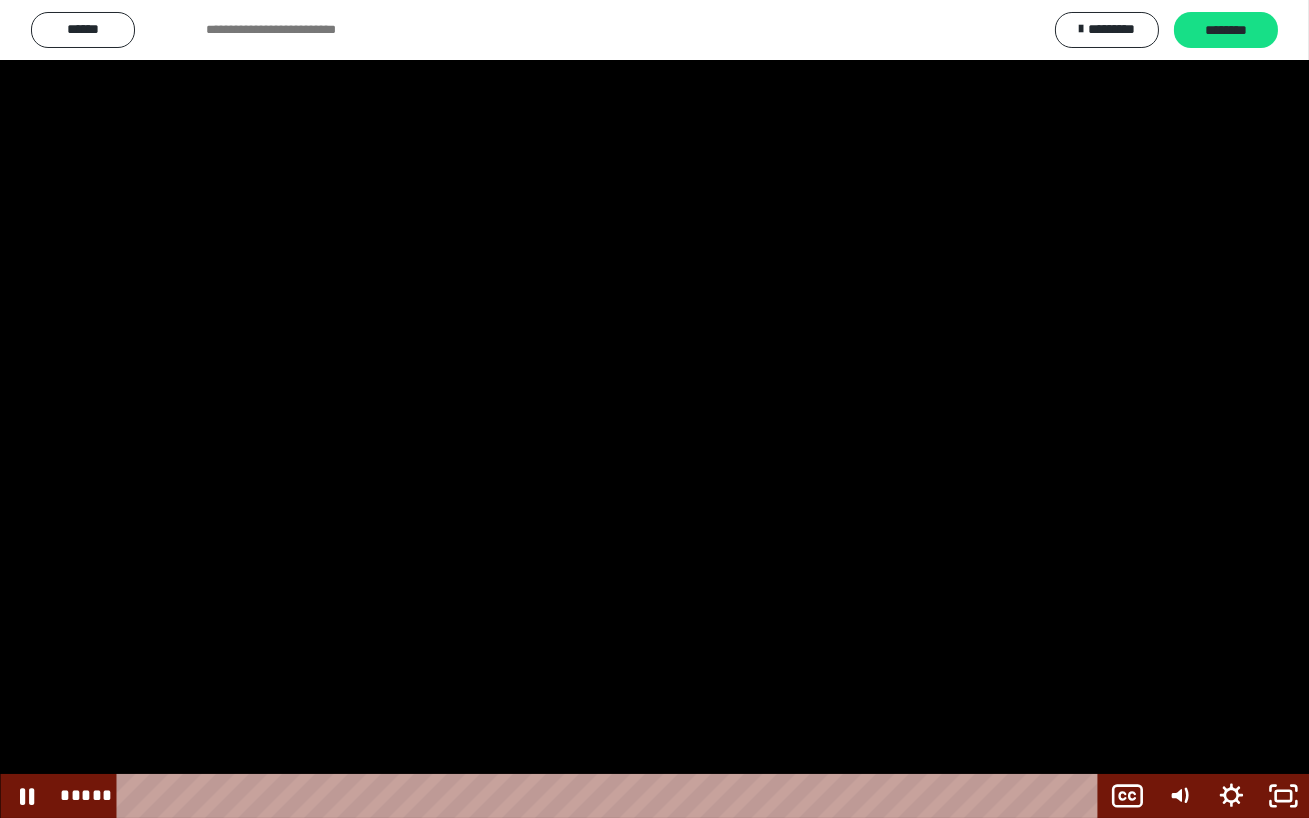 click at bounding box center (654, 409) 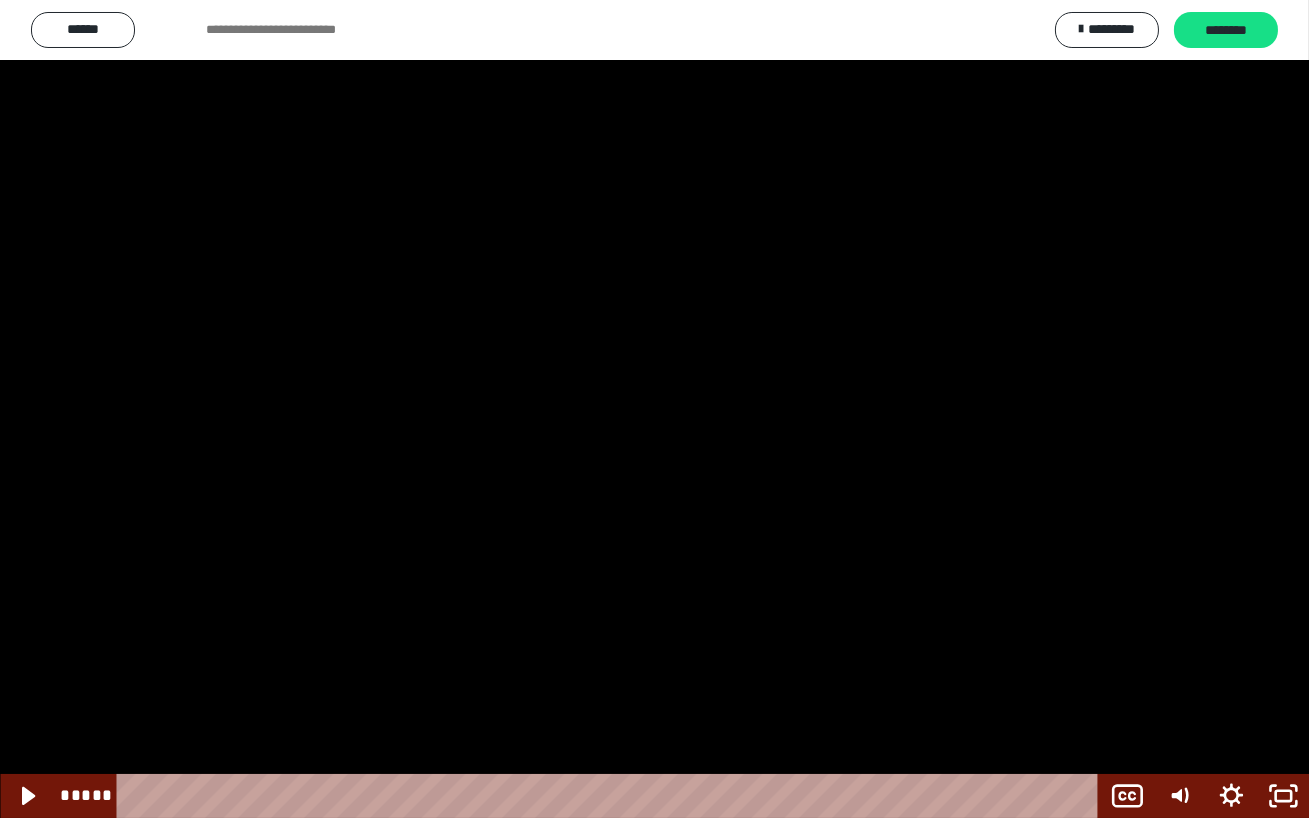 click at bounding box center [654, 409] 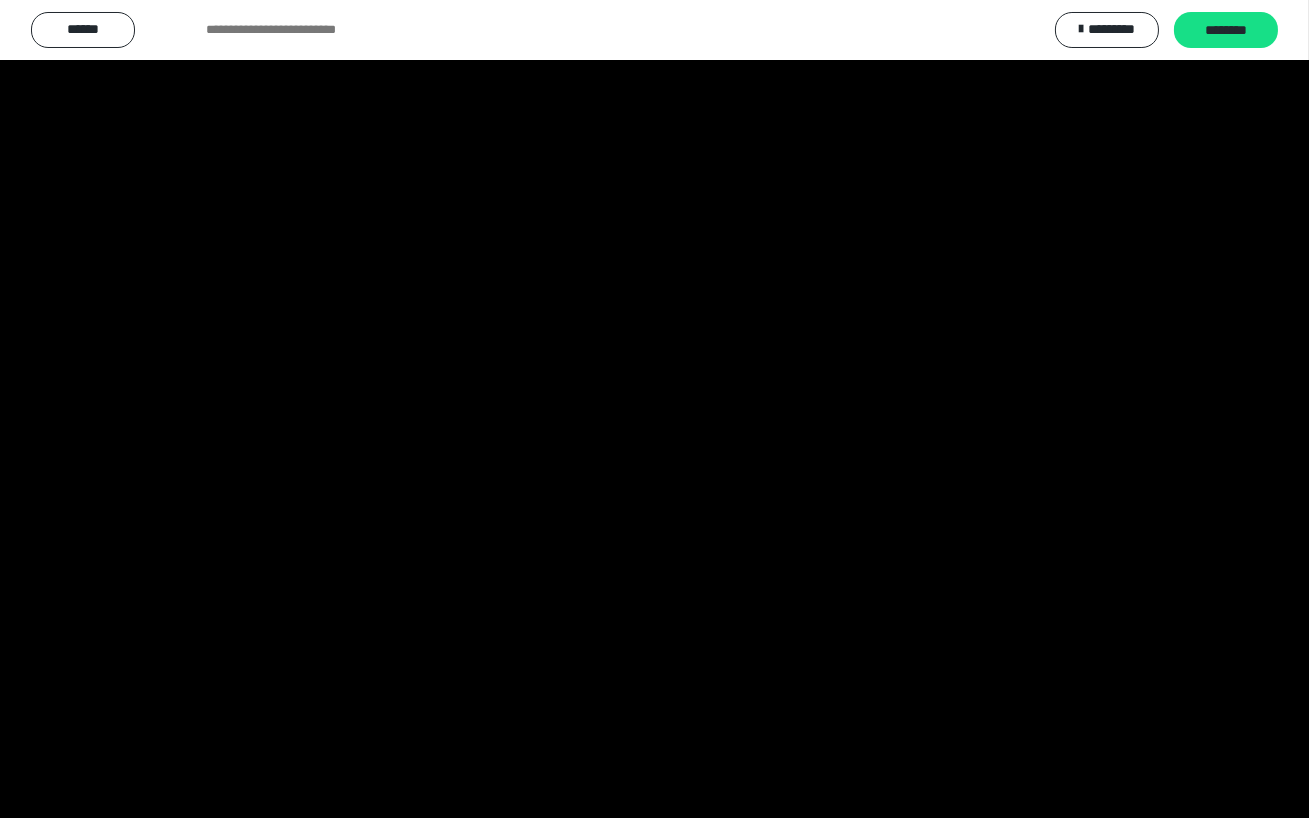click at bounding box center [654, 409] 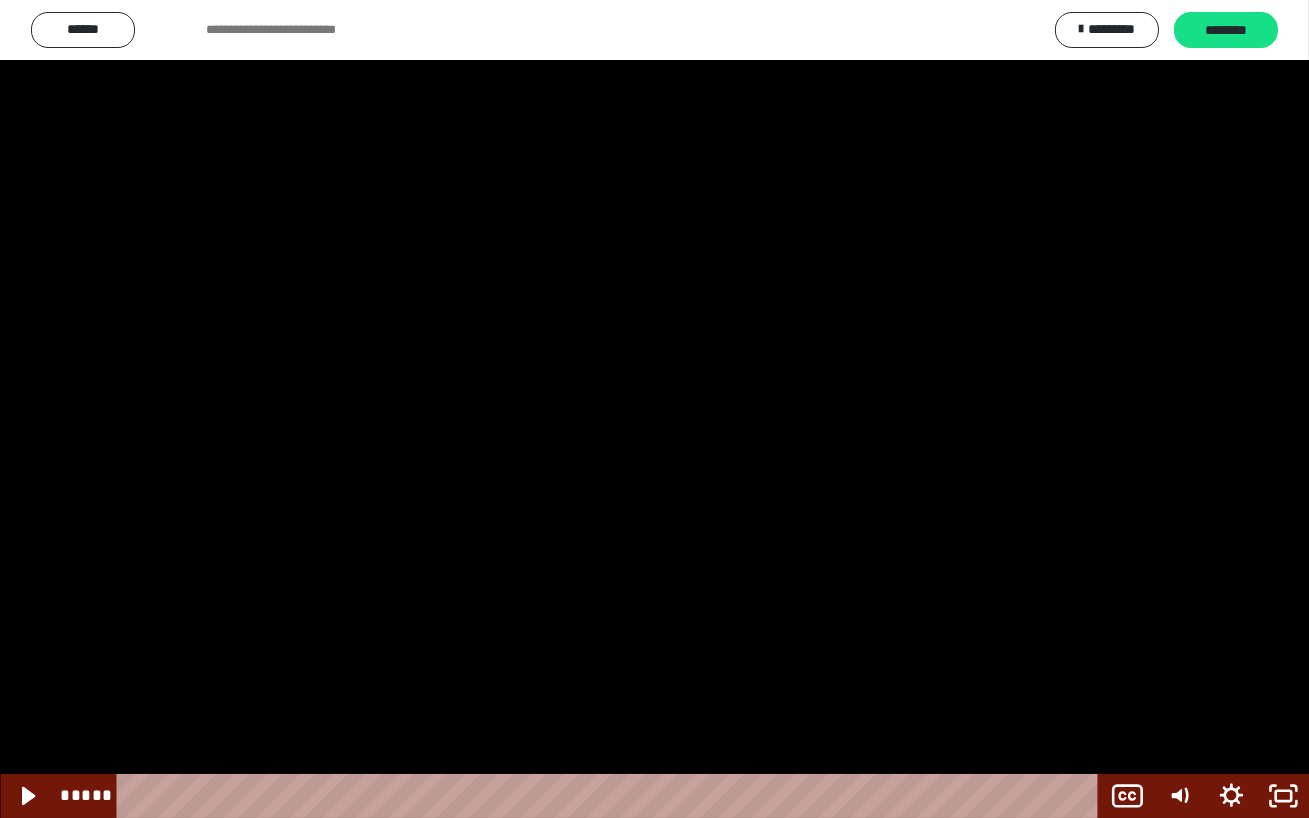 click at bounding box center [654, 409] 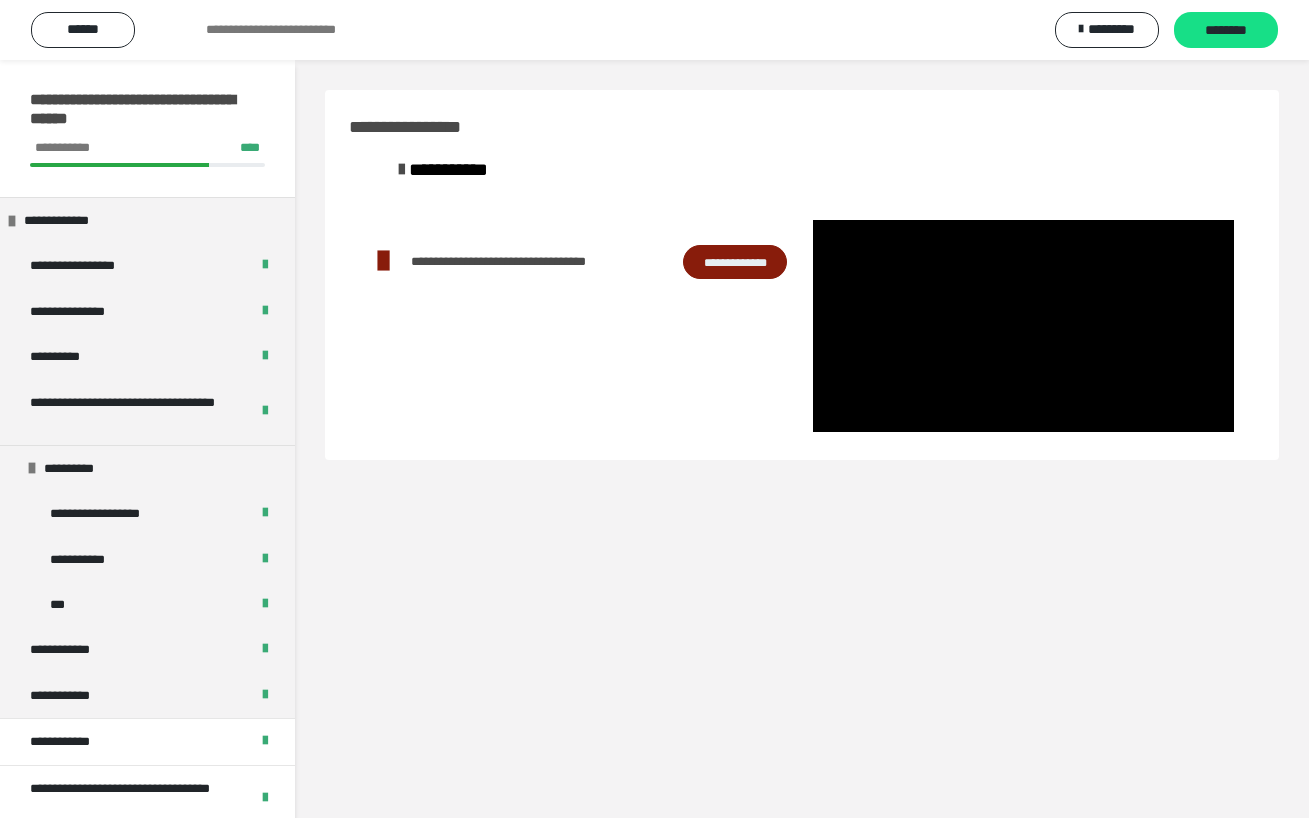 scroll, scrollTop: 60, scrollLeft: 0, axis: vertical 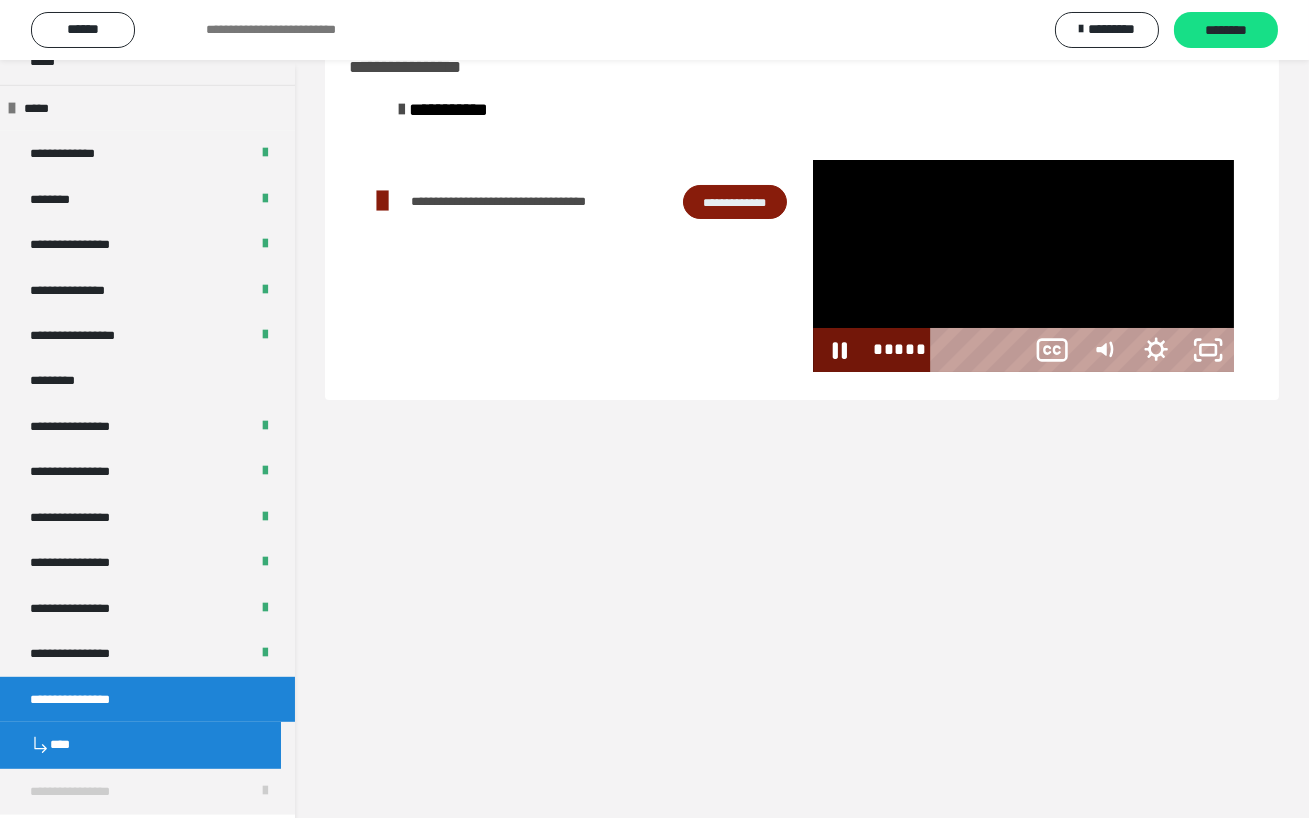 click at bounding box center [1023, 266] 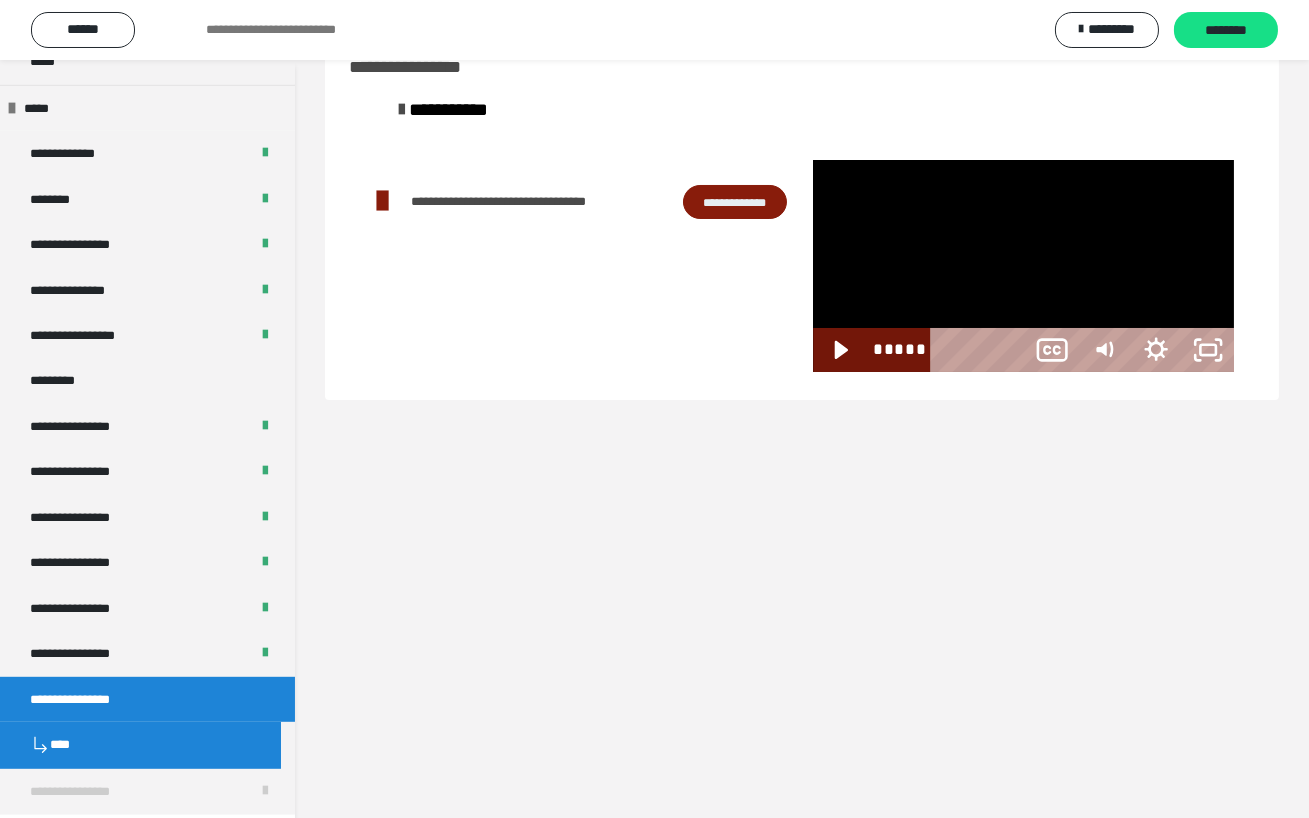 click at bounding box center [1023, 266] 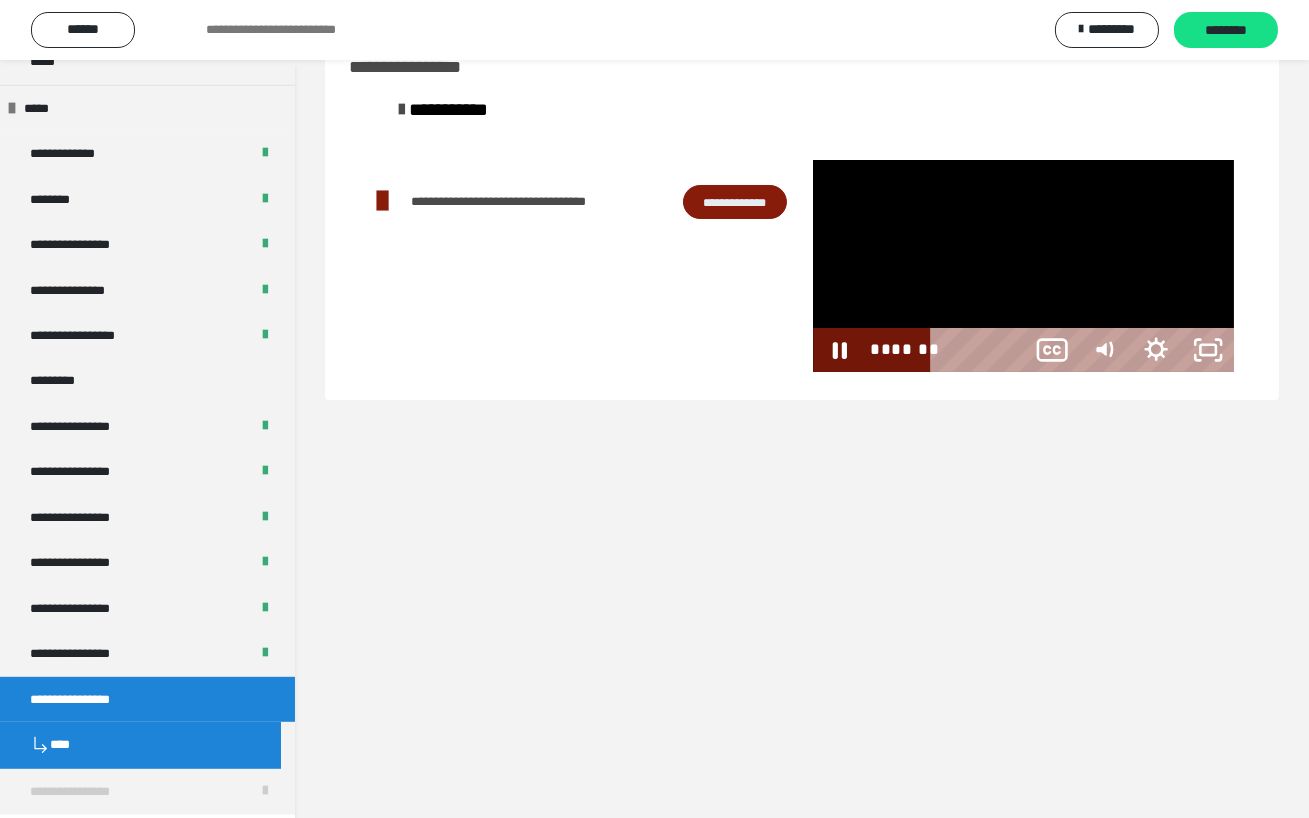 click at bounding box center (1023, 266) 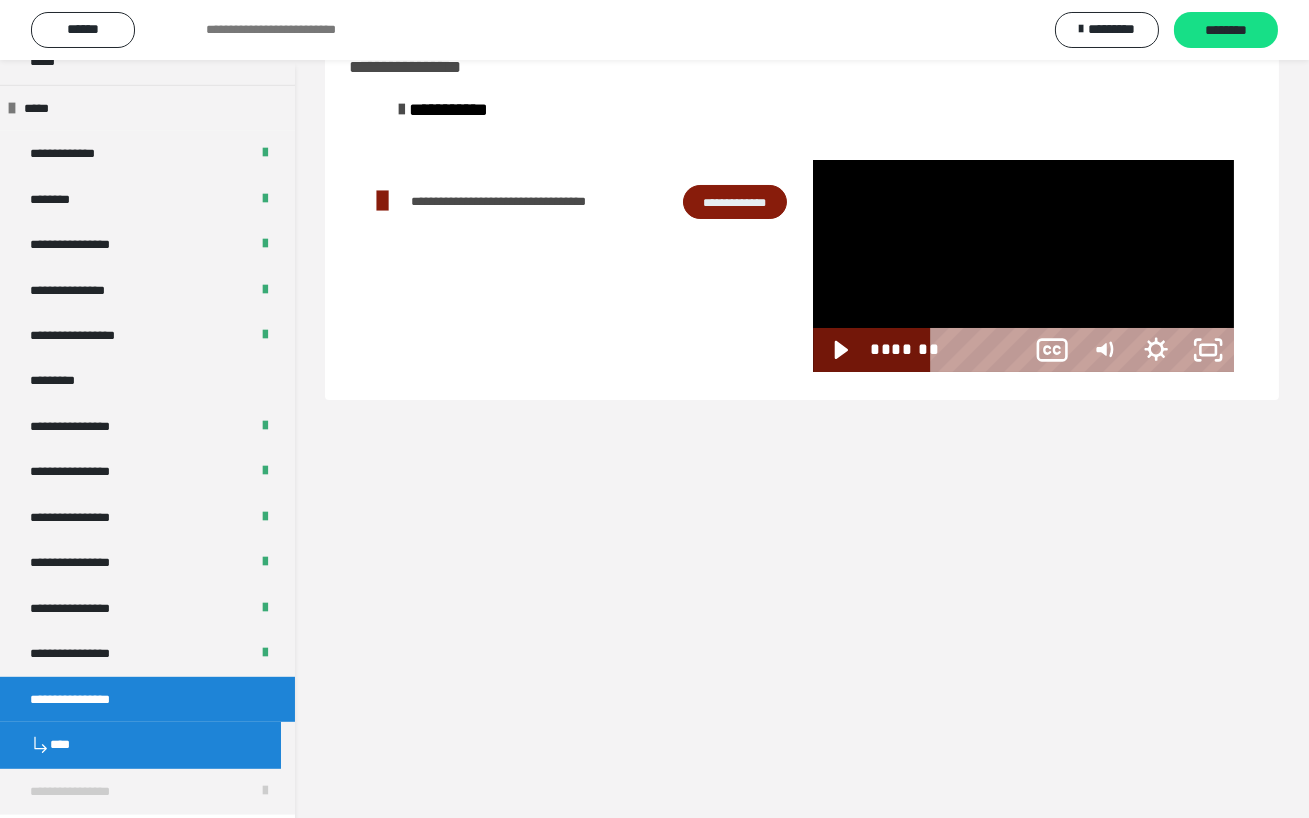 type 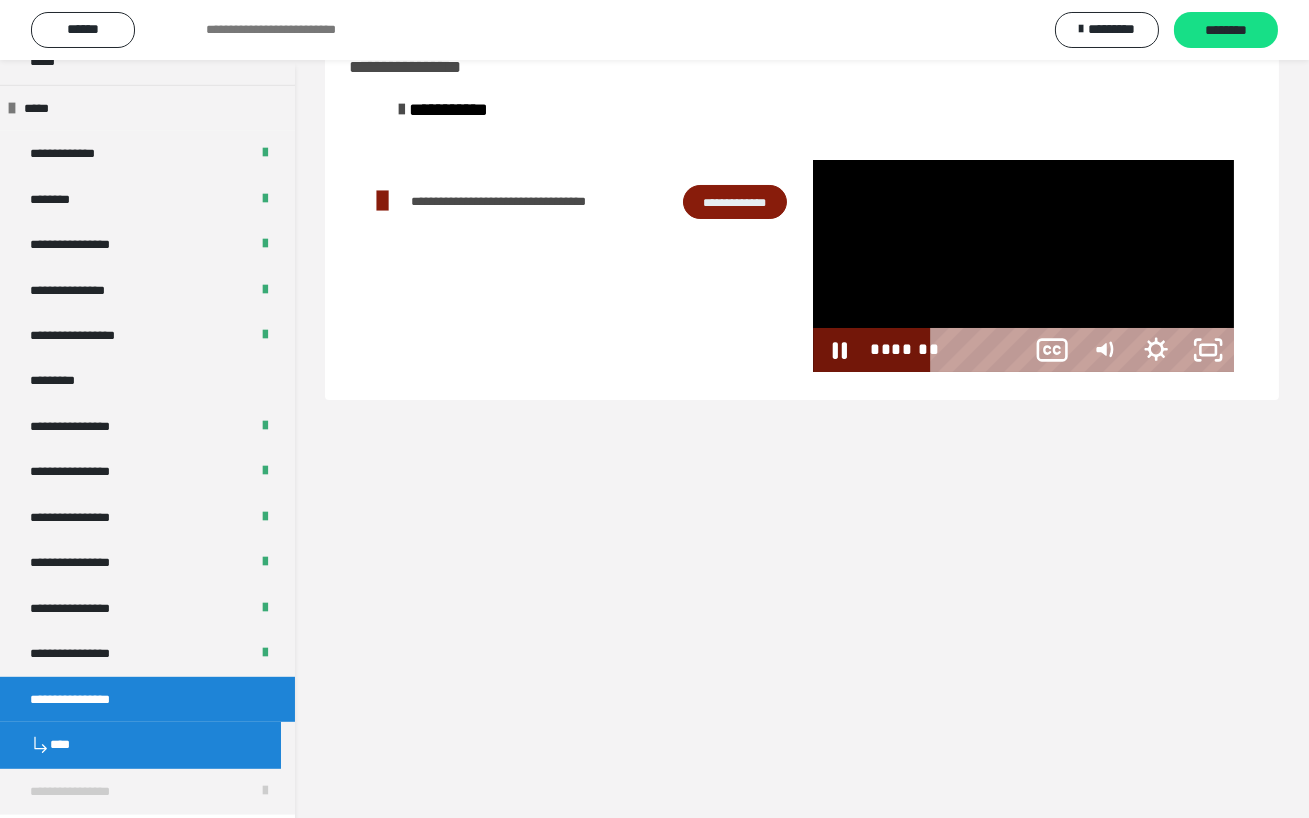click at bounding box center (1023, 266) 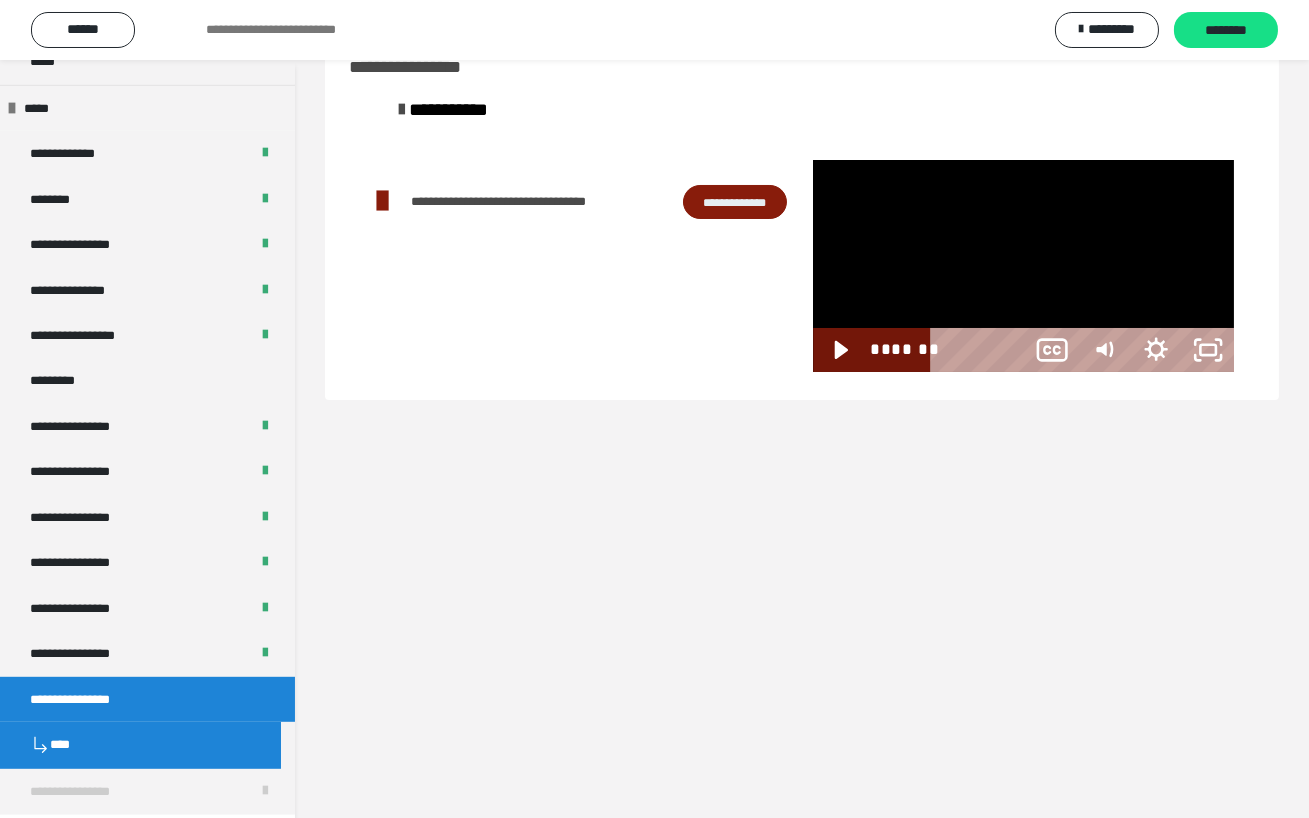 click at bounding box center [1023, 266] 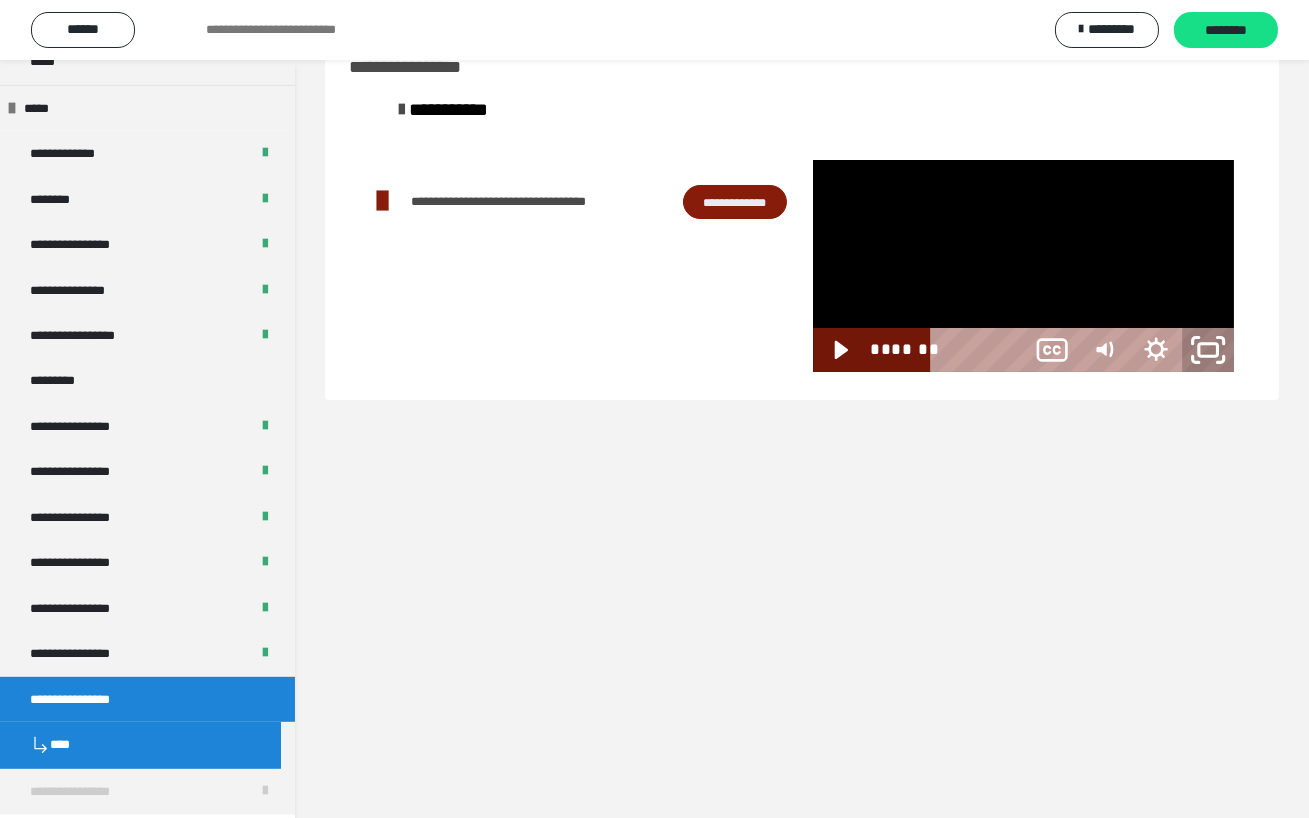 click 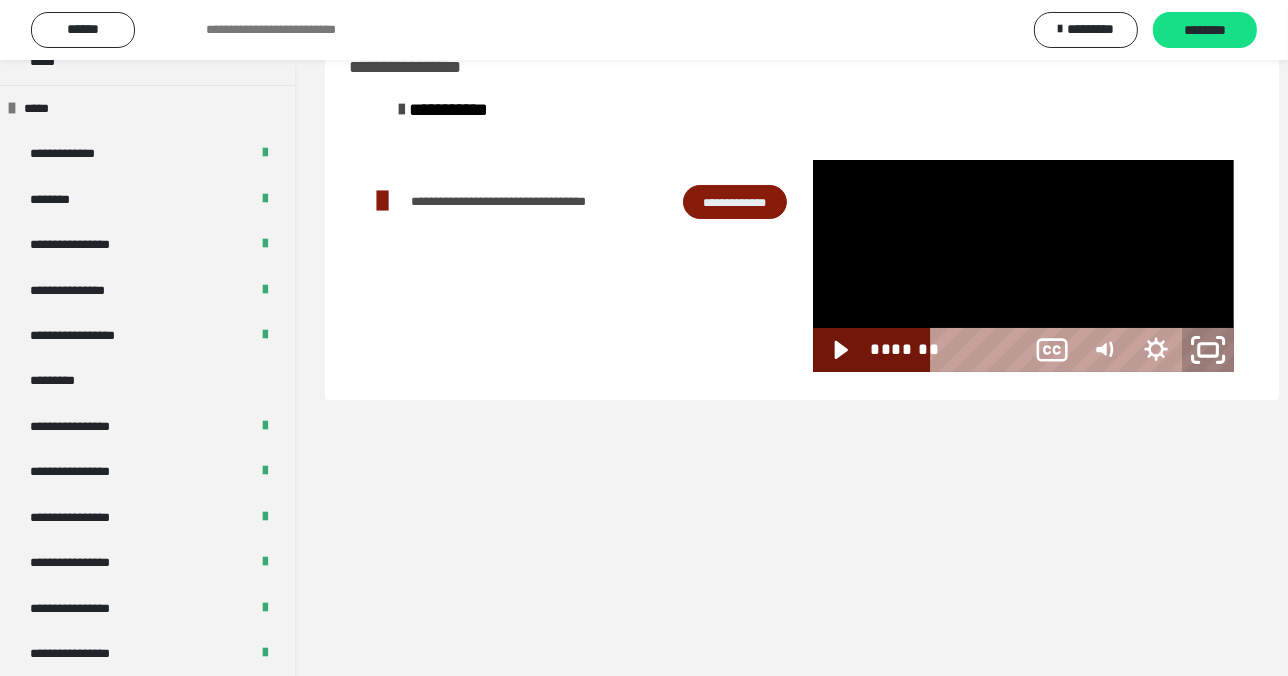 scroll, scrollTop: 2398, scrollLeft: 0, axis: vertical 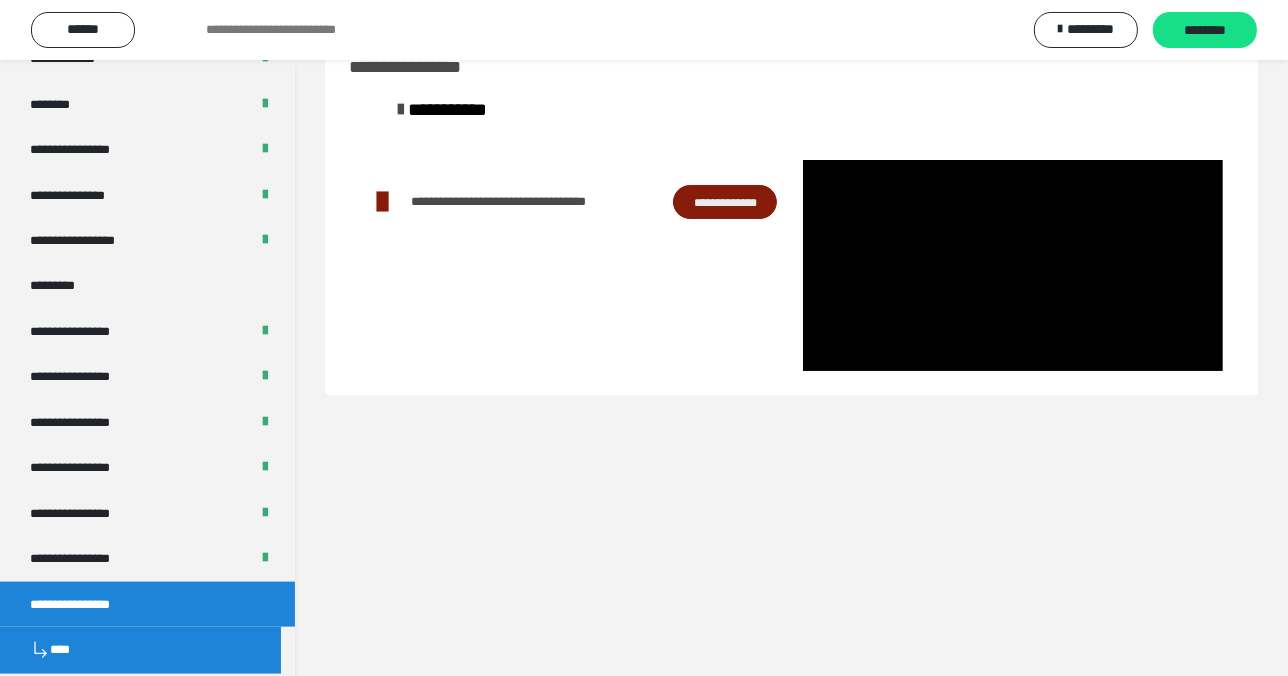 click on "****" at bounding box center (140, 650) 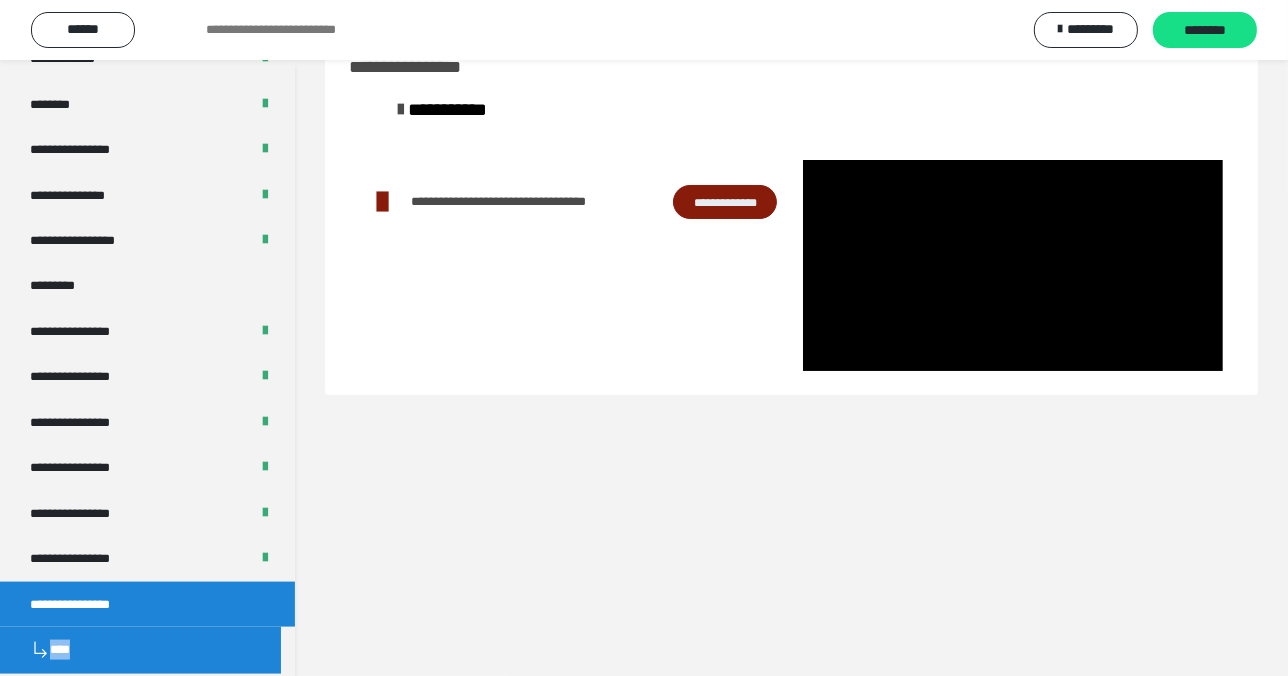click on "****" at bounding box center [140, 650] 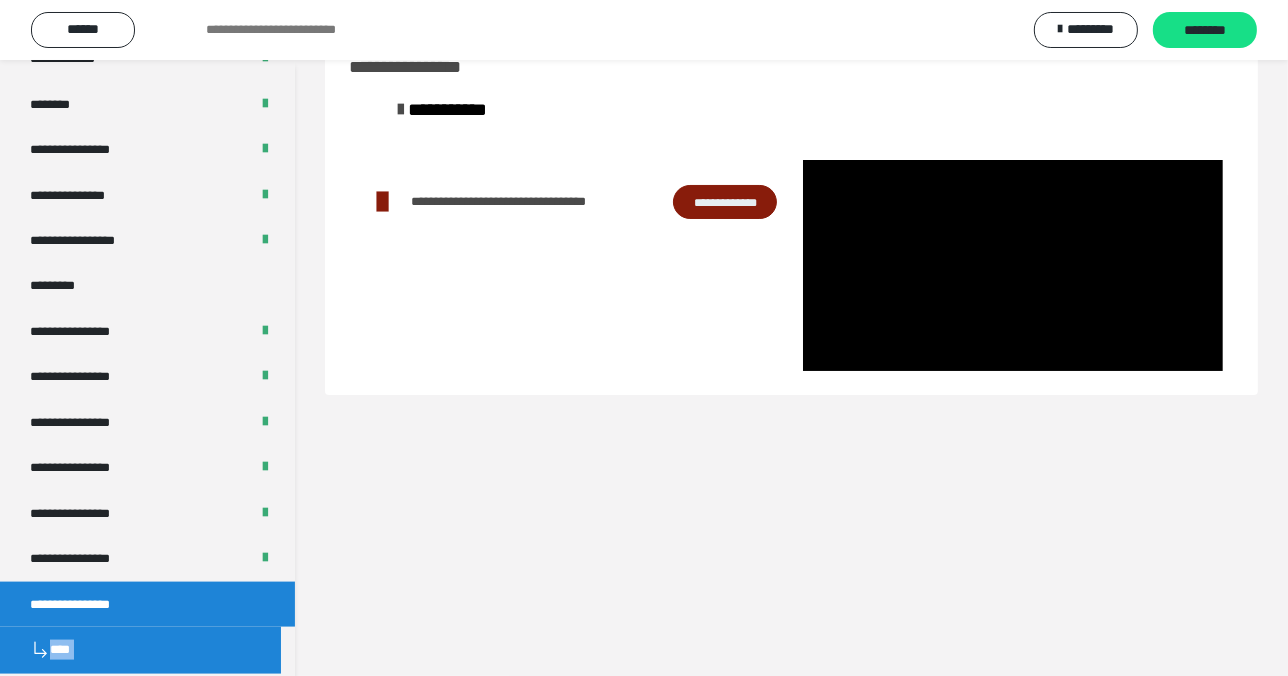 click on "****" at bounding box center (140, 650) 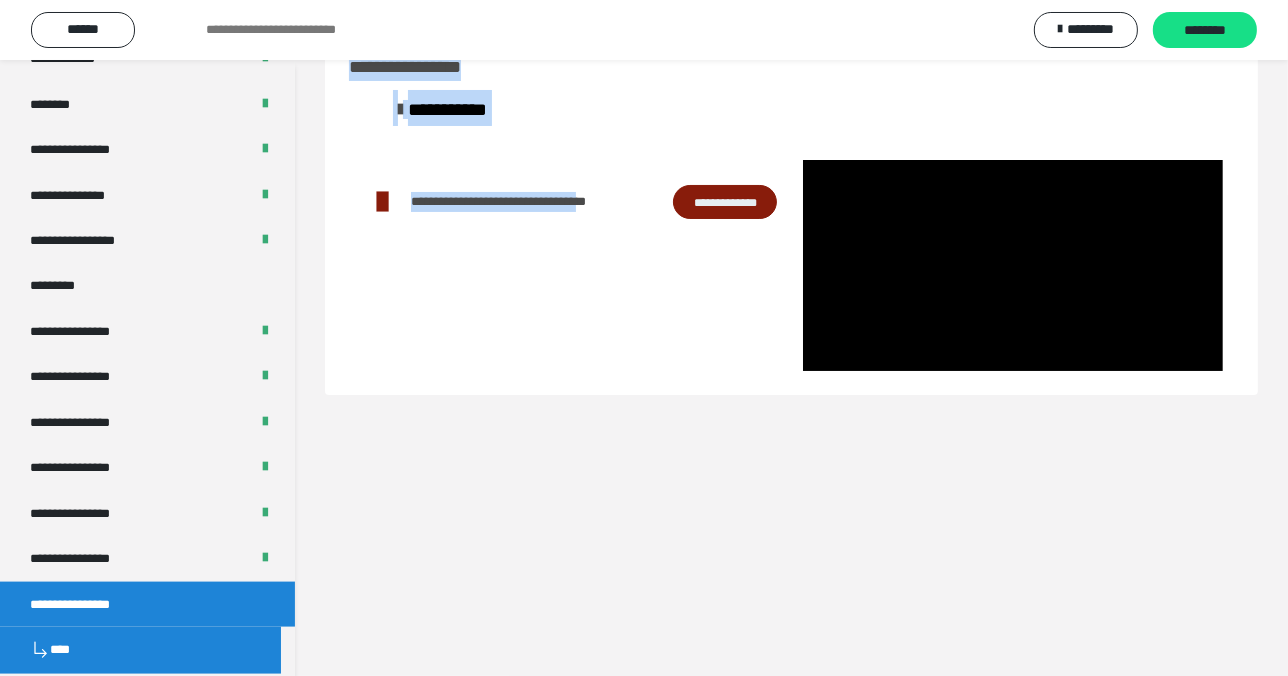 drag, startPoint x: 65, startPoint y: 647, endPoint x: 286, endPoint y: 533, distance: 248.67047 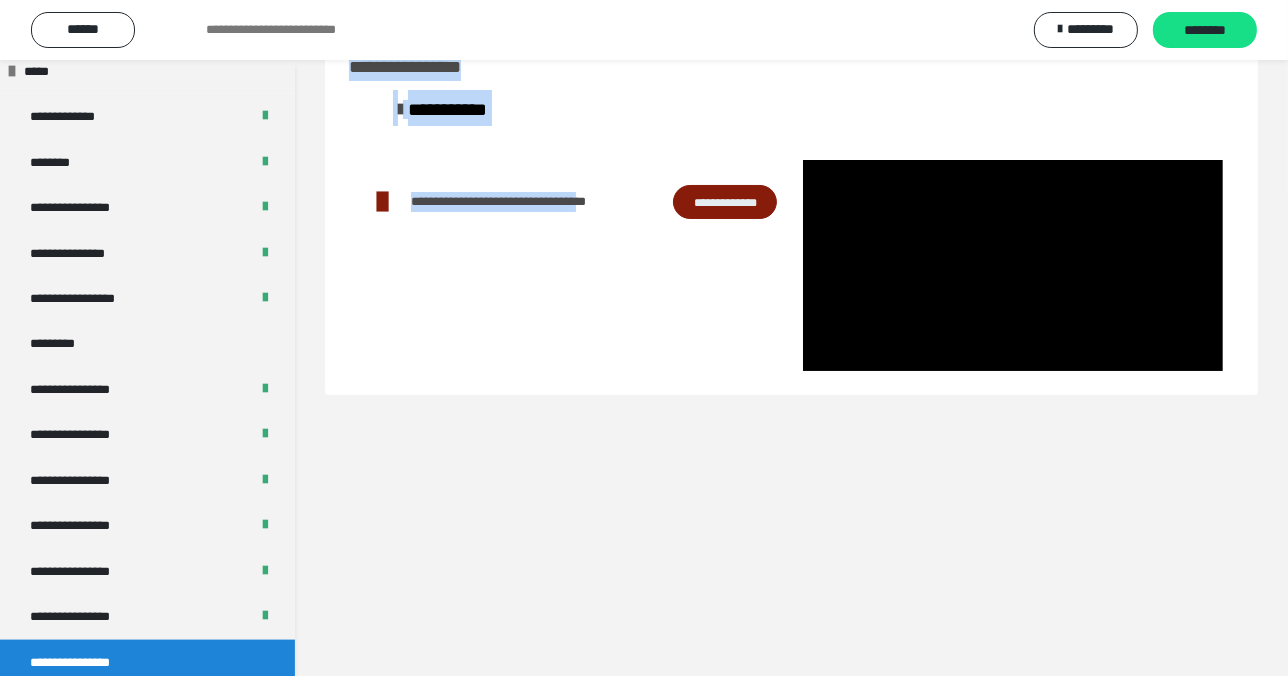 scroll, scrollTop: 2445, scrollLeft: 0, axis: vertical 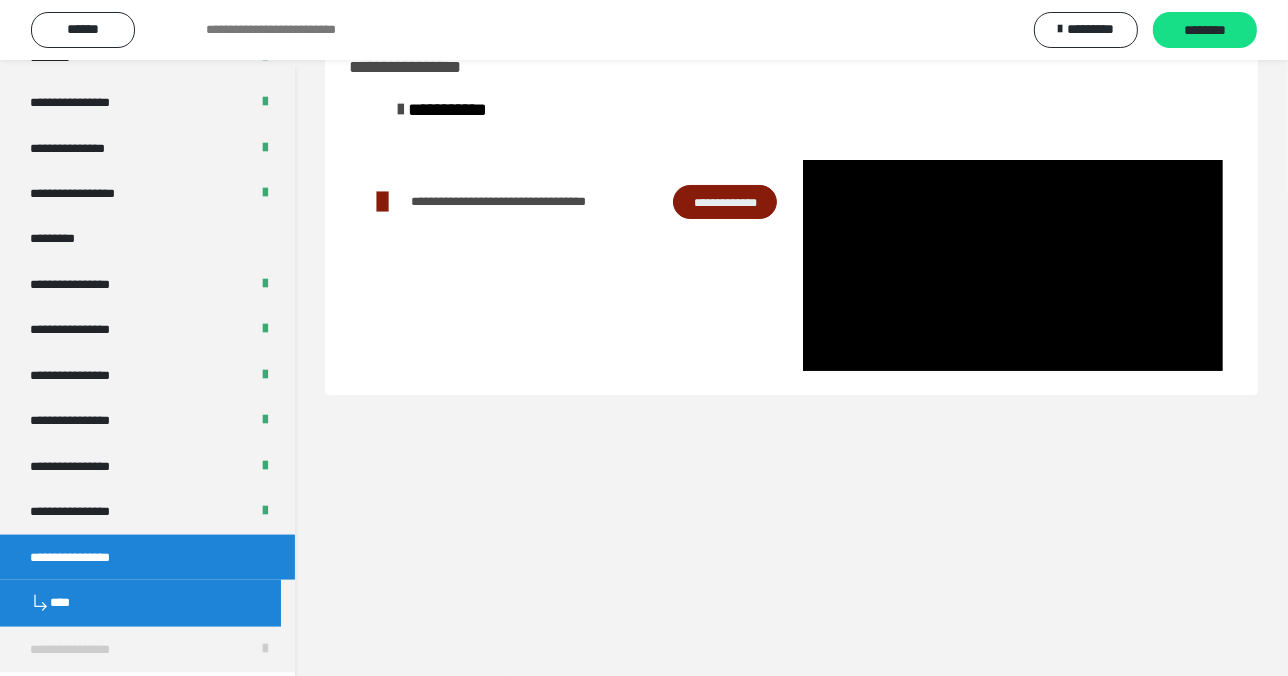 click on "****" at bounding box center (140, 603) 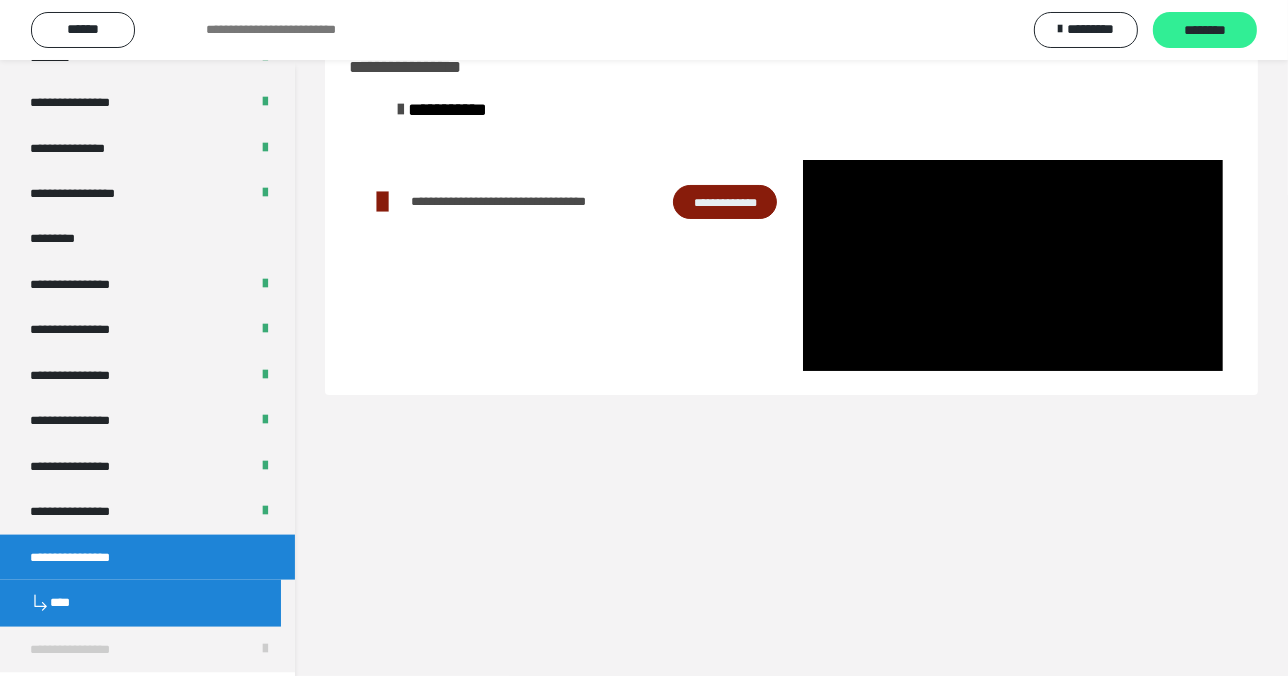 click on "********" at bounding box center [1205, 31] 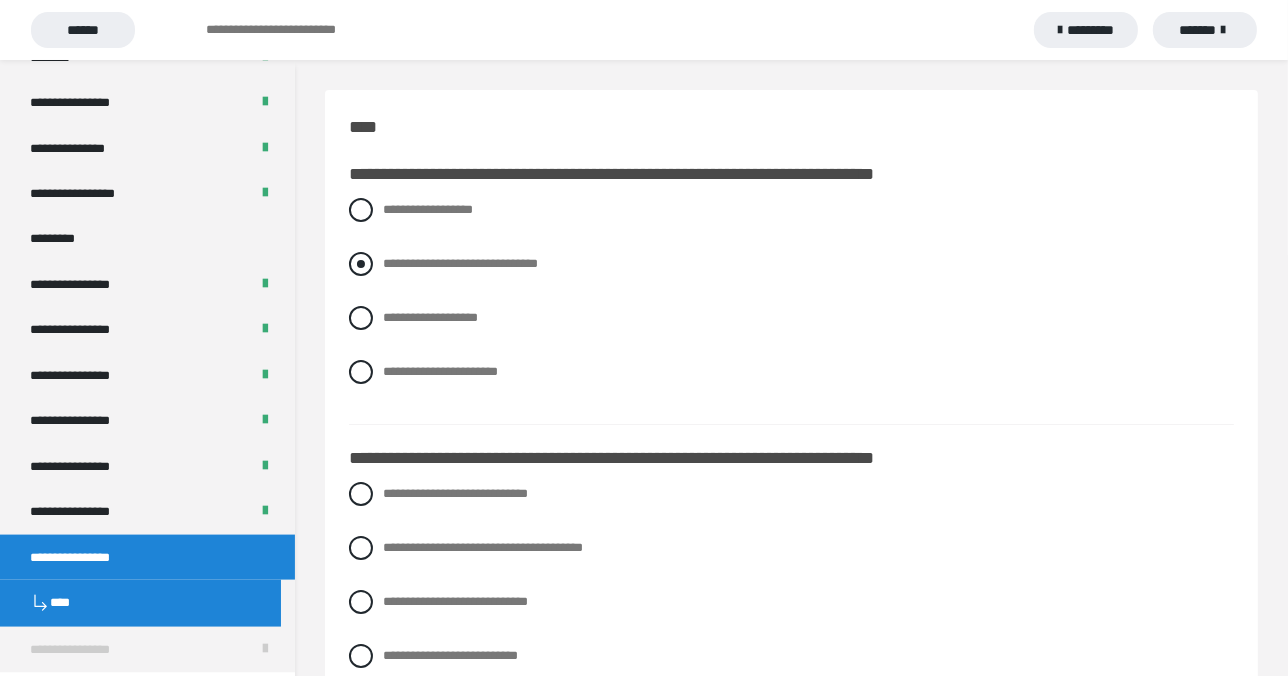 click at bounding box center [361, 264] 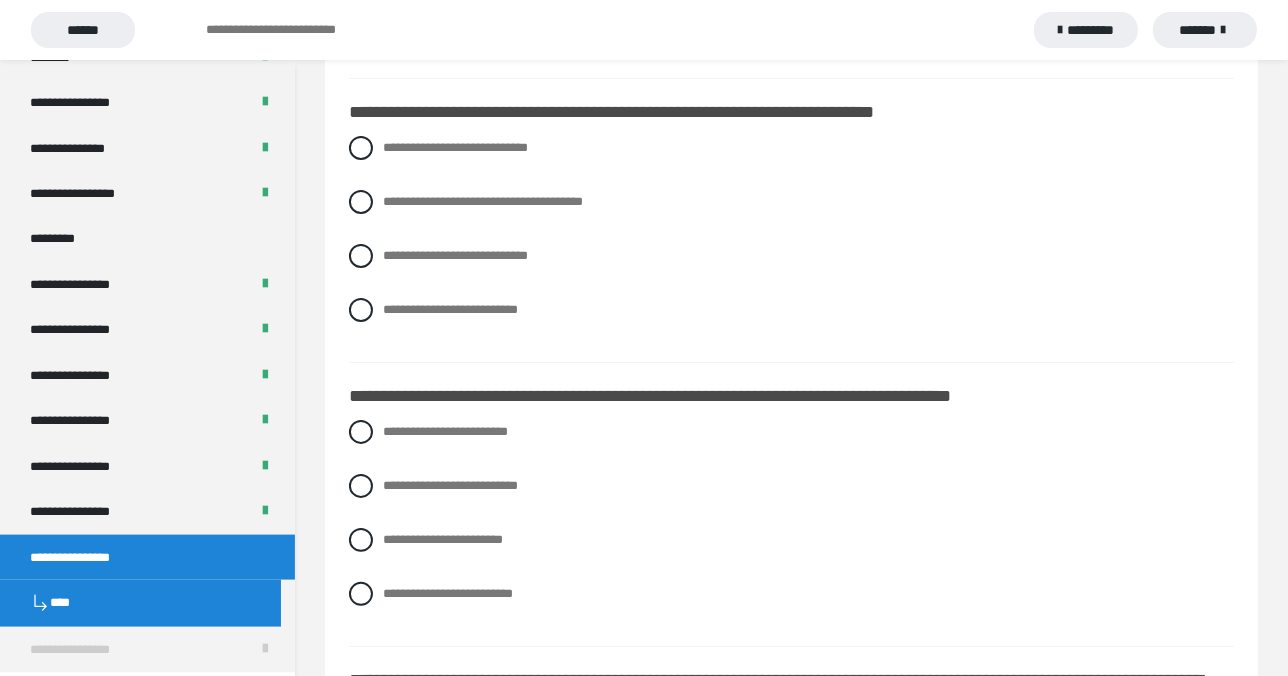 scroll, scrollTop: 363, scrollLeft: 0, axis: vertical 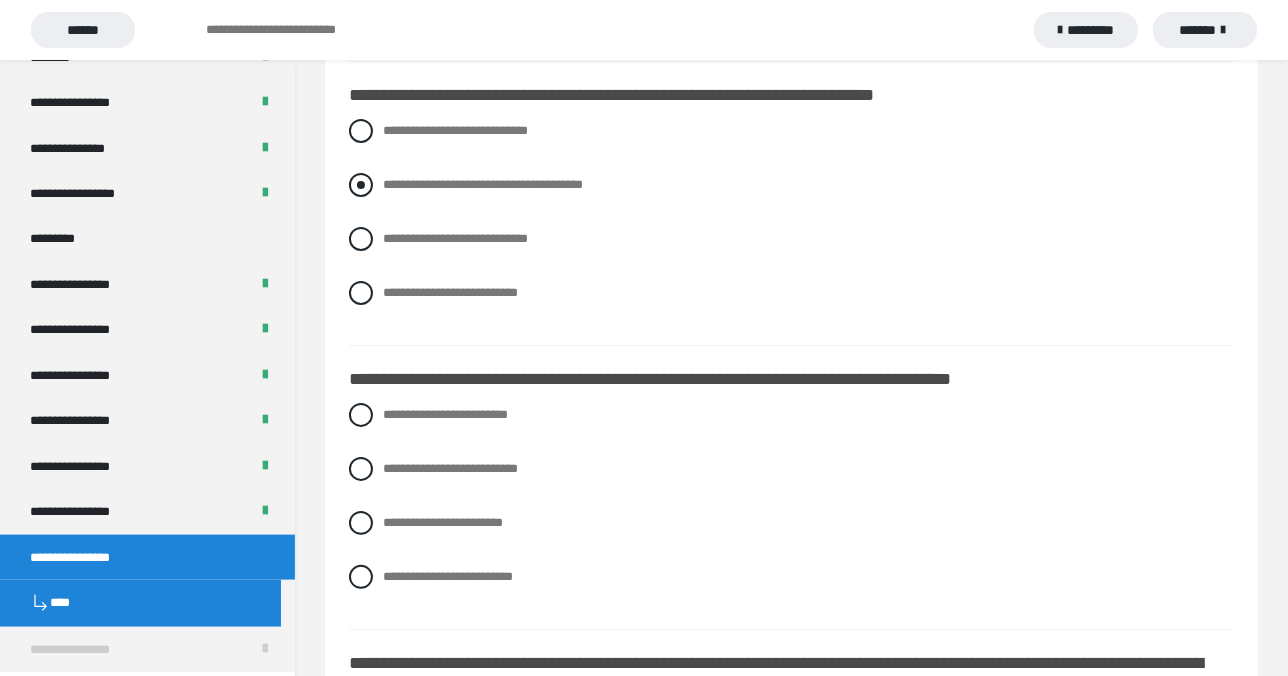 click at bounding box center (361, 185) 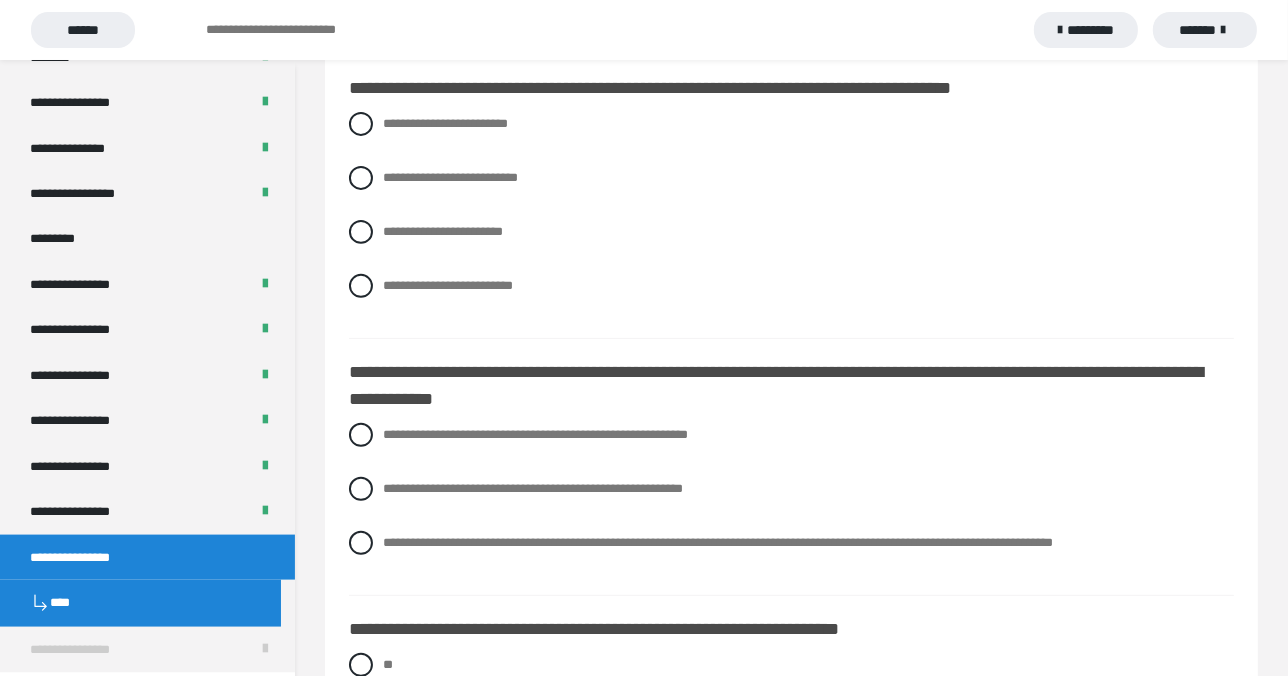 scroll, scrollTop: 618, scrollLeft: 0, axis: vertical 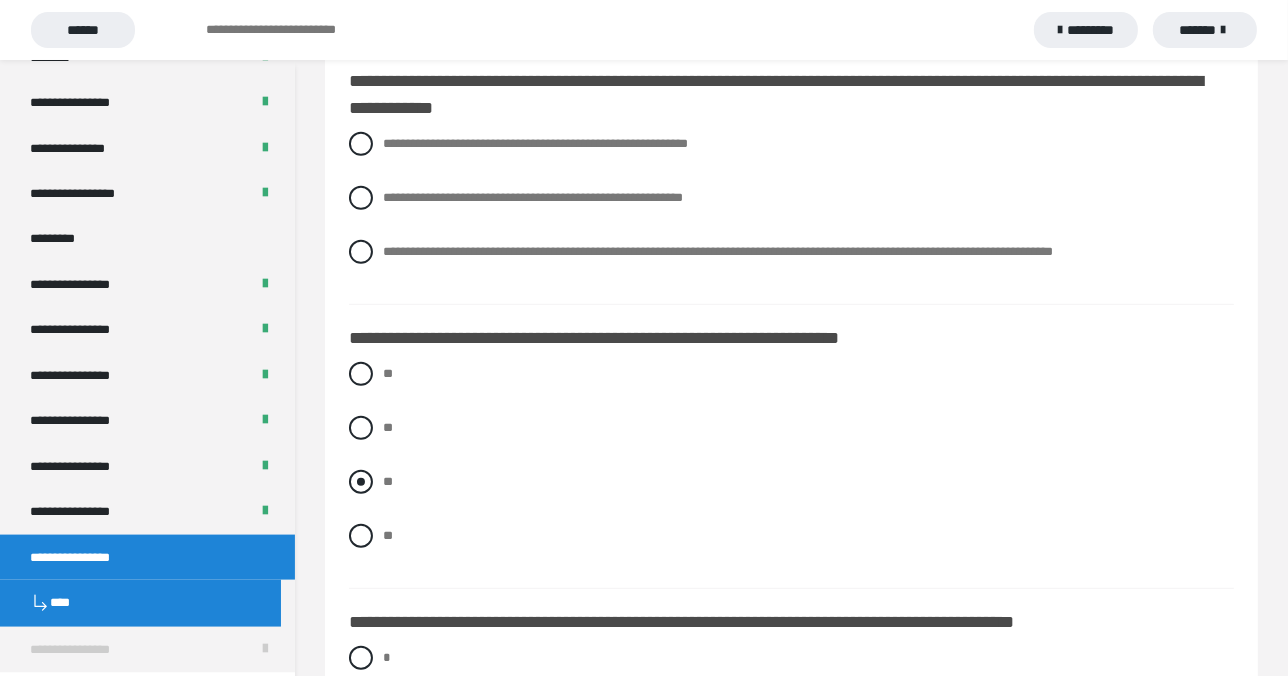 click on "**" at bounding box center (388, 481) 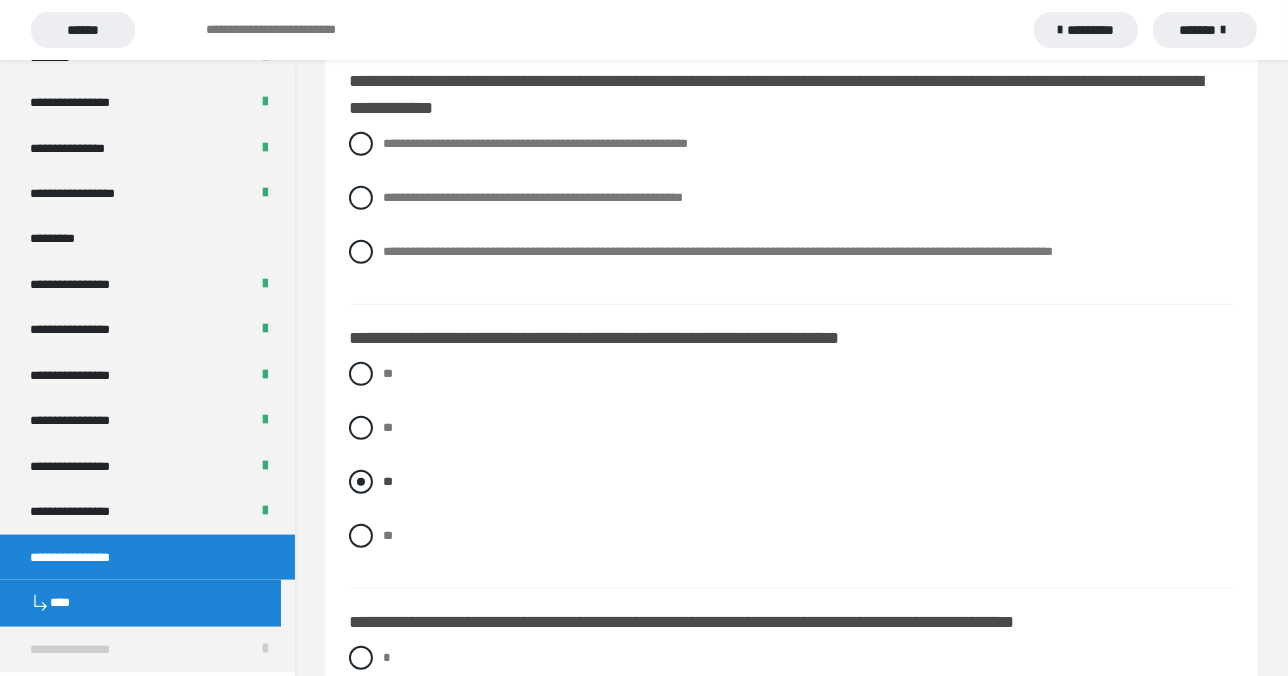 click on "**" at bounding box center [388, 481] 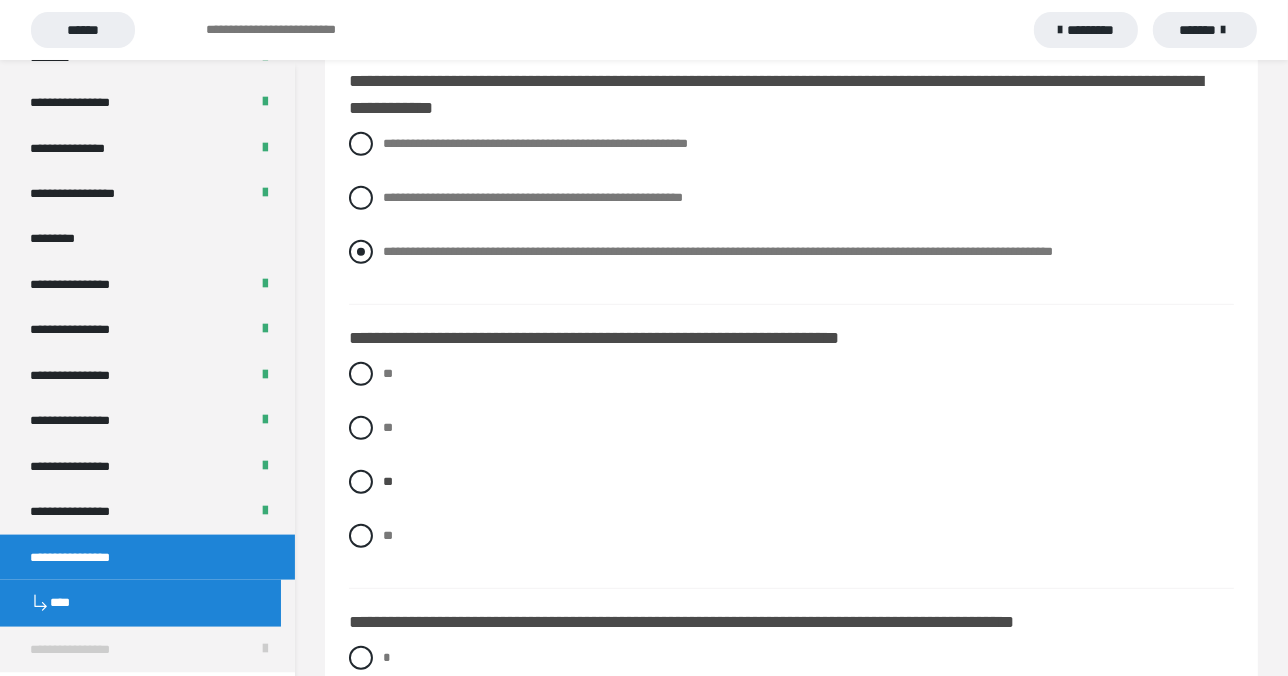 click at bounding box center (361, 252) 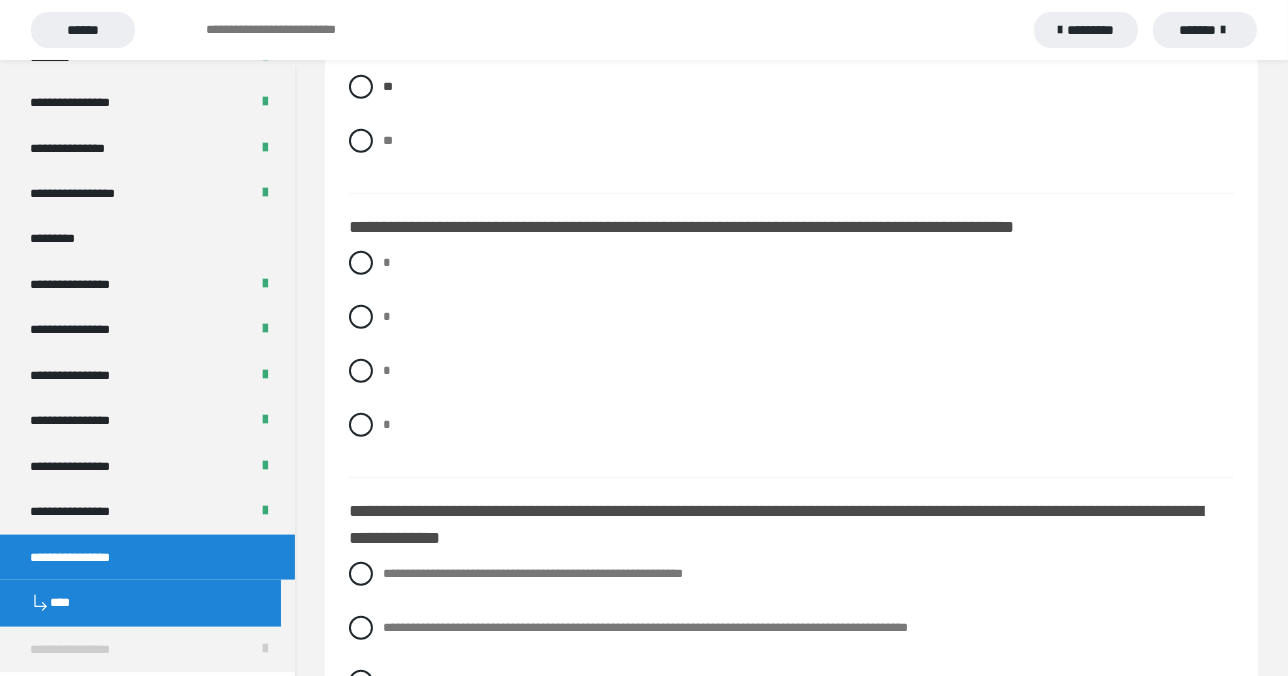 scroll, scrollTop: 1345, scrollLeft: 0, axis: vertical 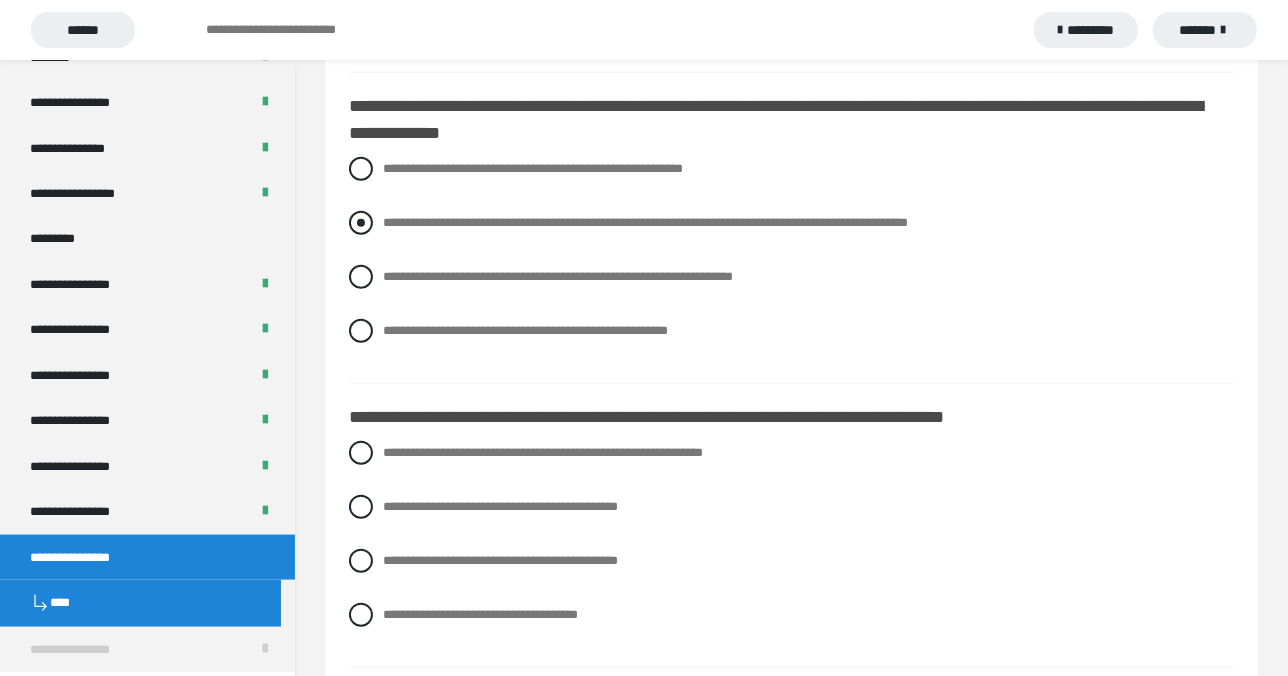 click at bounding box center [361, 223] 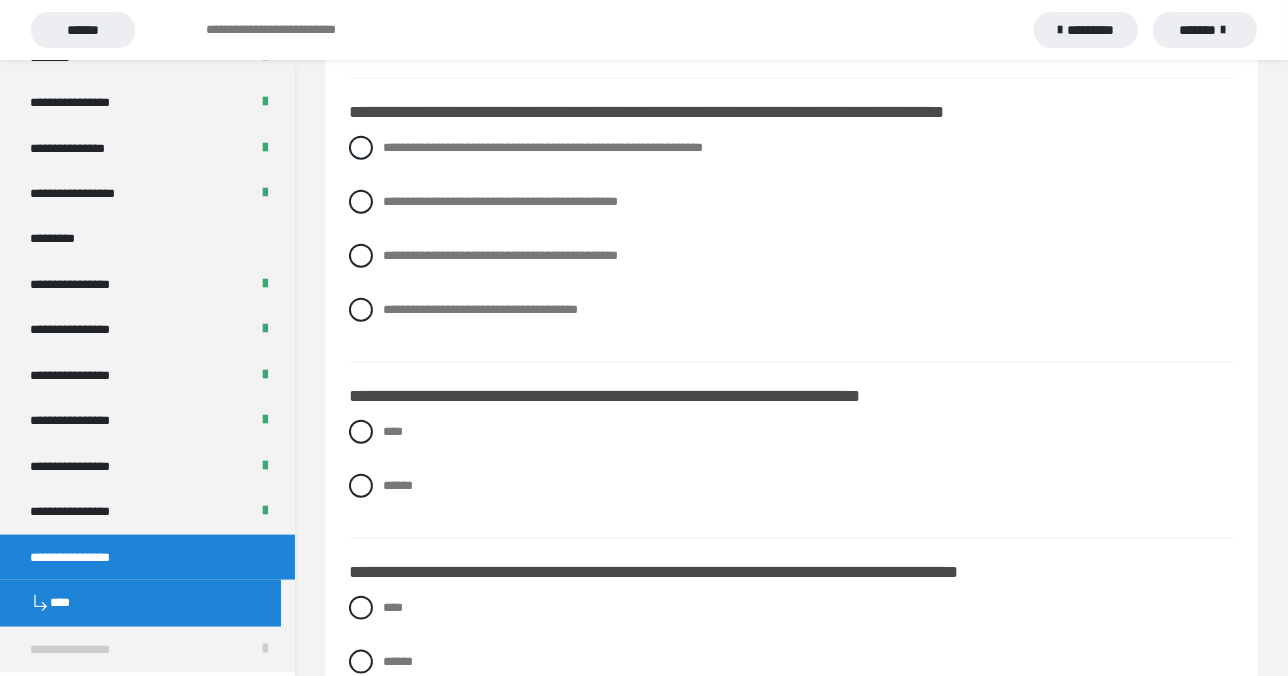 scroll, scrollTop: 2072, scrollLeft: 0, axis: vertical 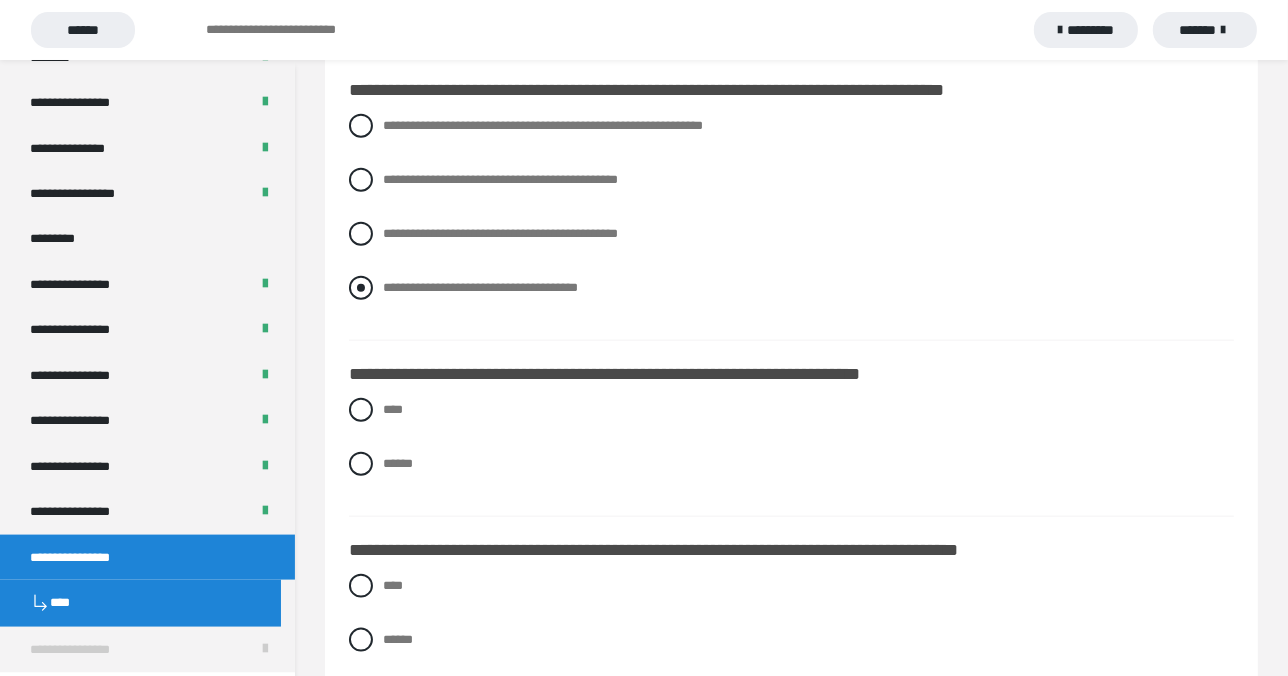 click on "**********" at bounding box center (791, 288) 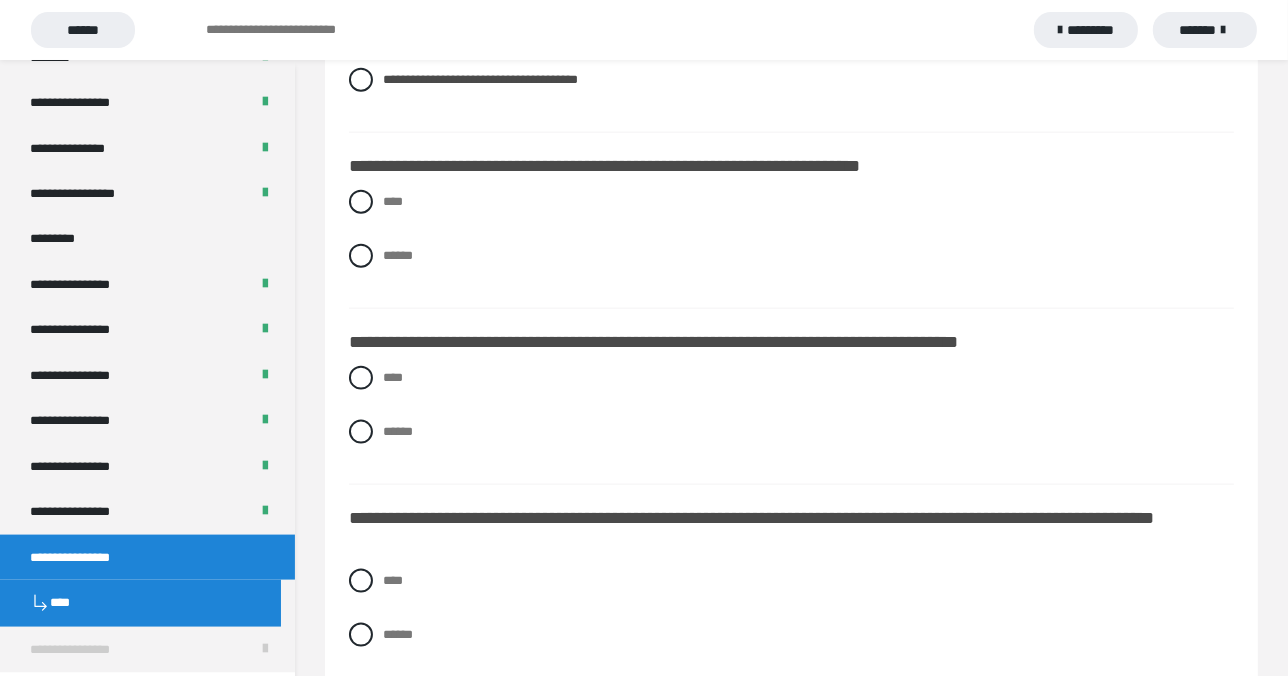 scroll, scrollTop: 2290, scrollLeft: 0, axis: vertical 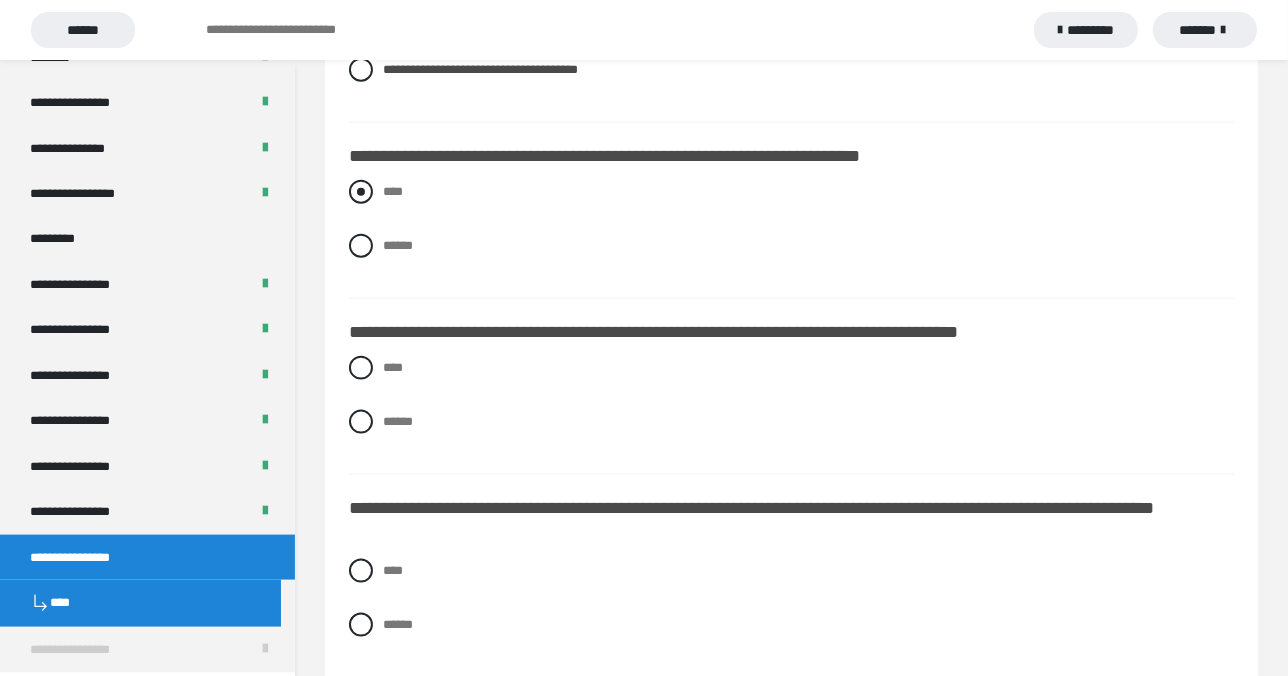 click at bounding box center [361, 192] 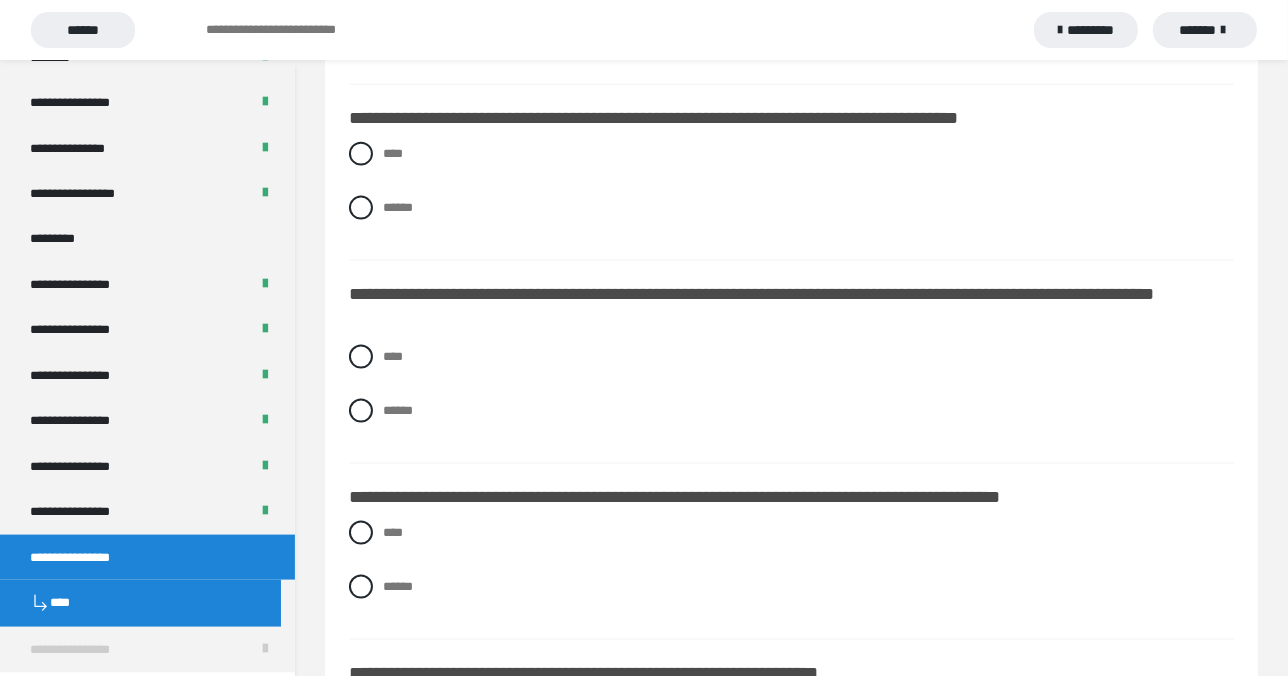 scroll, scrollTop: 2509, scrollLeft: 0, axis: vertical 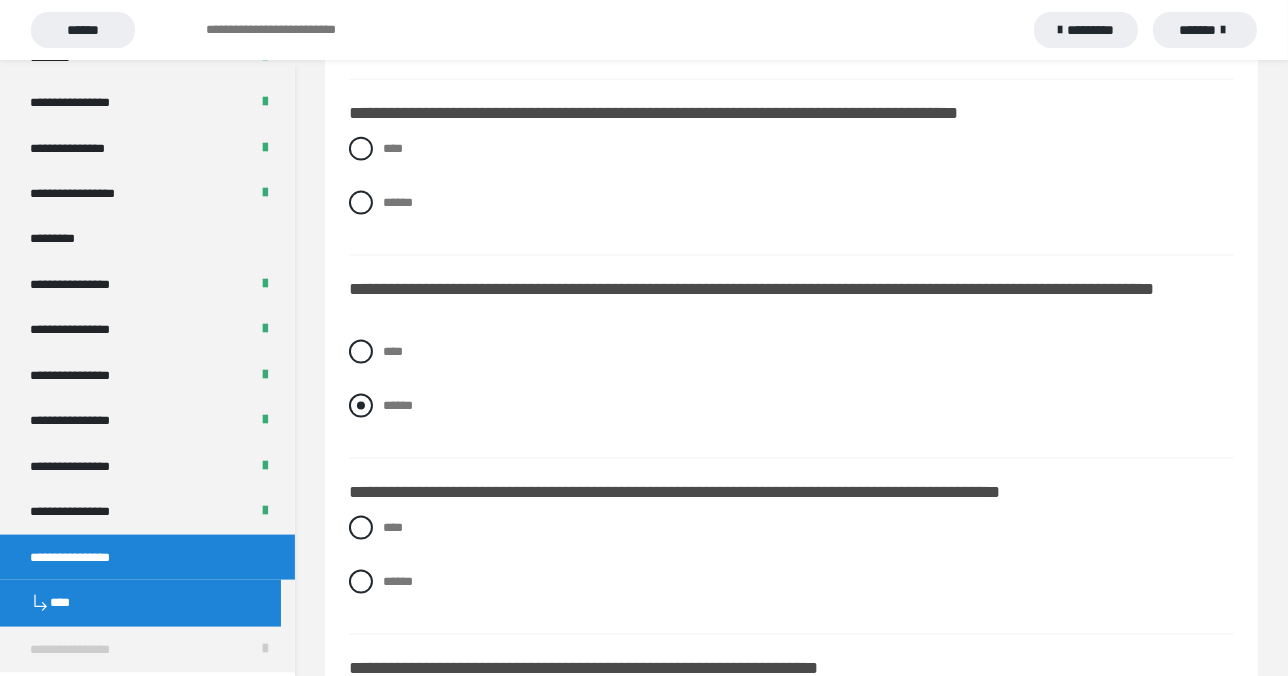 click on "******" at bounding box center (791, 406) 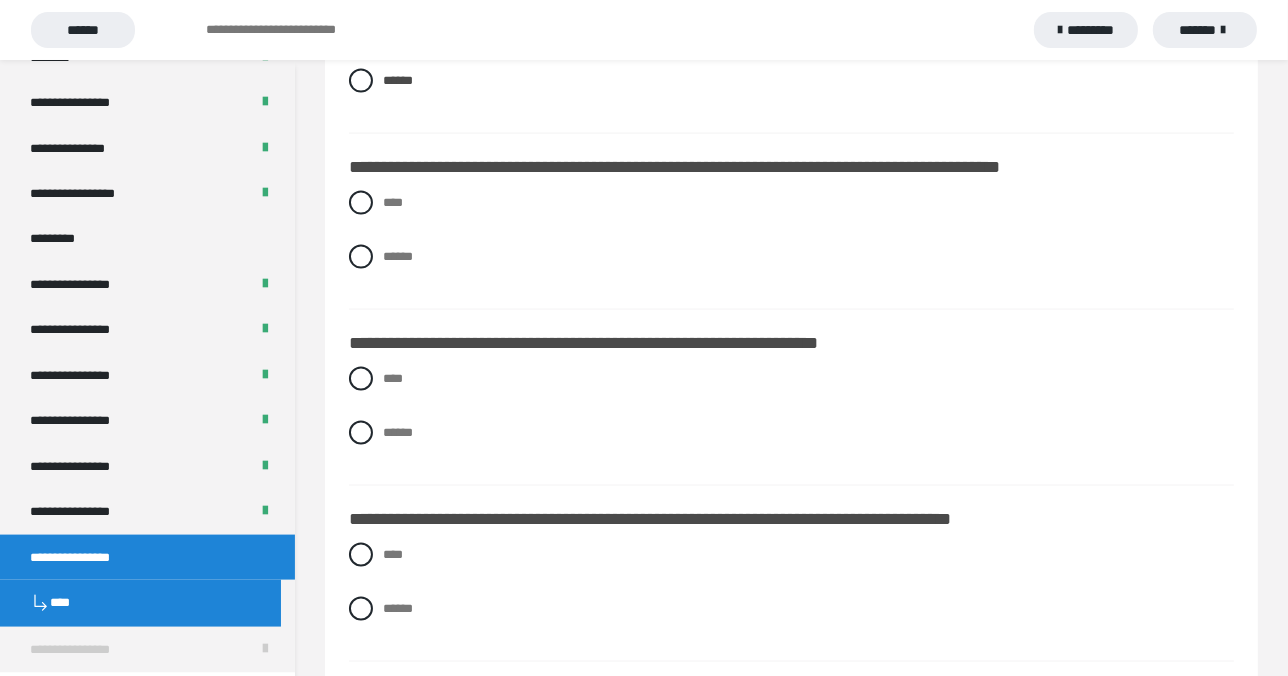 scroll, scrollTop: 2836, scrollLeft: 0, axis: vertical 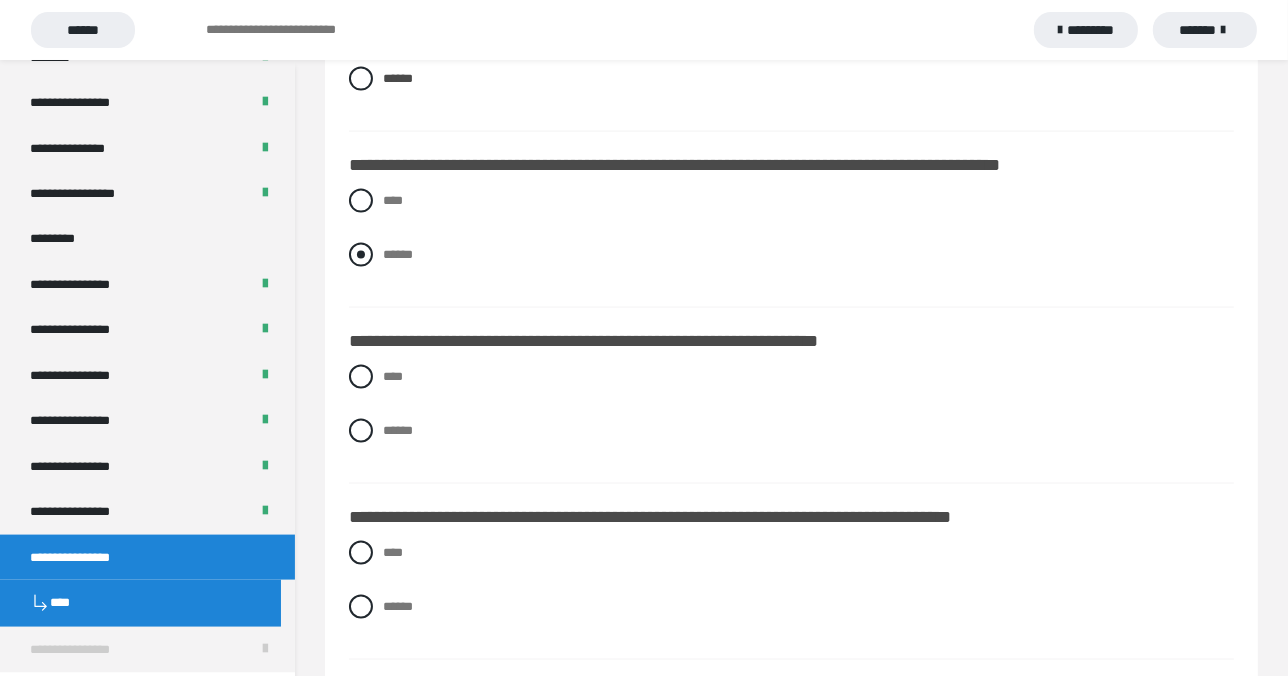 click at bounding box center (361, 255) 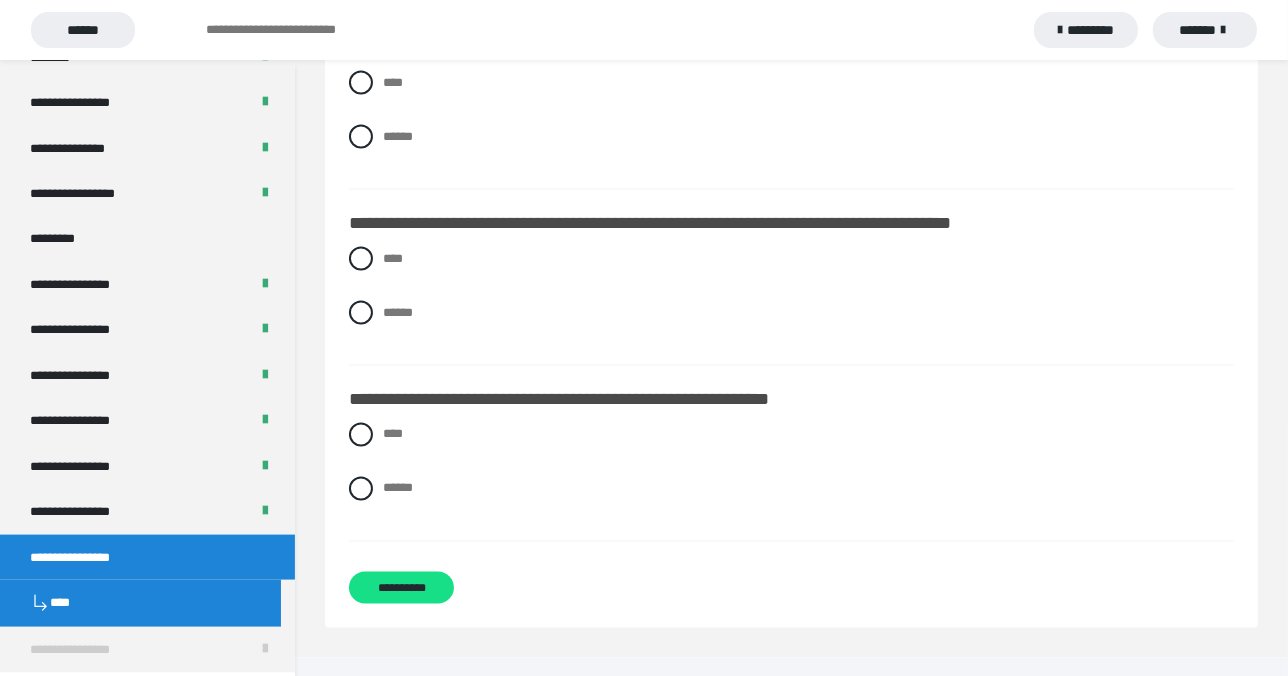 scroll, scrollTop: 3135, scrollLeft: 0, axis: vertical 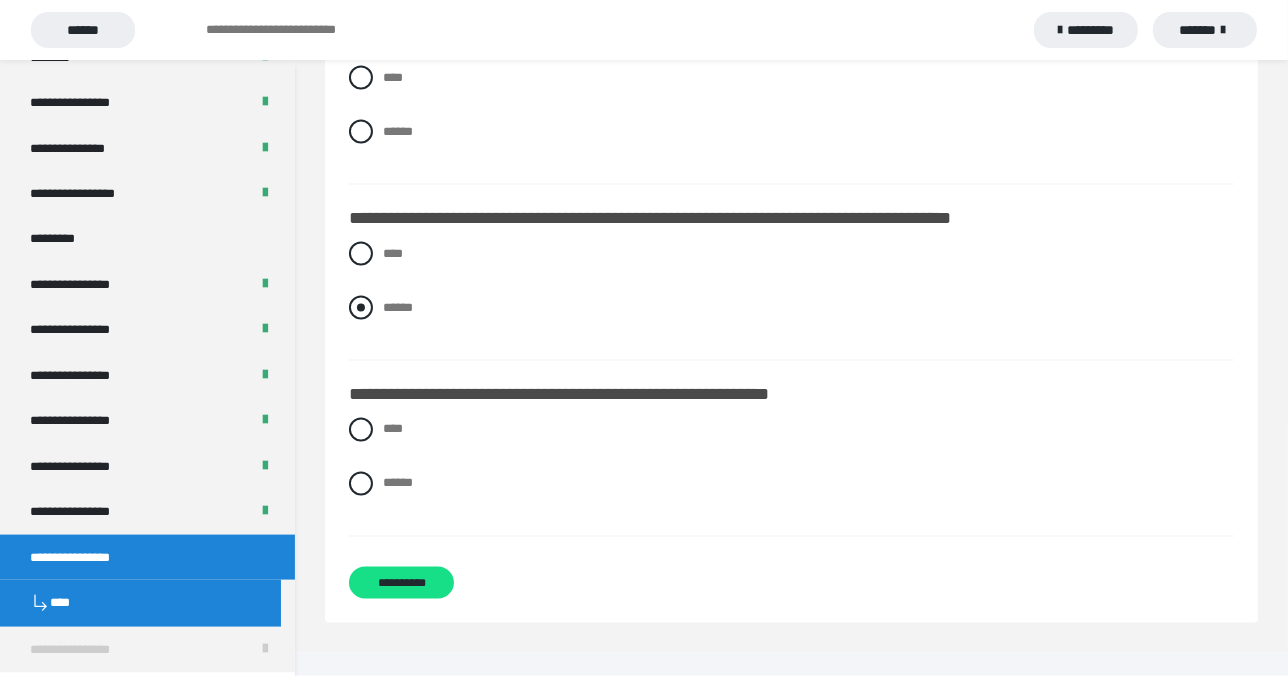 click on "******" at bounding box center (791, 308) 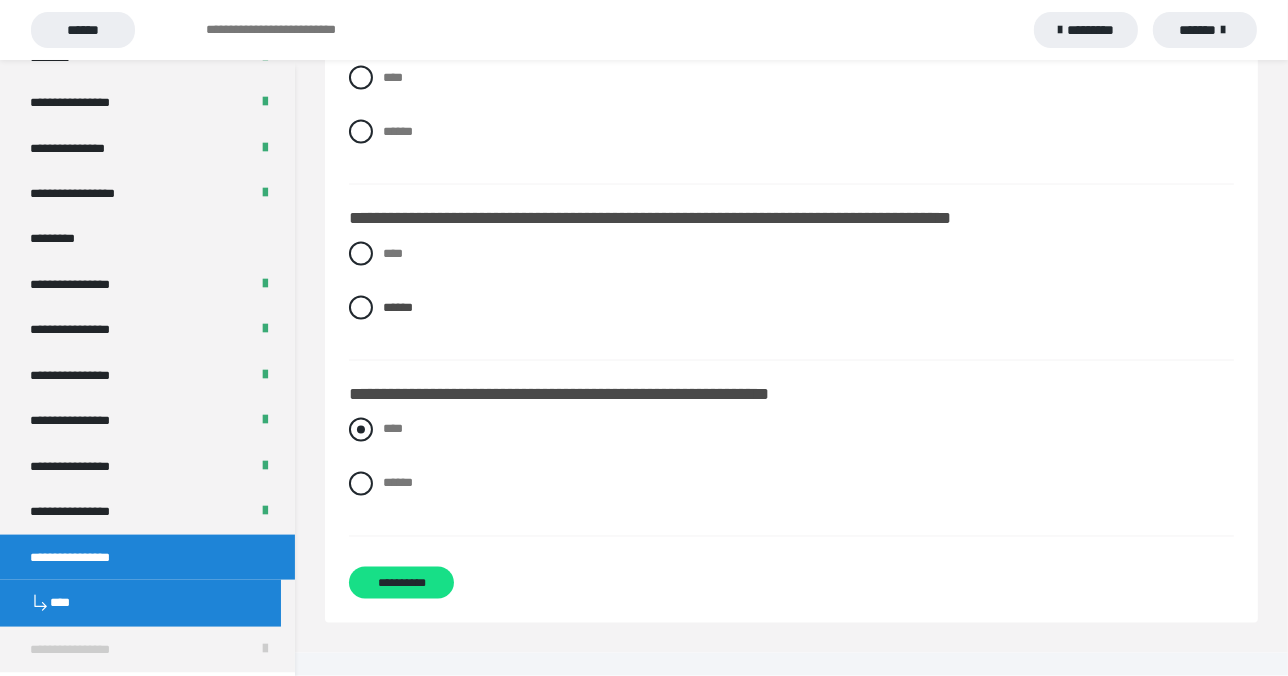 click at bounding box center (361, 430) 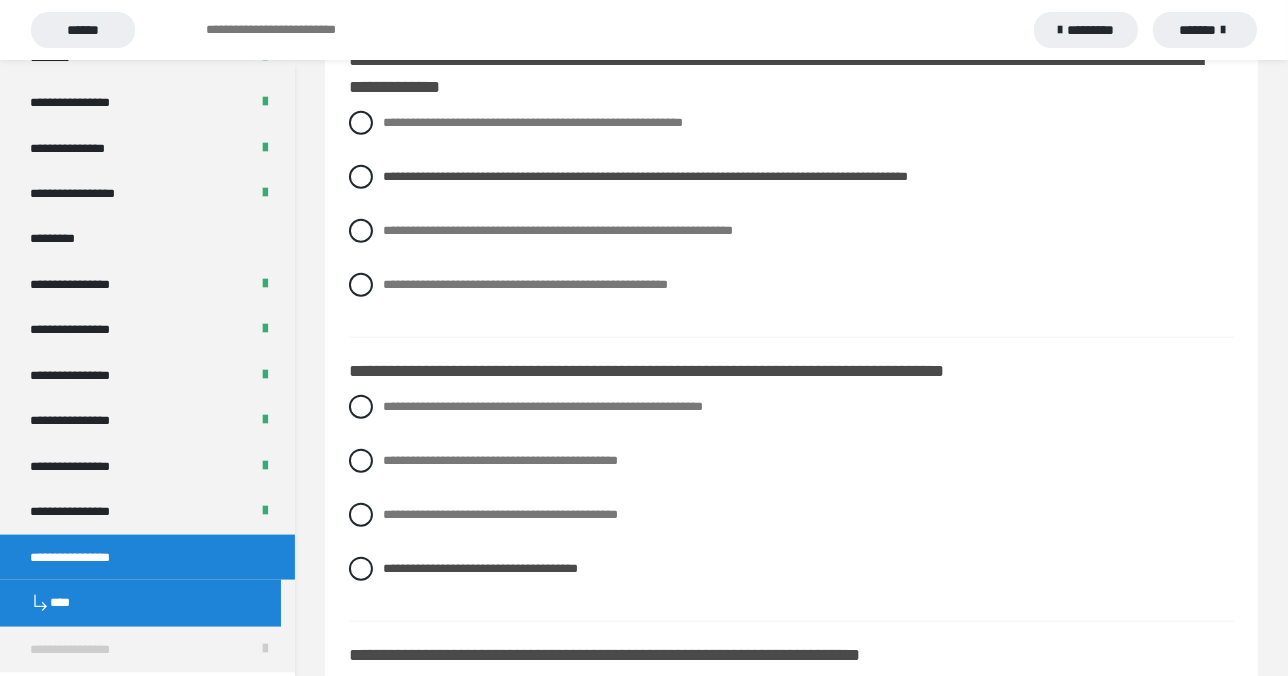 scroll, scrollTop: 1775, scrollLeft: 0, axis: vertical 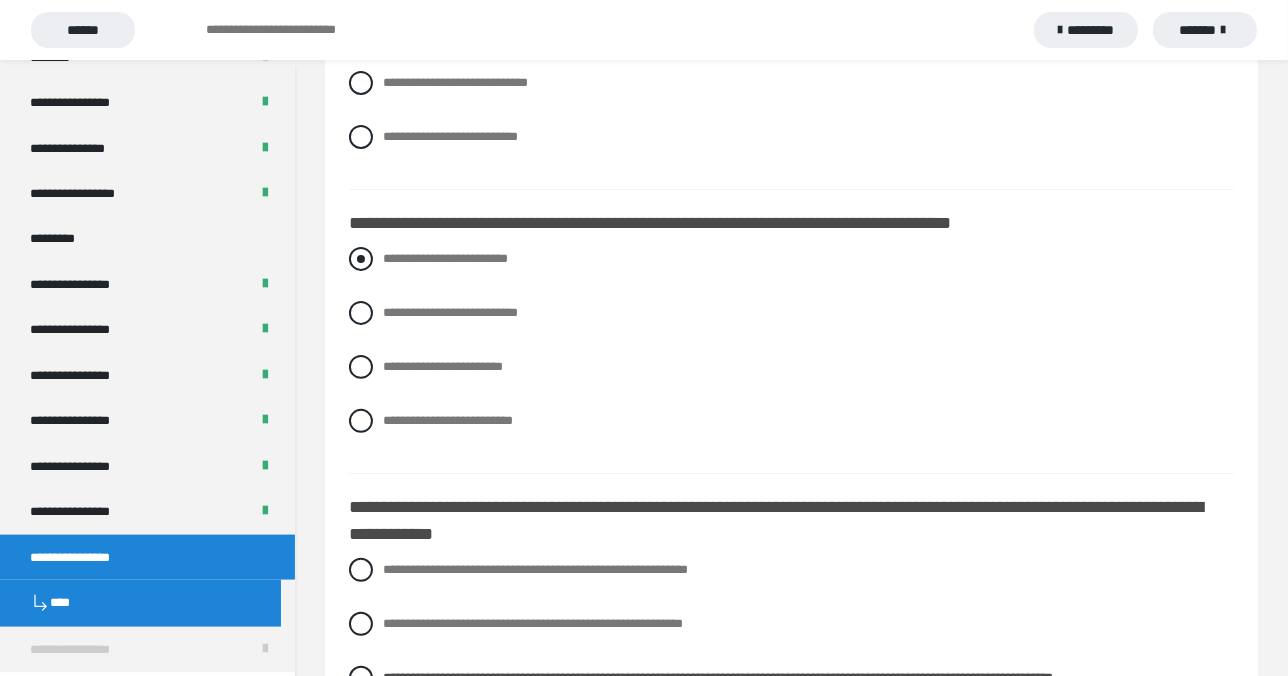 click at bounding box center [361, 259] 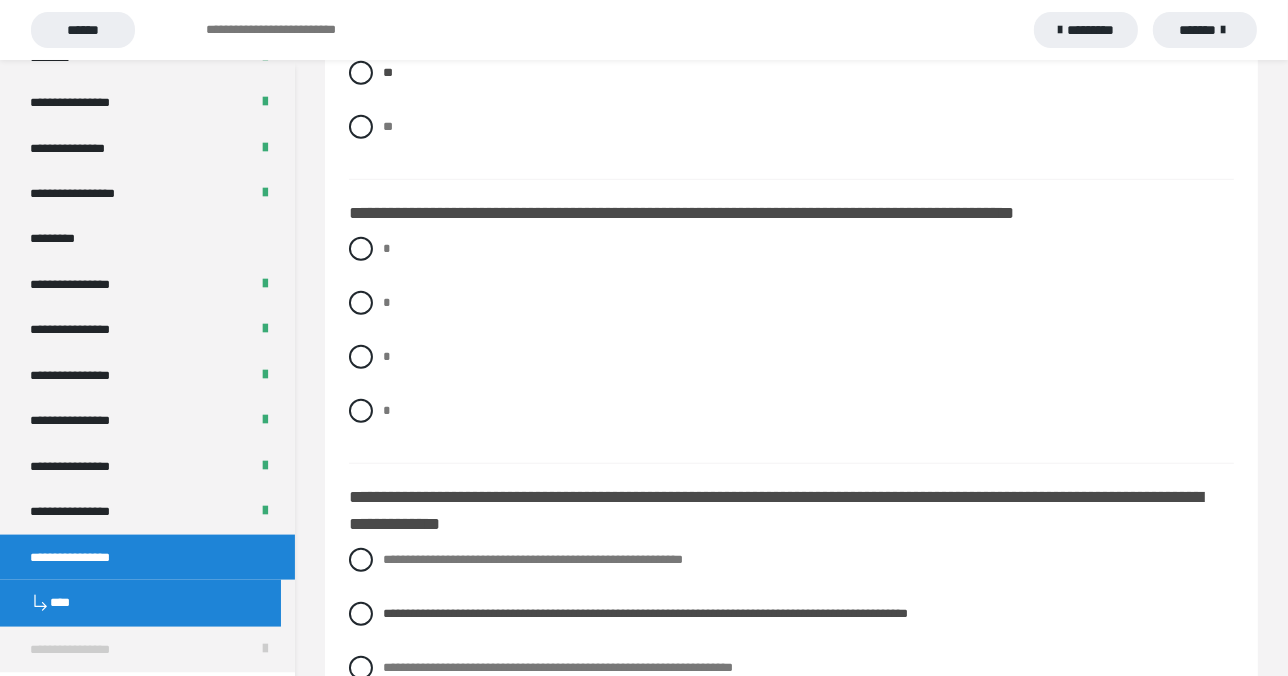 scroll, scrollTop: 1370, scrollLeft: 0, axis: vertical 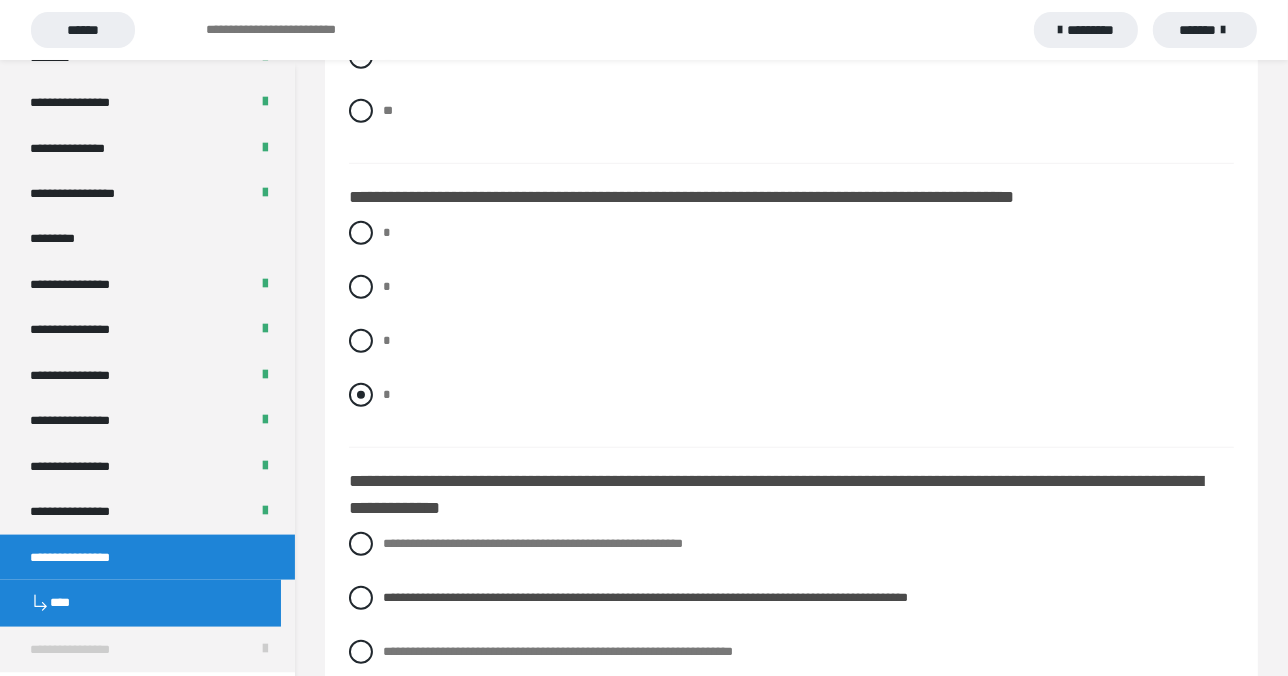 click at bounding box center (361, 395) 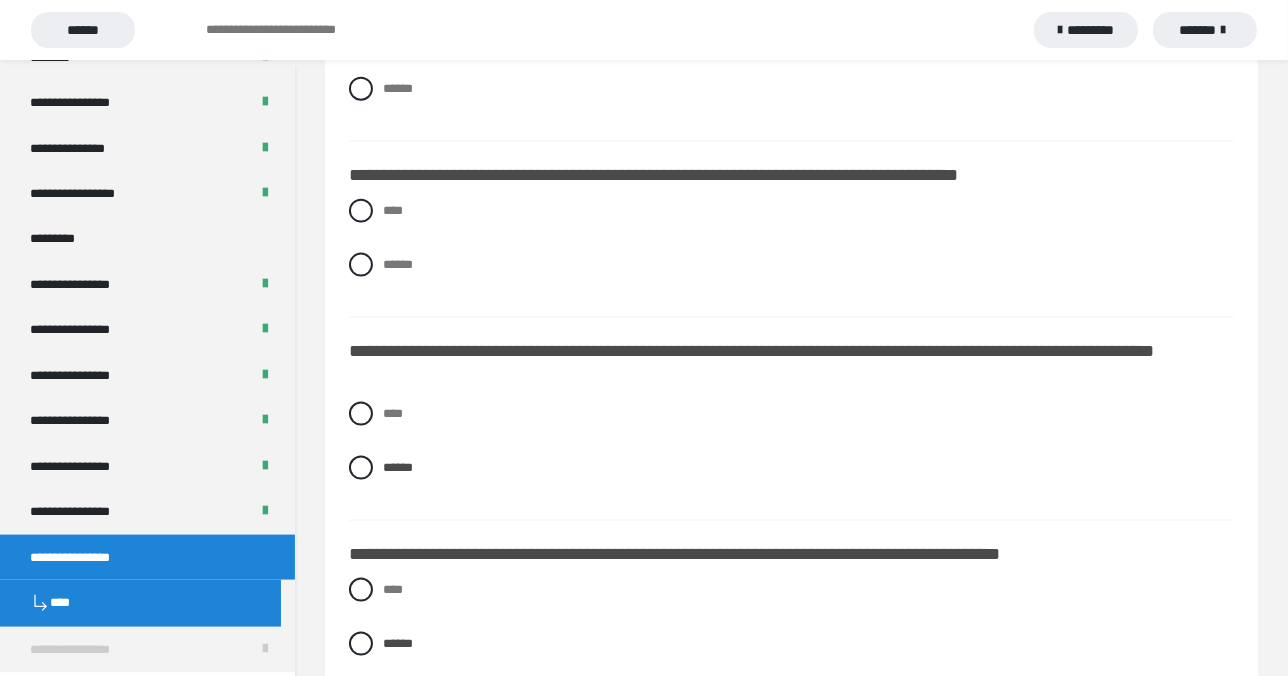 scroll, scrollTop: 2469, scrollLeft: 0, axis: vertical 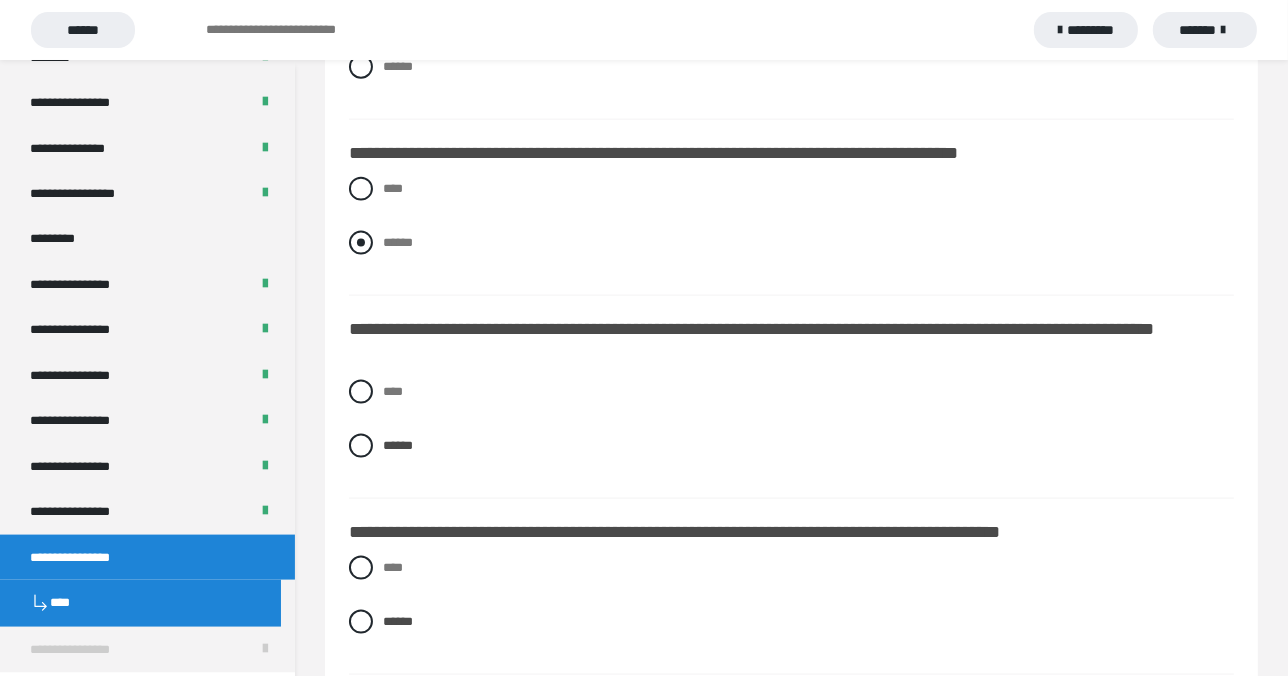 click on "******" at bounding box center (791, 243) 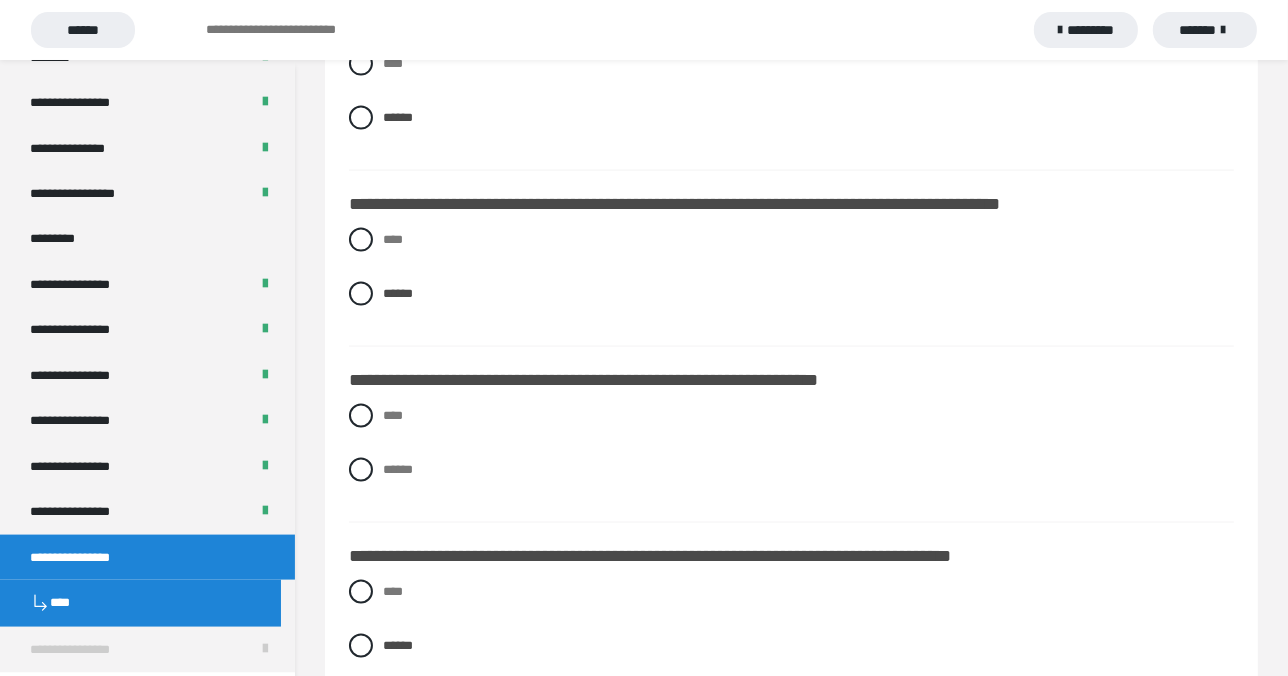 scroll, scrollTop: 2894, scrollLeft: 0, axis: vertical 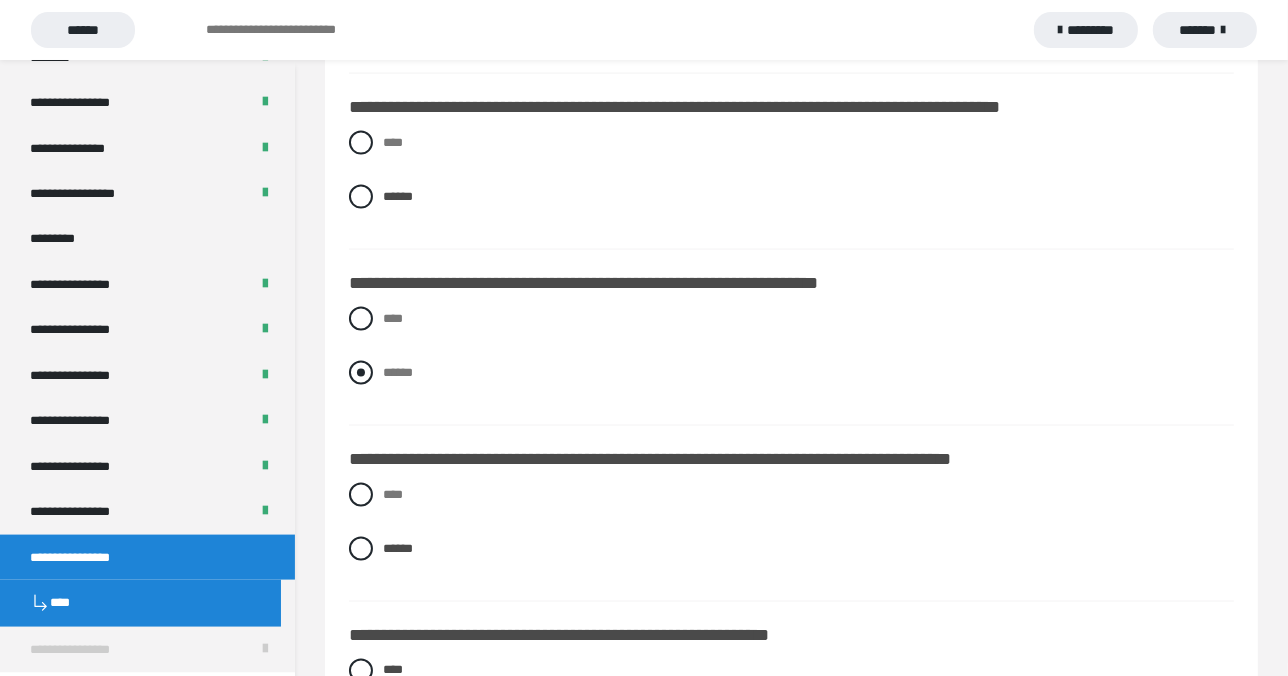 click at bounding box center [361, 373] 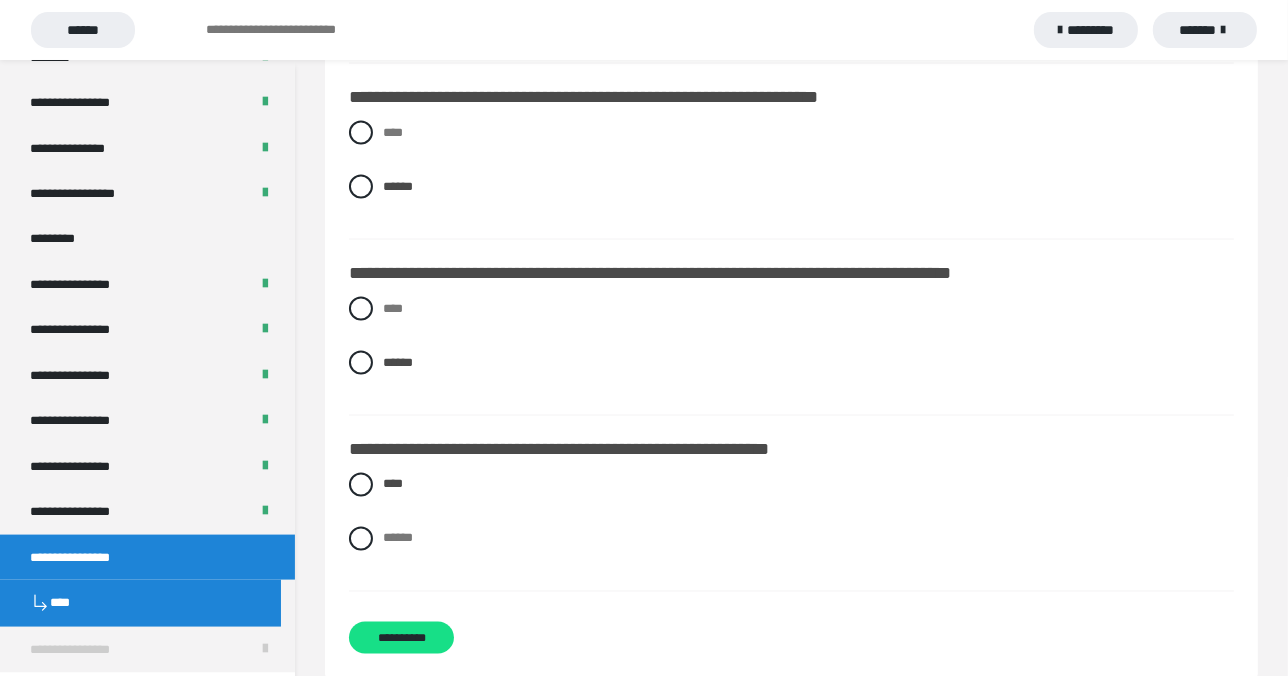 scroll, scrollTop: 3135, scrollLeft: 0, axis: vertical 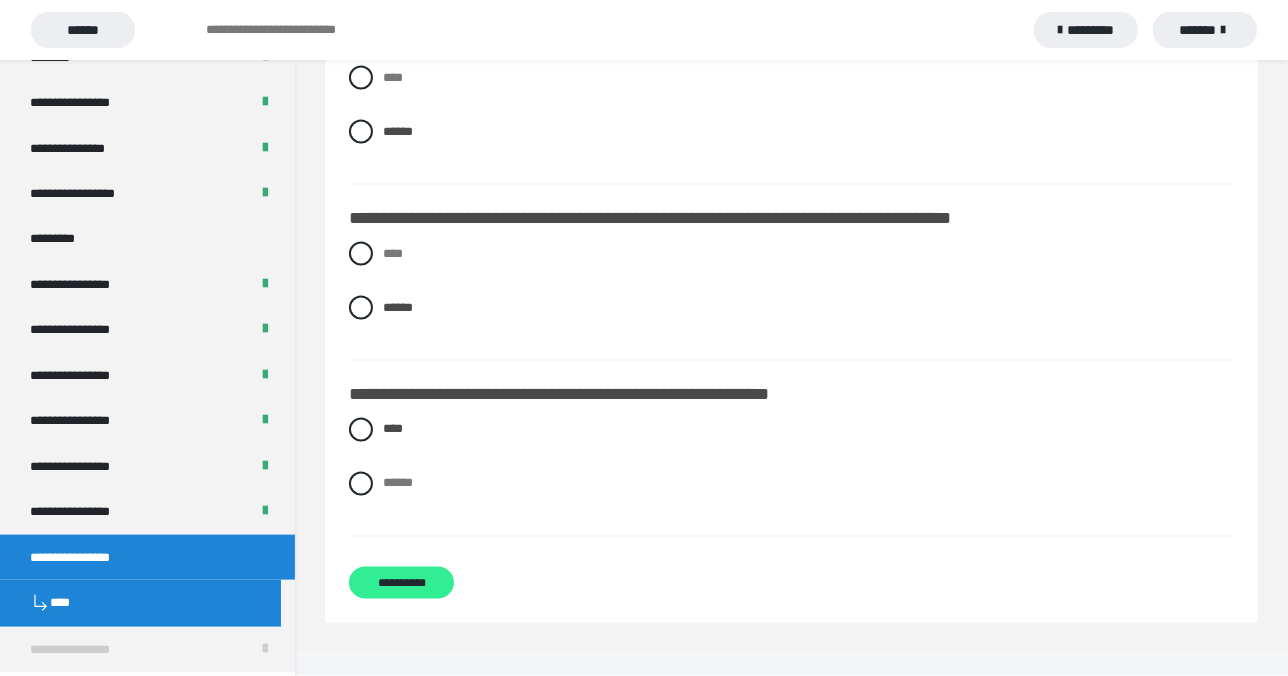 click on "**********" at bounding box center [401, 583] 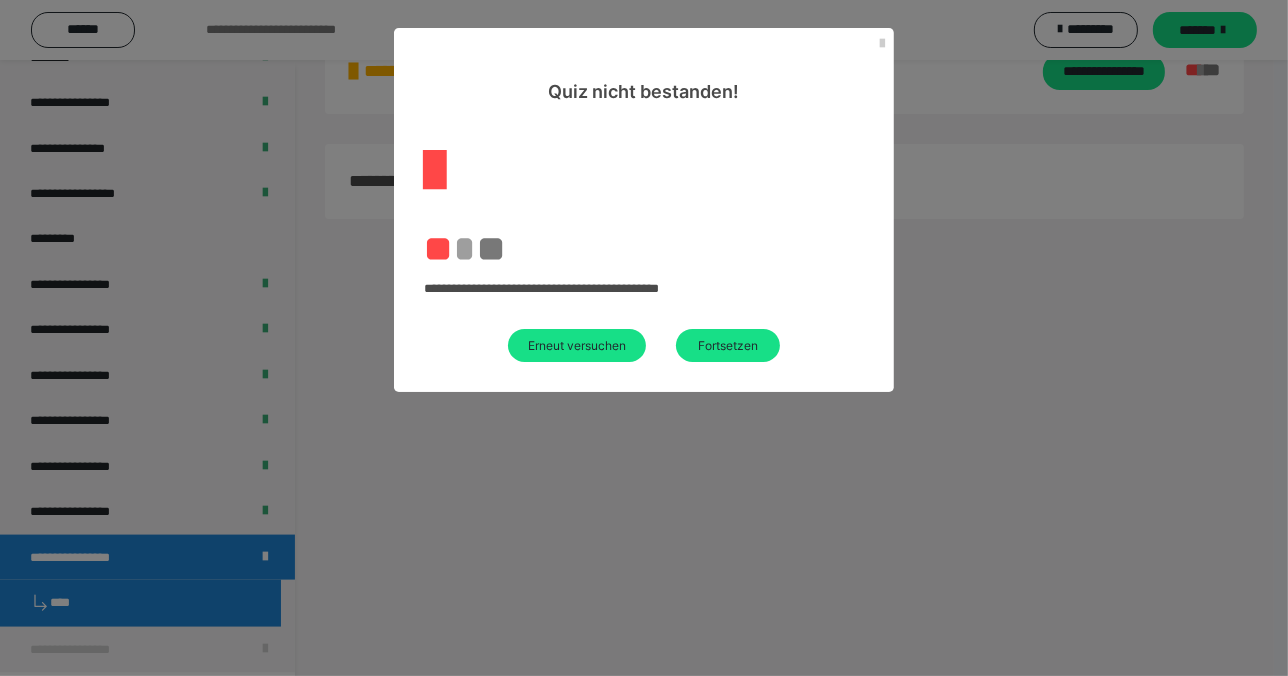 scroll, scrollTop: 60, scrollLeft: 0, axis: vertical 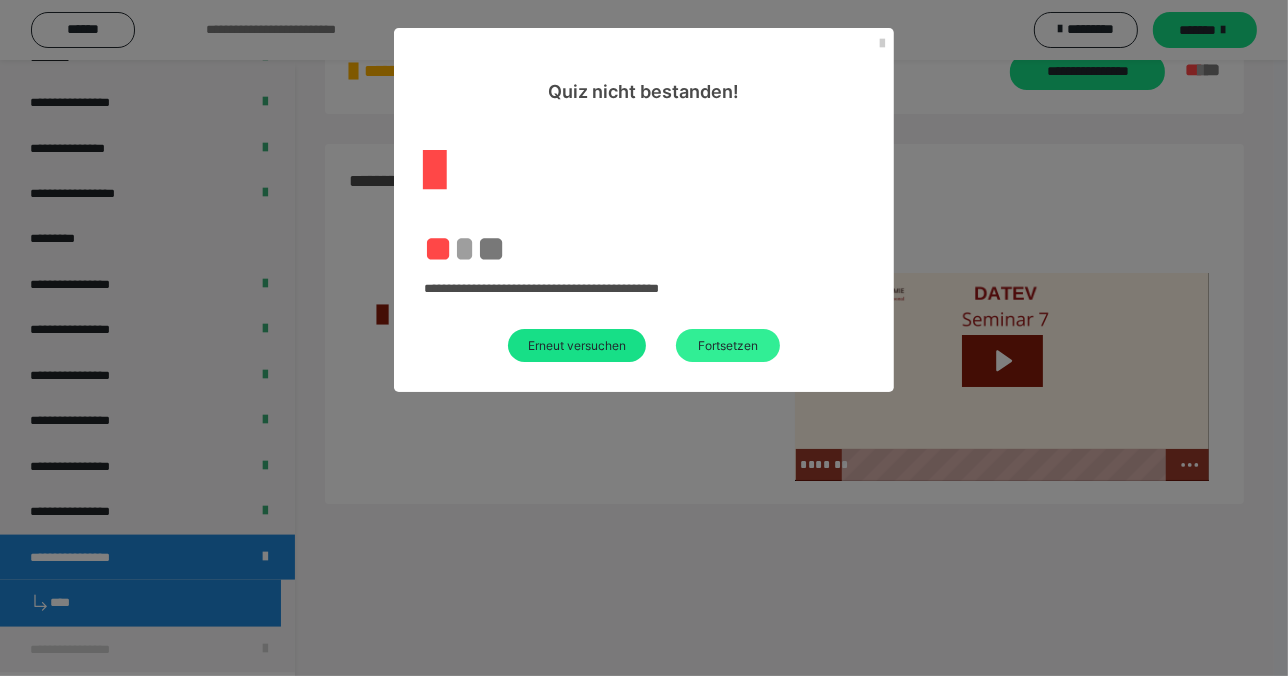 click on "Fortsetzen" at bounding box center [728, 345] 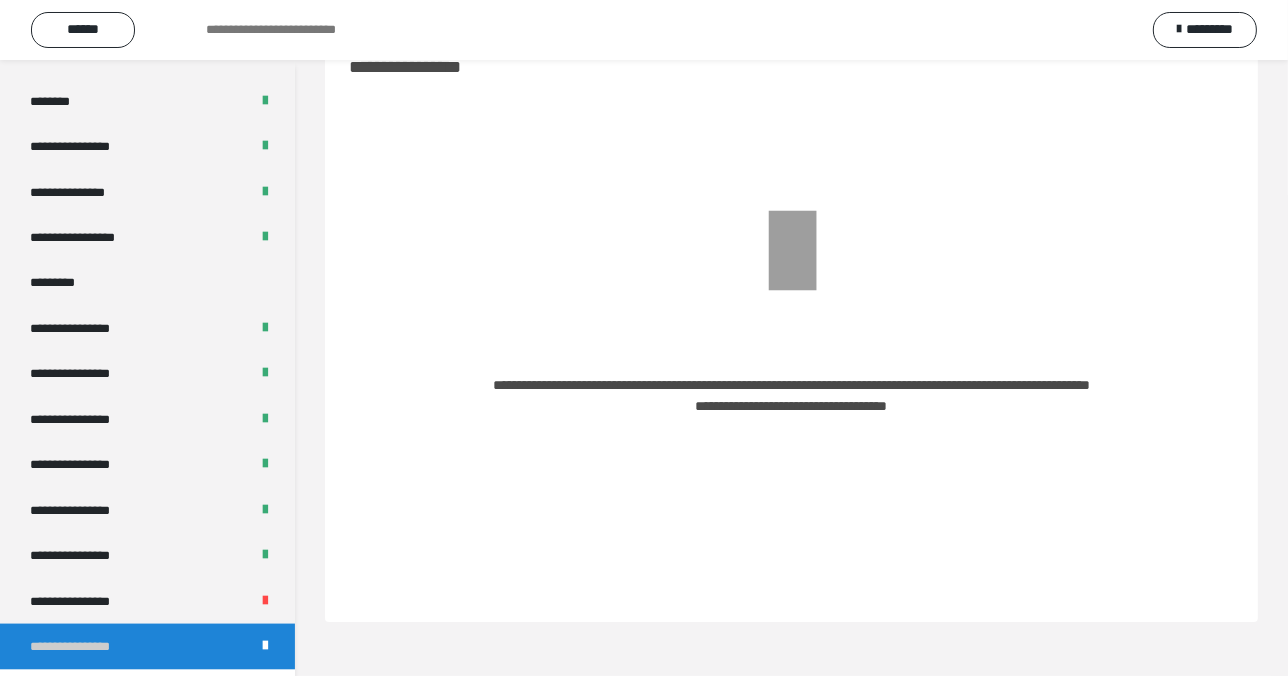 scroll, scrollTop: 2398, scrollLeft: 0, axis: vertical 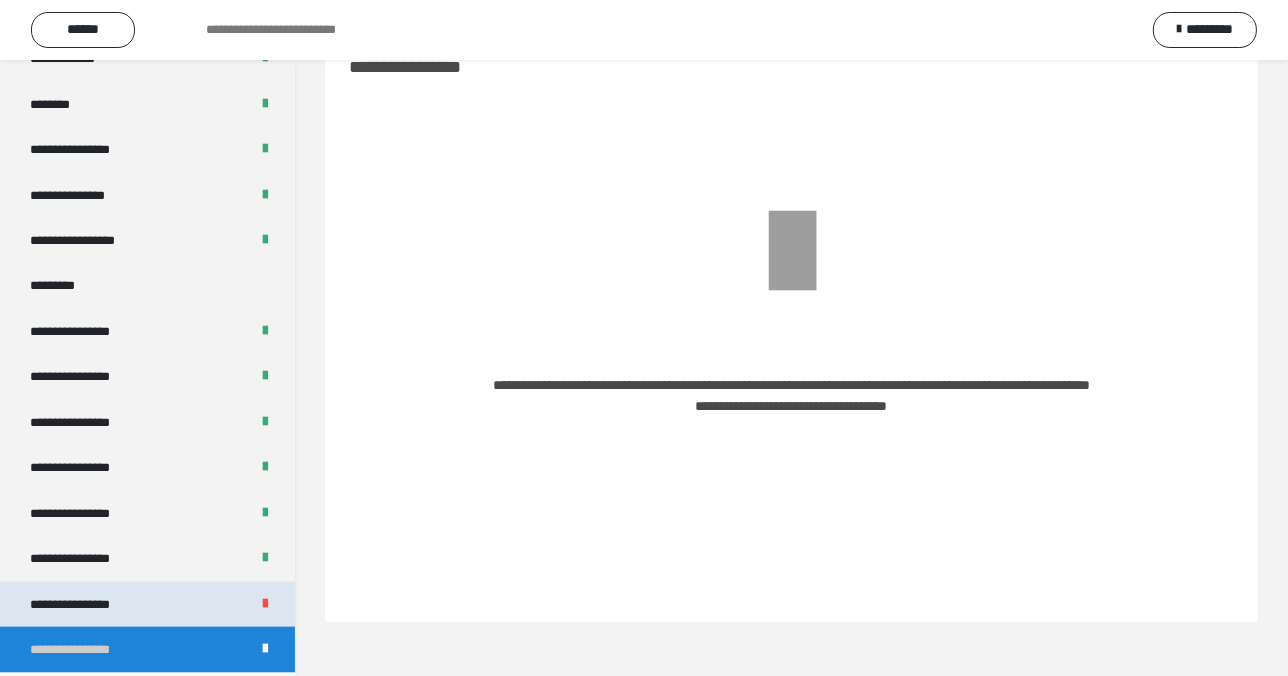 click on "**********" at bounding box center (87, 604) 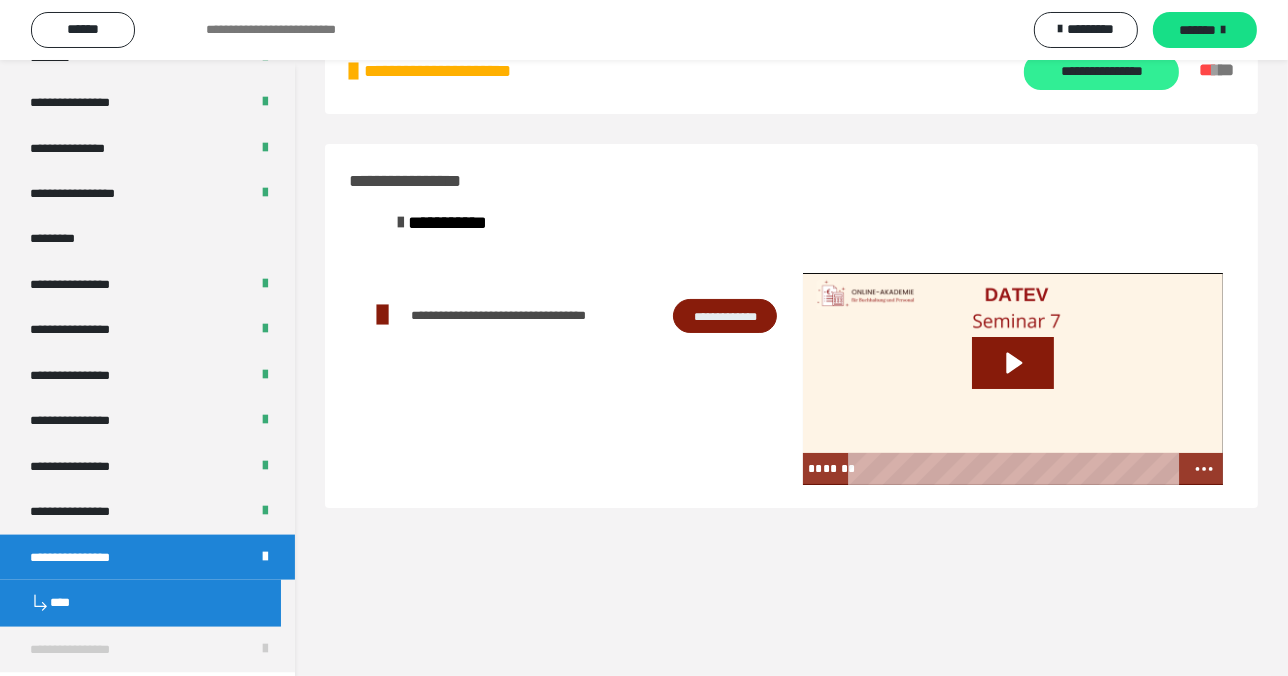 click on "**********" at bounding box center [1101, 72] 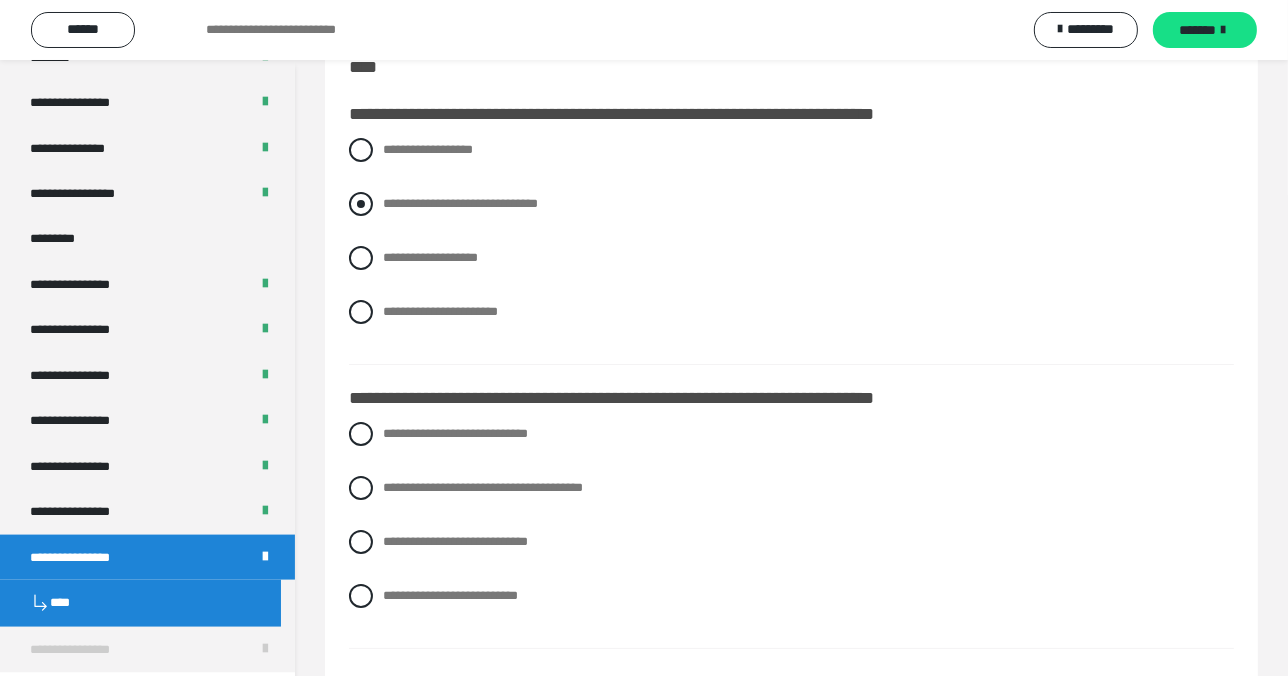 click at bounding box center [361, 204] 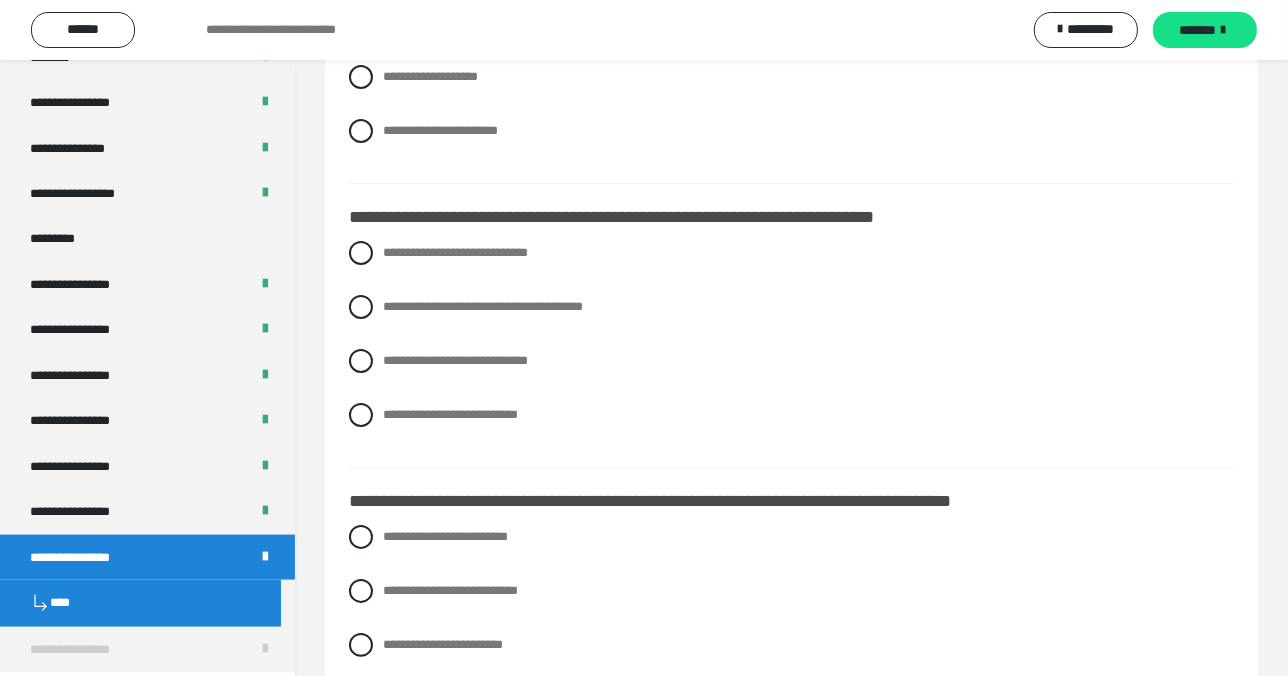 scroll, scrollTop: 278, scrollLeft: 0, axis: vertical 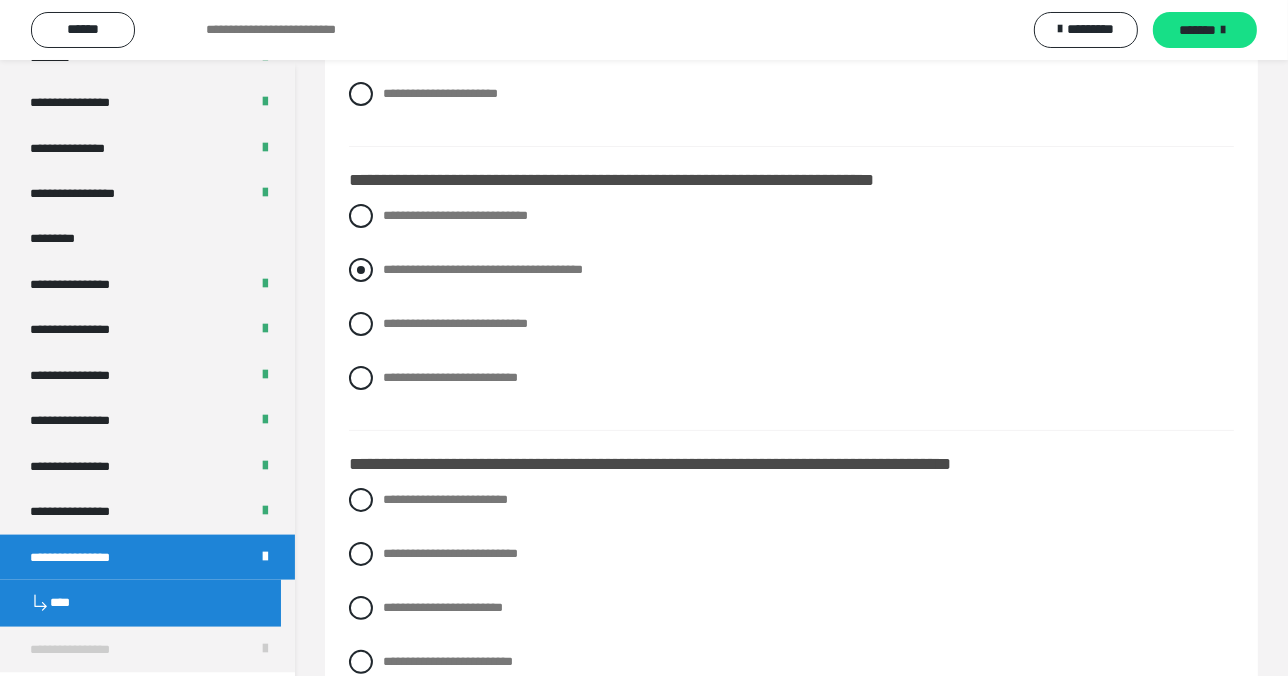 click at bounding box center (361, 270) 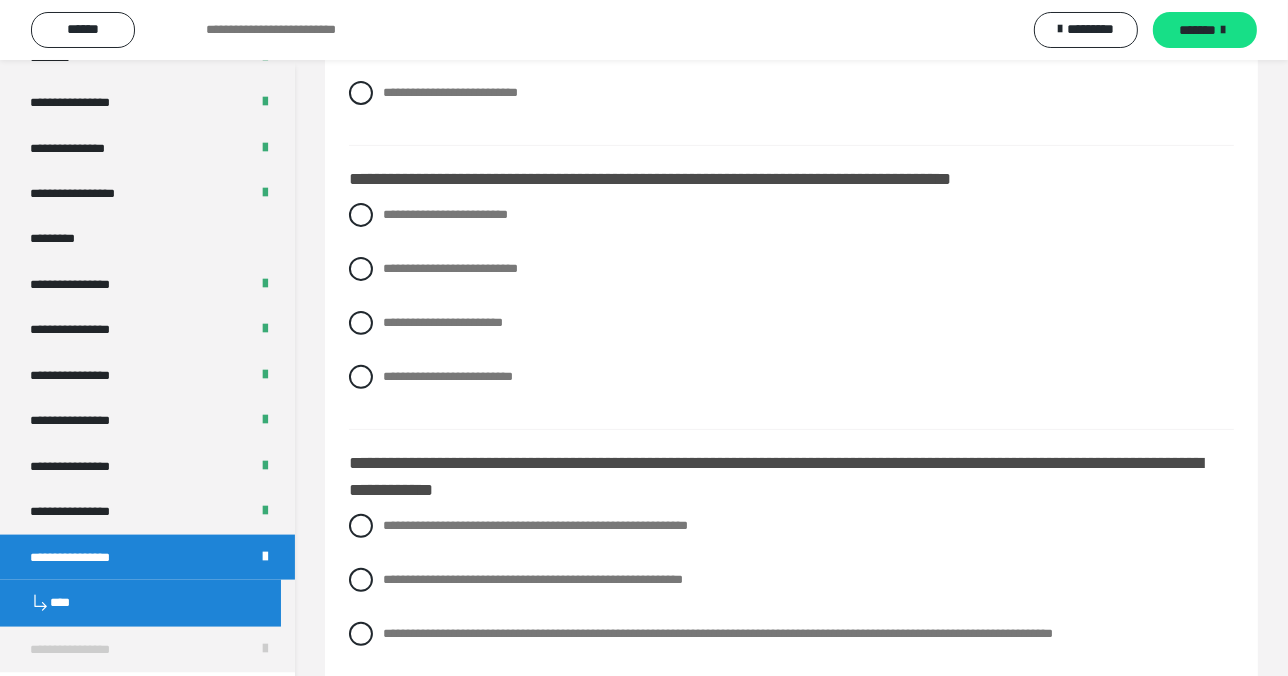 scroll, scrollTop: 569, scrollLeft: 0, axis: vertical 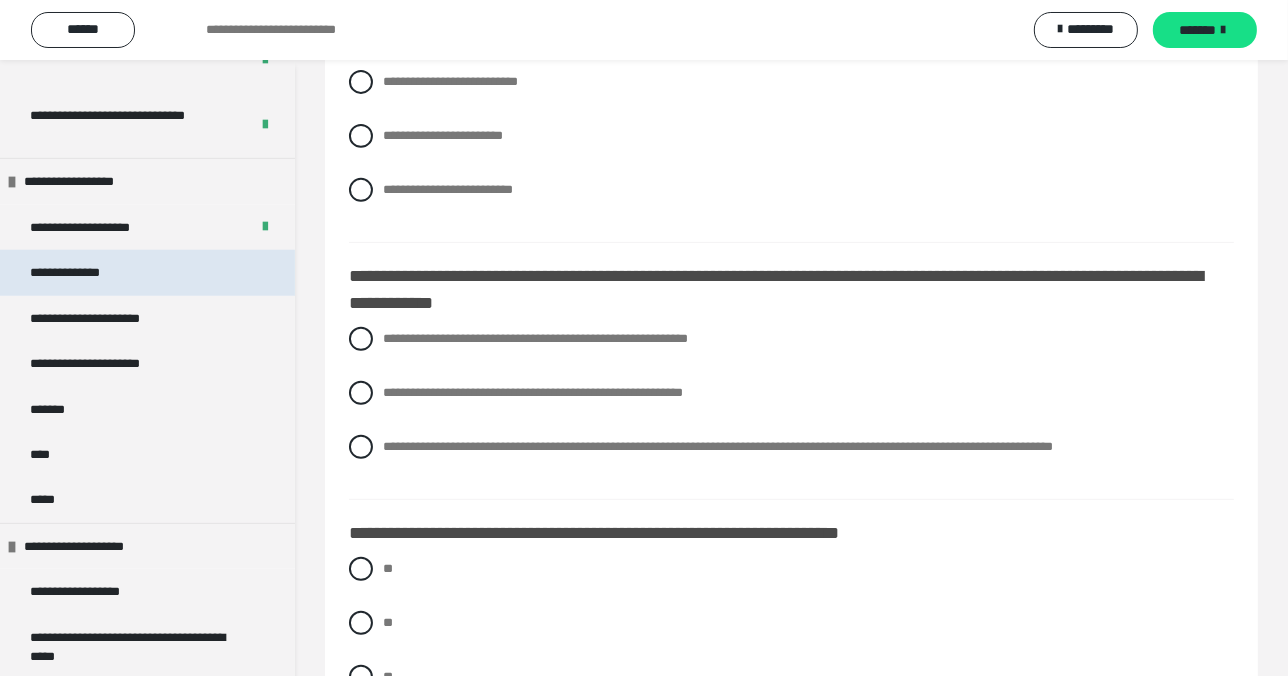 click on "**********" at bounding box center [81, 272] 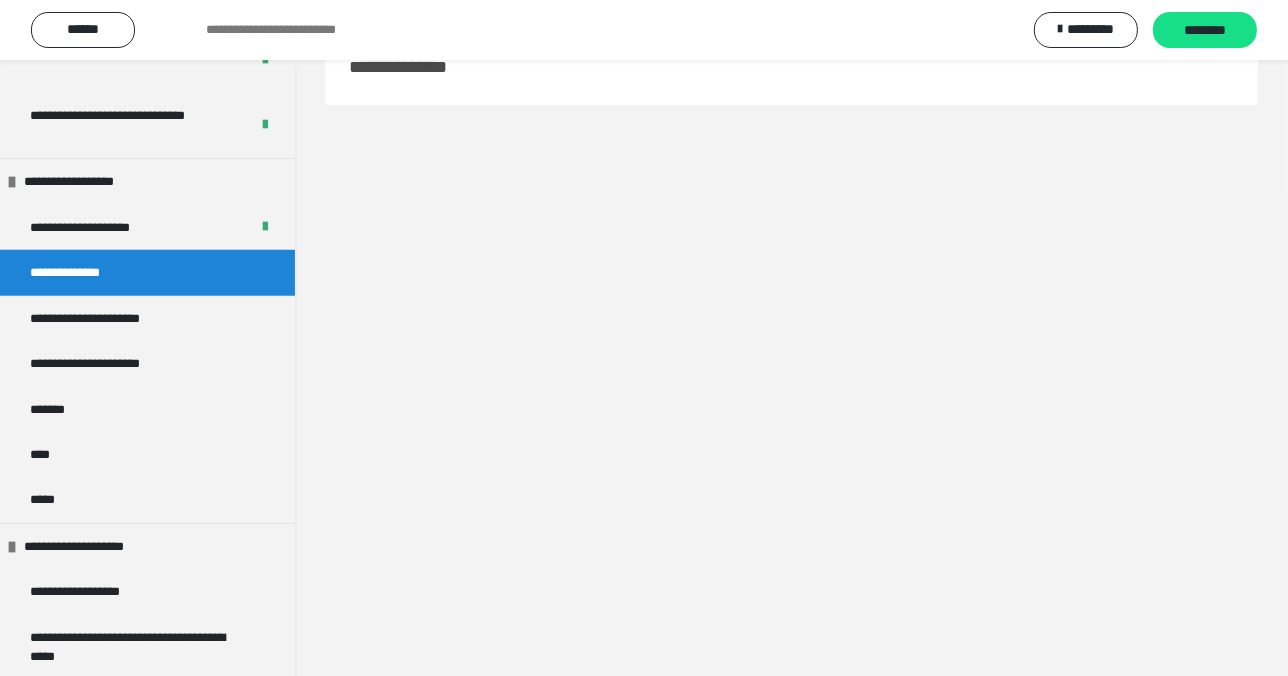 scroll, scrollTop: 60, scrollLeft: 0, axis: vertical 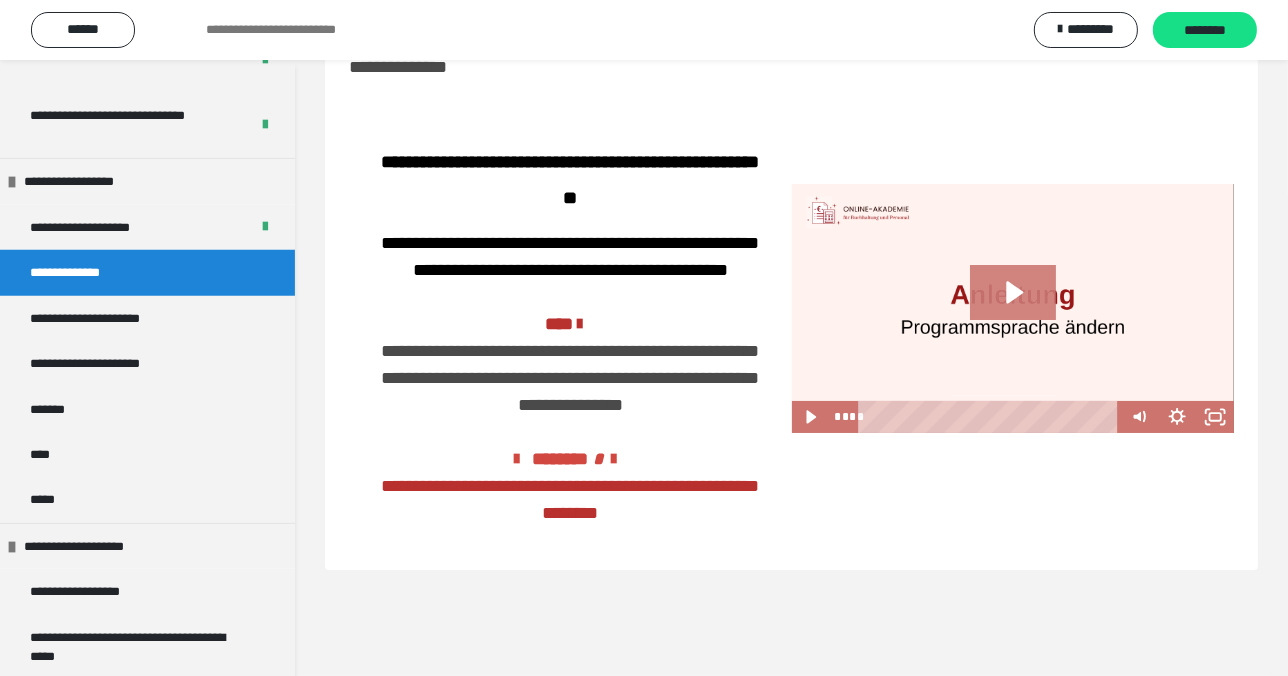 click 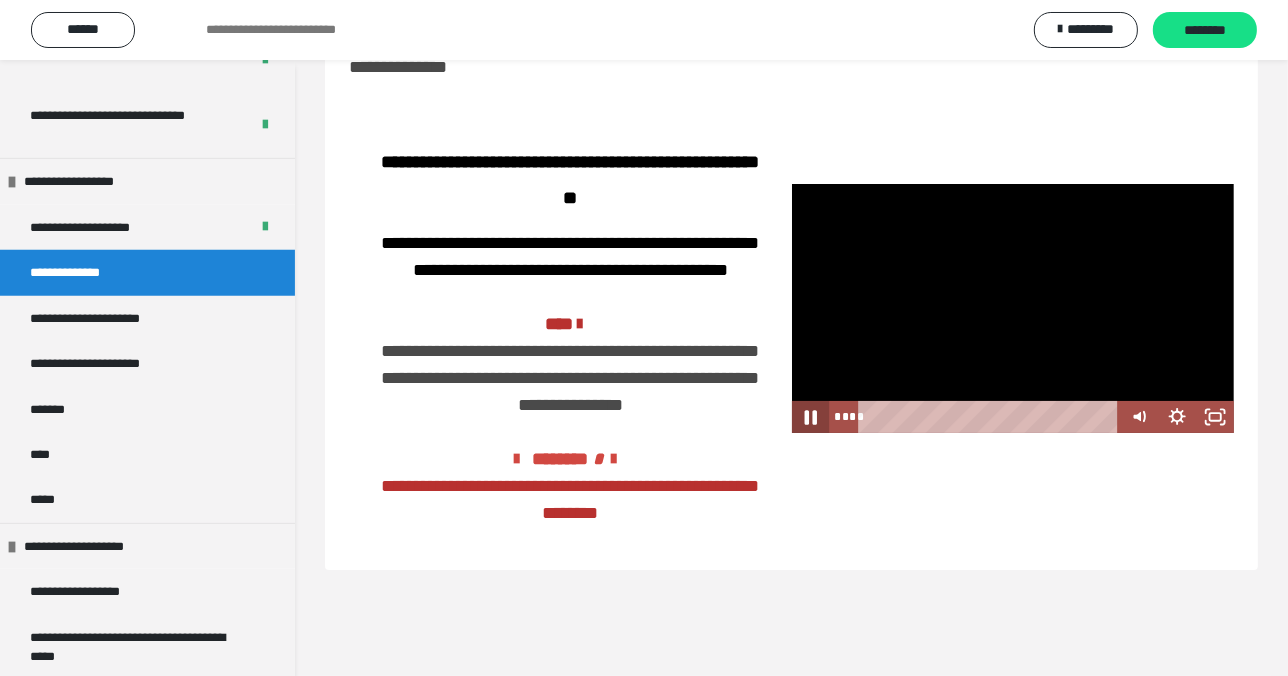 click 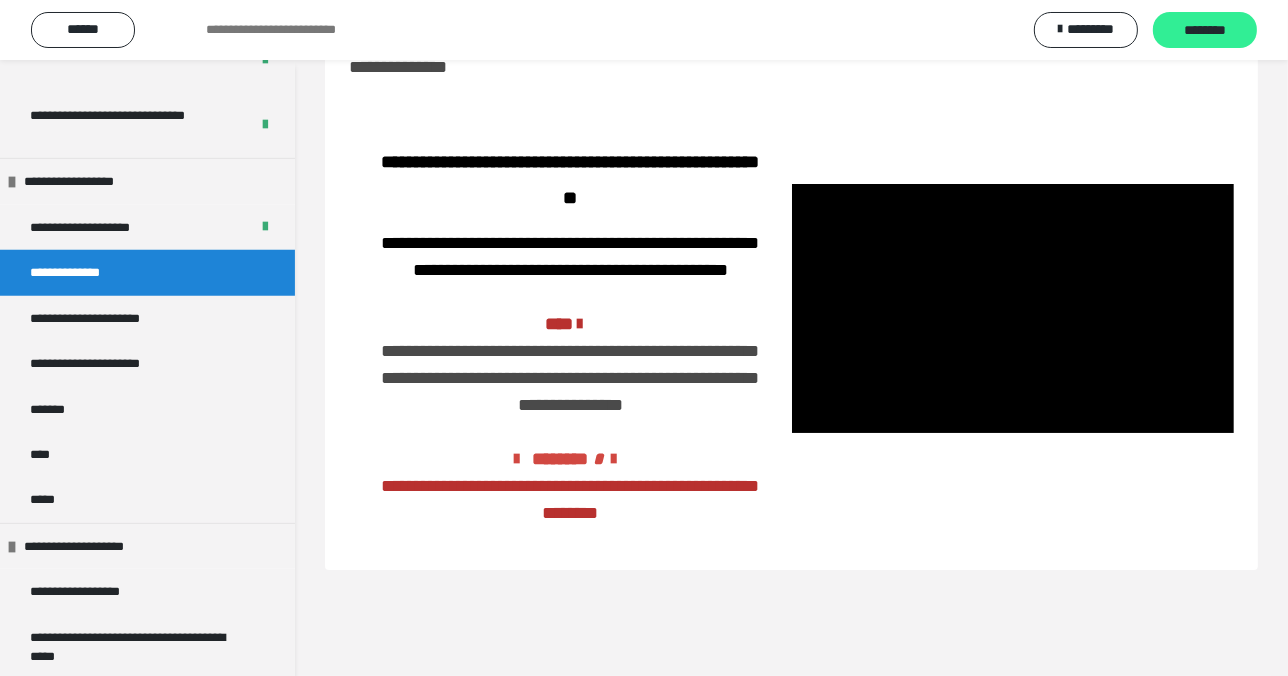 click on "********" at bounding box center [1205, 30] 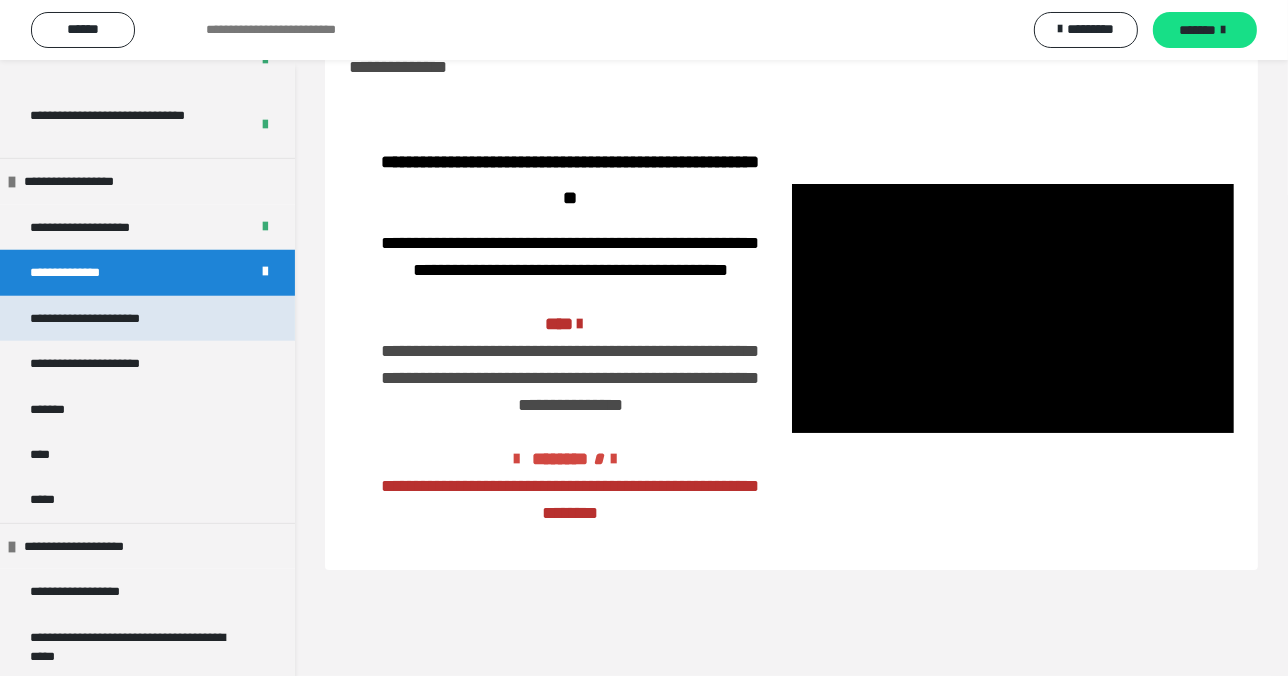 click on "**********" at bounding box center [147, 318] 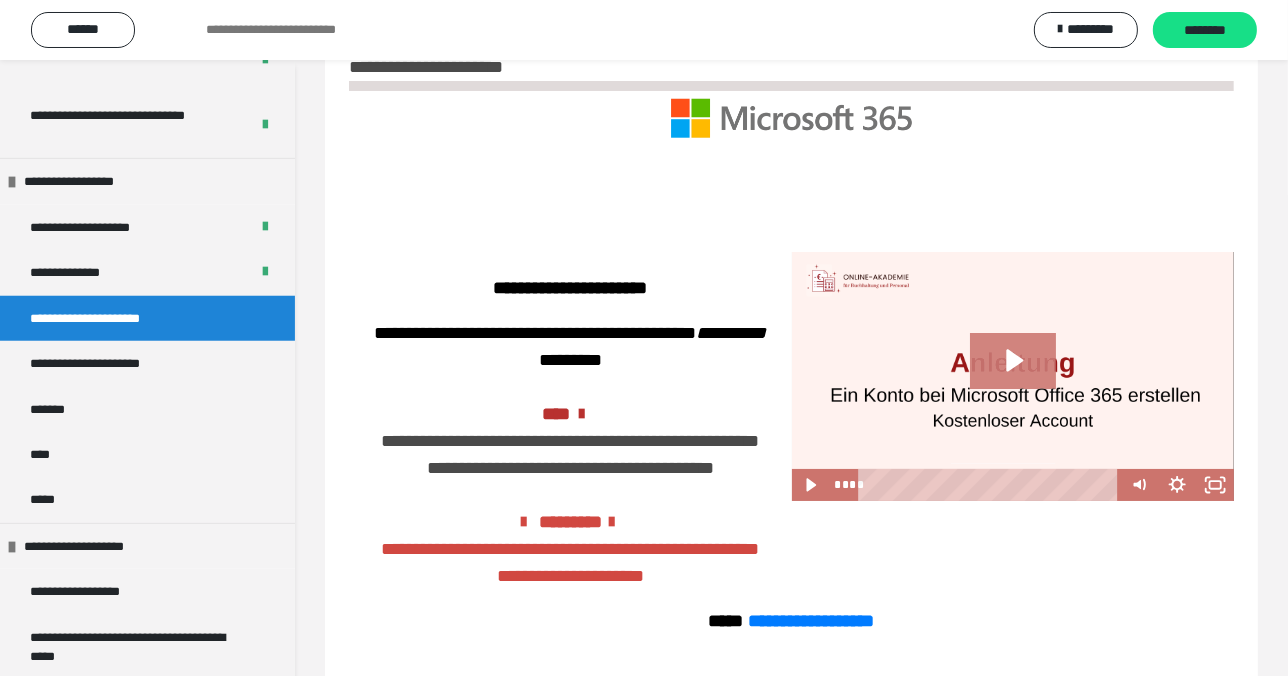 click 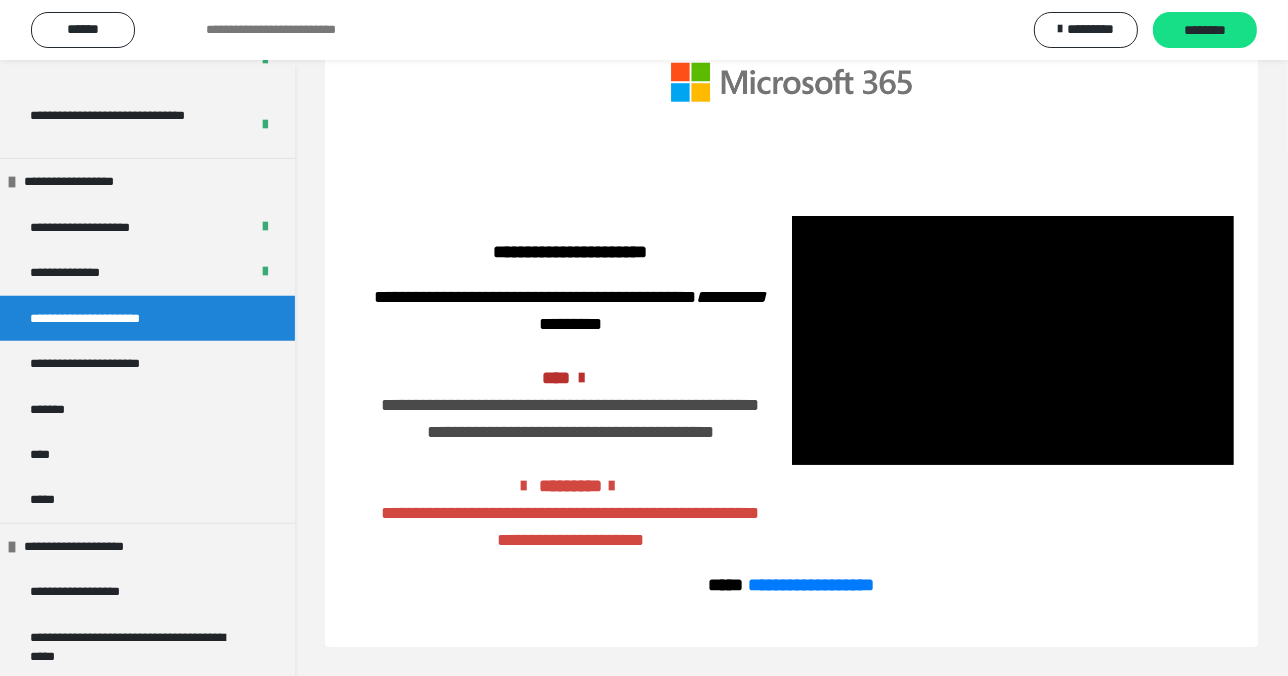 scroll, scrollTop: 97, scrollLeft: 0, axis: vertical 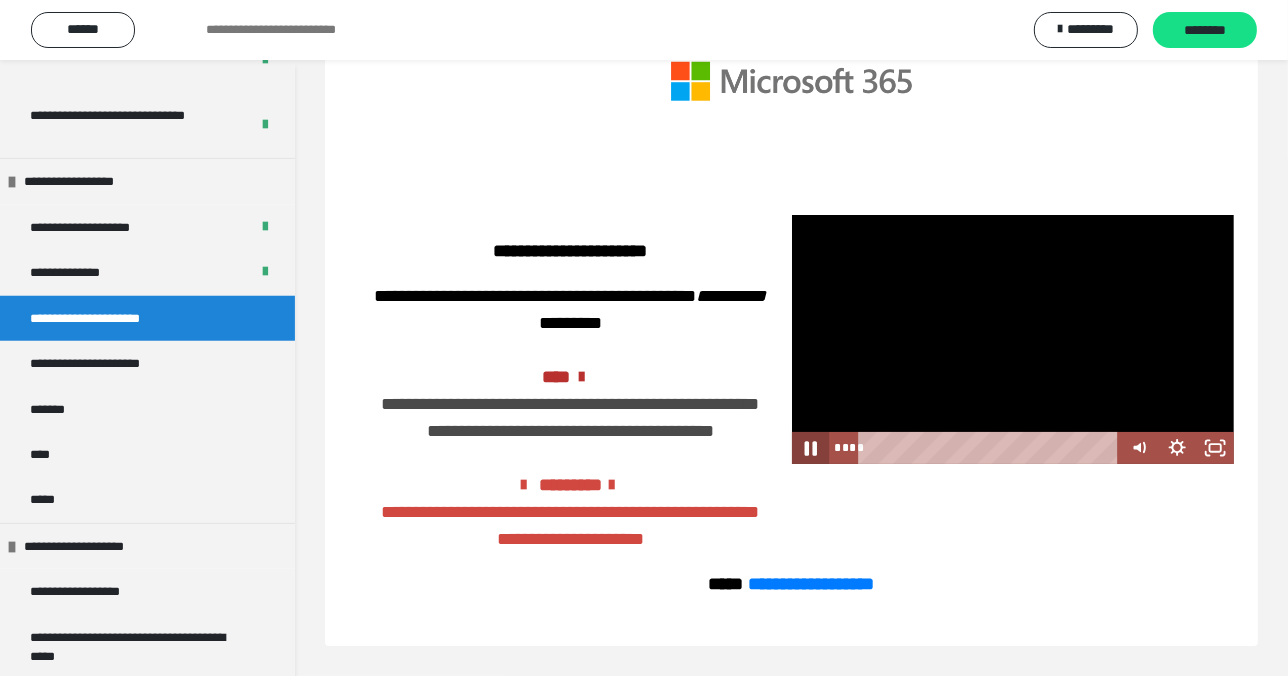 click 